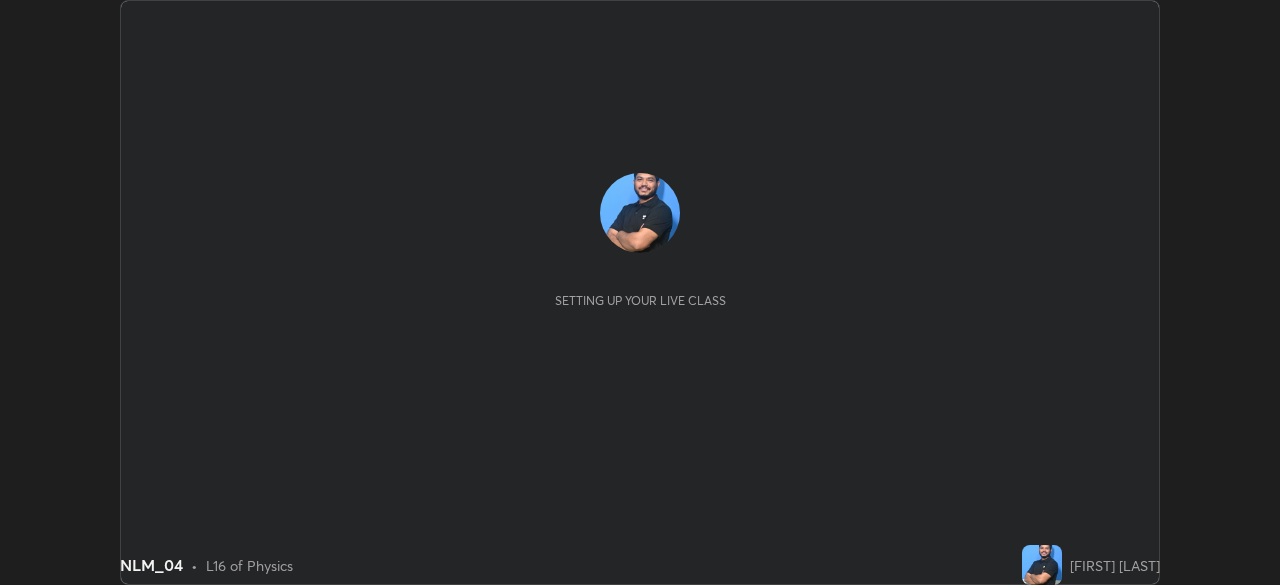 scroll, scrollTop: 0, scrollLeft: 0, axis: both 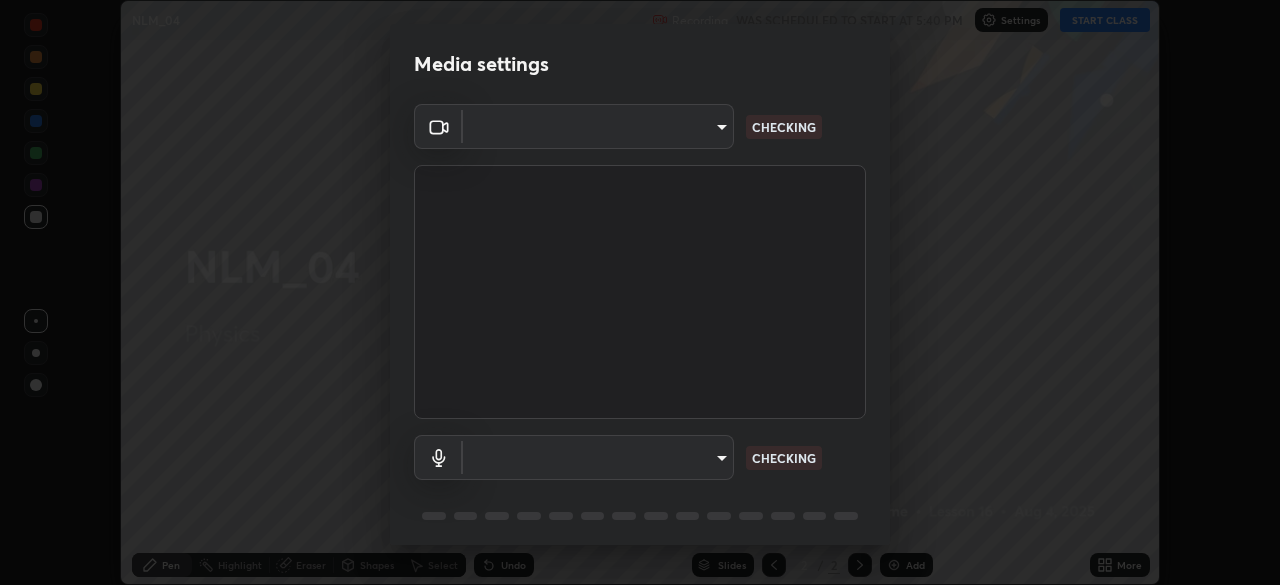 type on "f5ae6119dc4fab334a8cf66c369197aa9d1a3f6993b34b3aeb85a59339566d19" 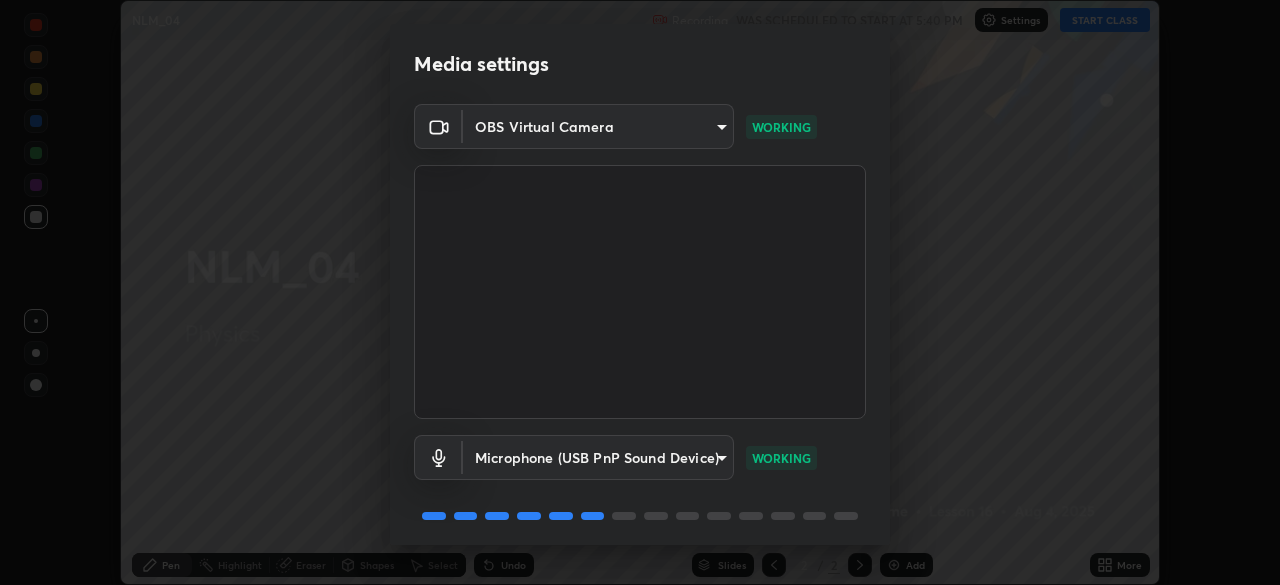 scroll, scrollTop: 71, scrollLeft: 0, axis: vertical 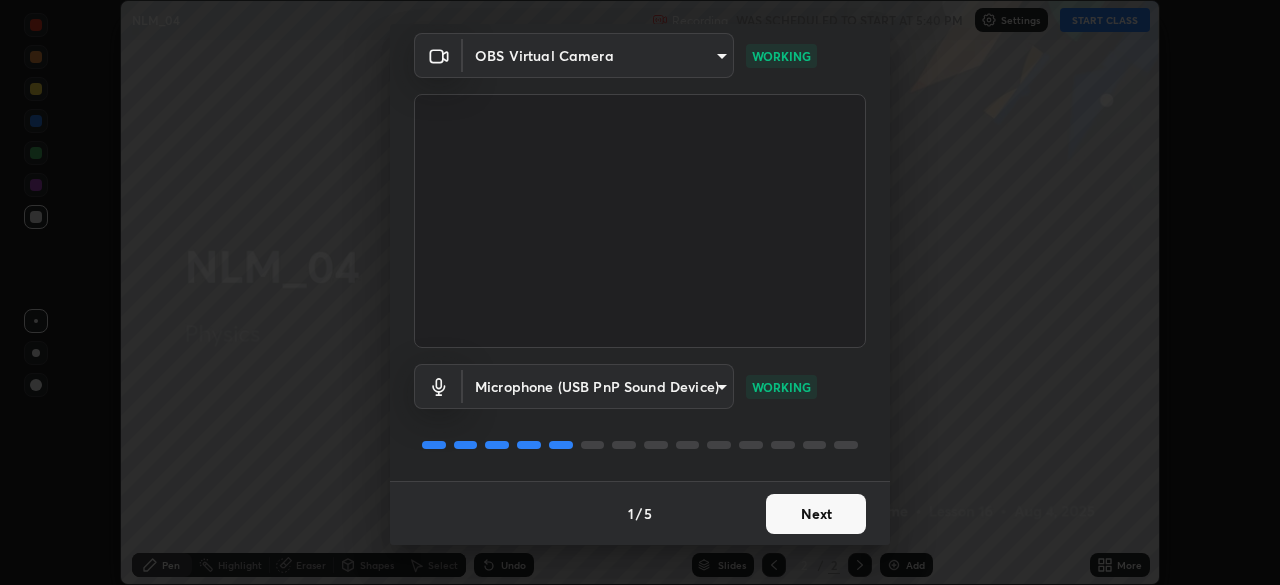 click on "Next" at bounding box center [816, 514] 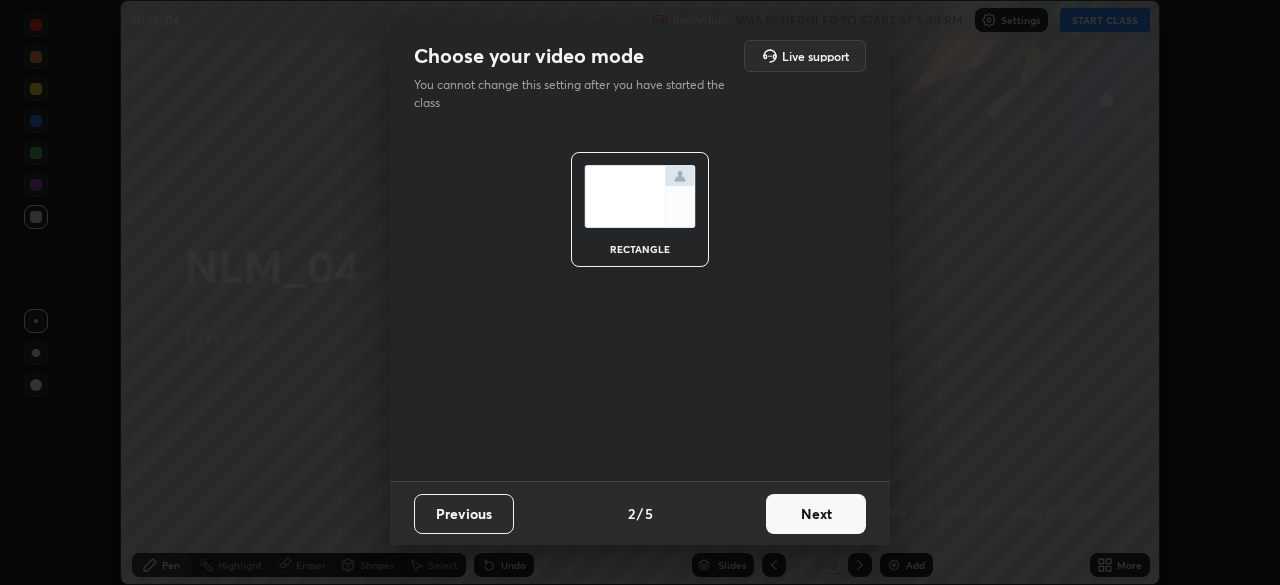 scroll, scrollTop: 0, scrollLeft: 0, axis: both 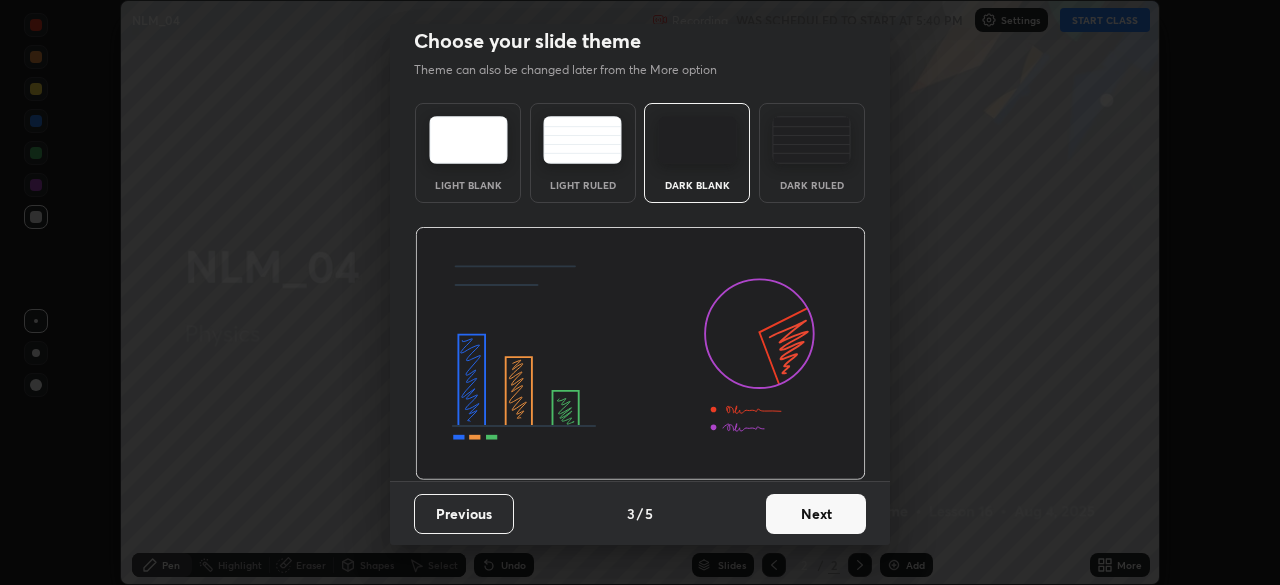 click on "Next" at bounding box center (816, 514) 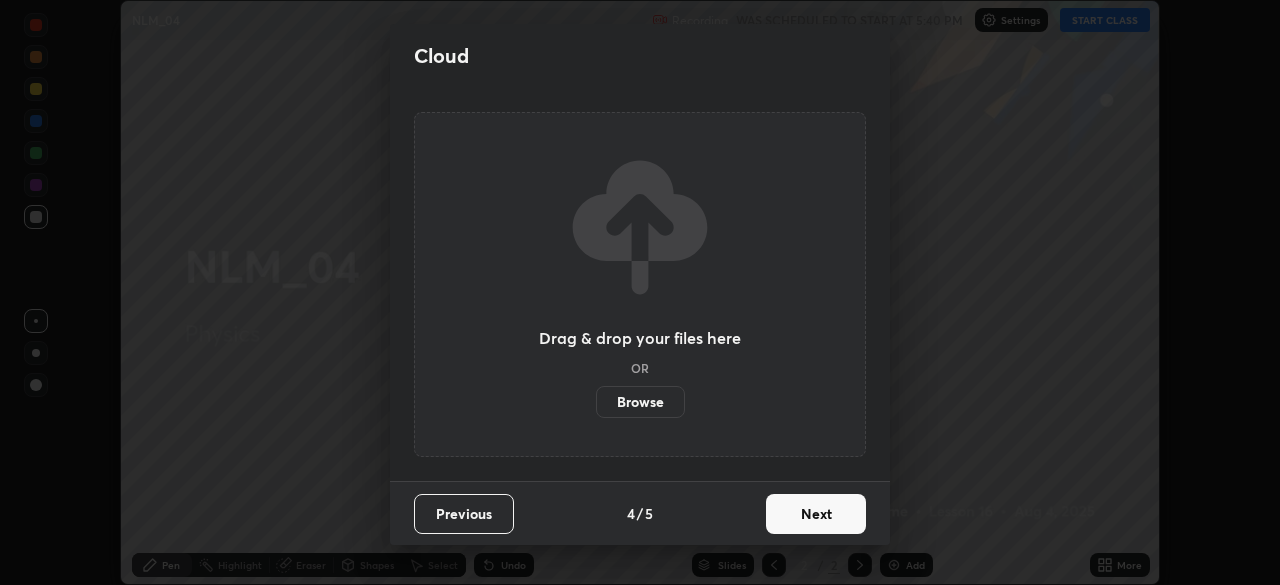 click on "Next" at bounding box center (816, 514) 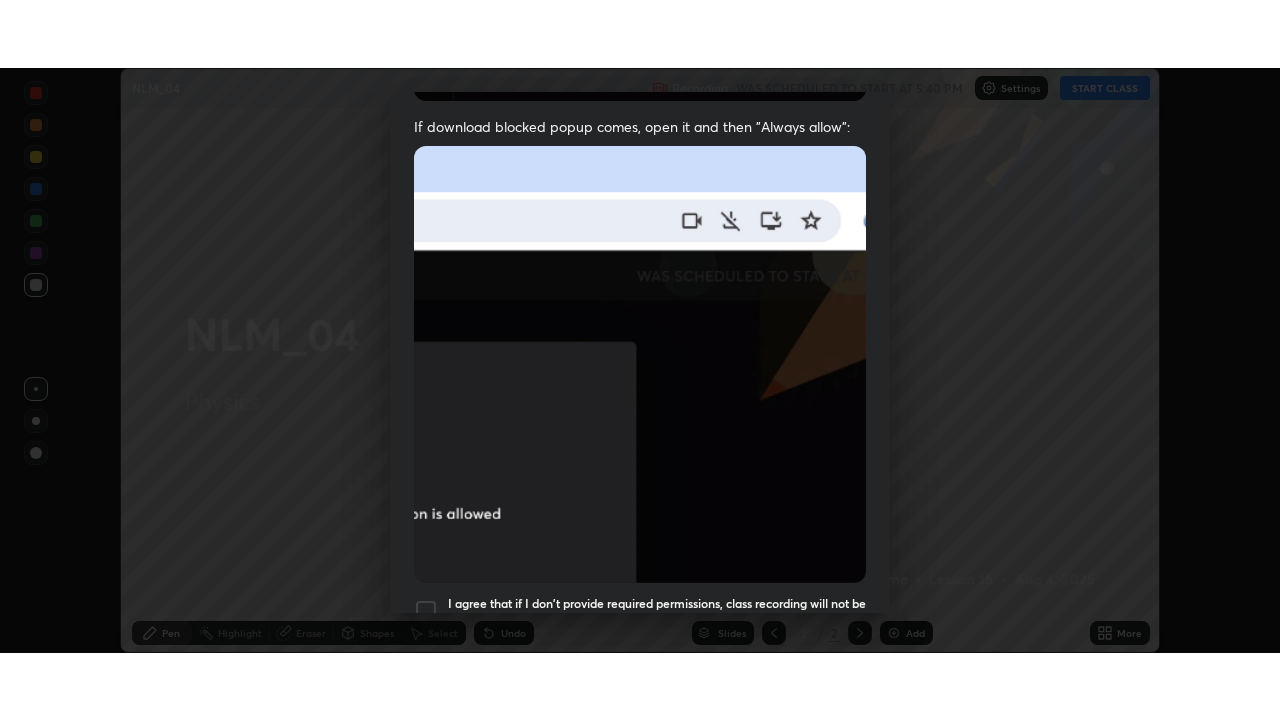 scroll, scrollTop: 479, scrollLeft: 0, axis: vertical 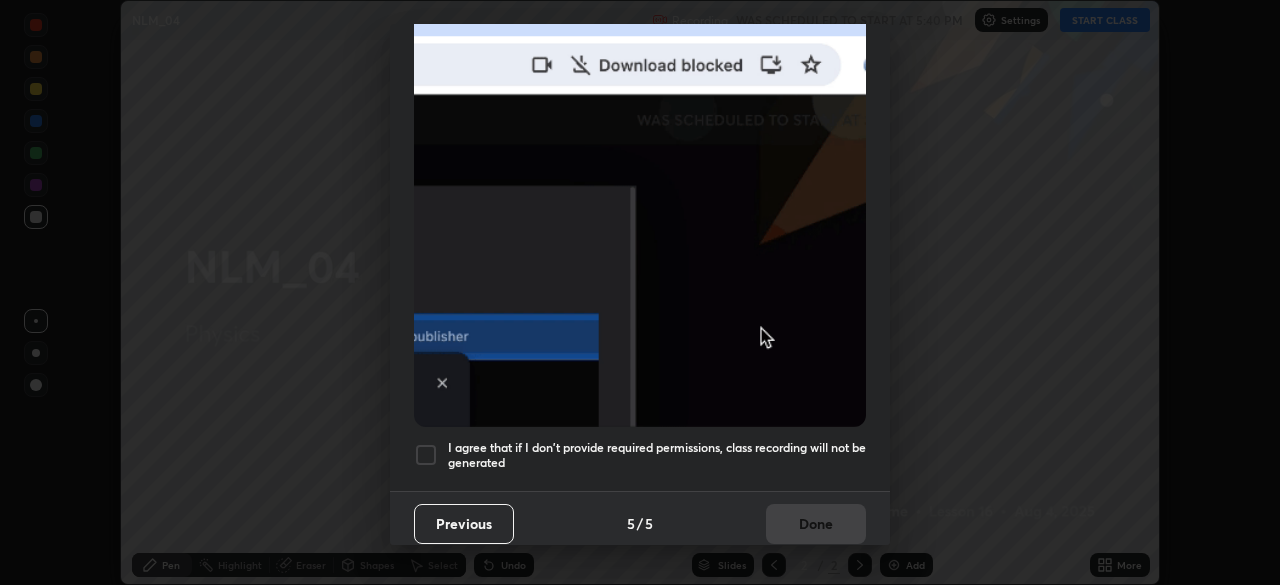 click at bounding box center [426, 455] 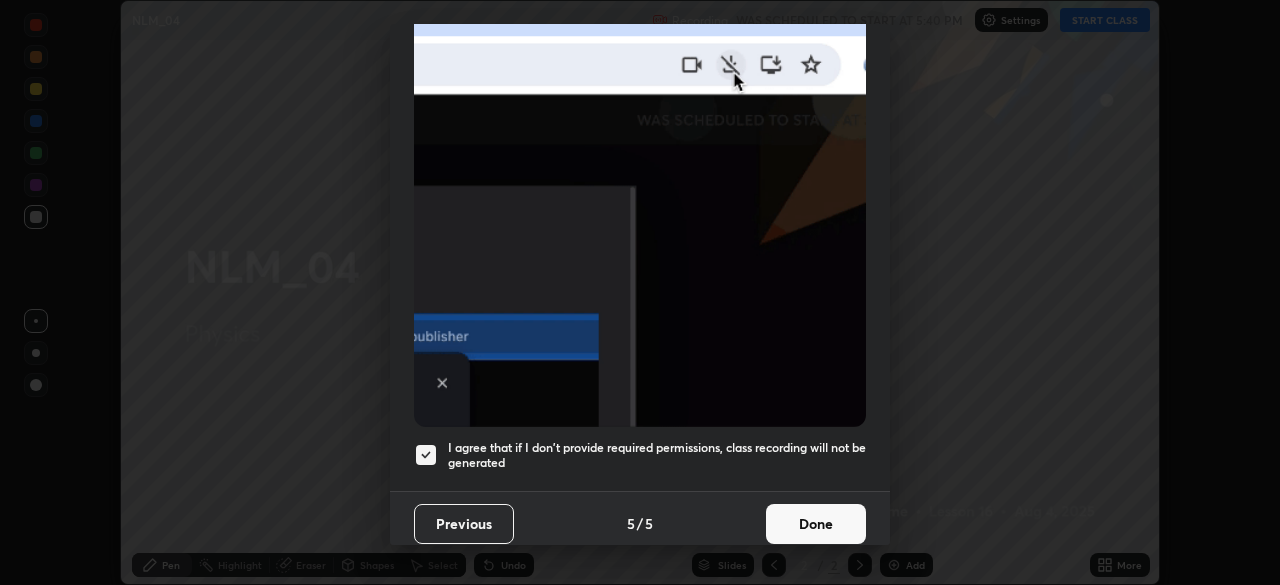 click on "Done" at bounding box center [816, 524] 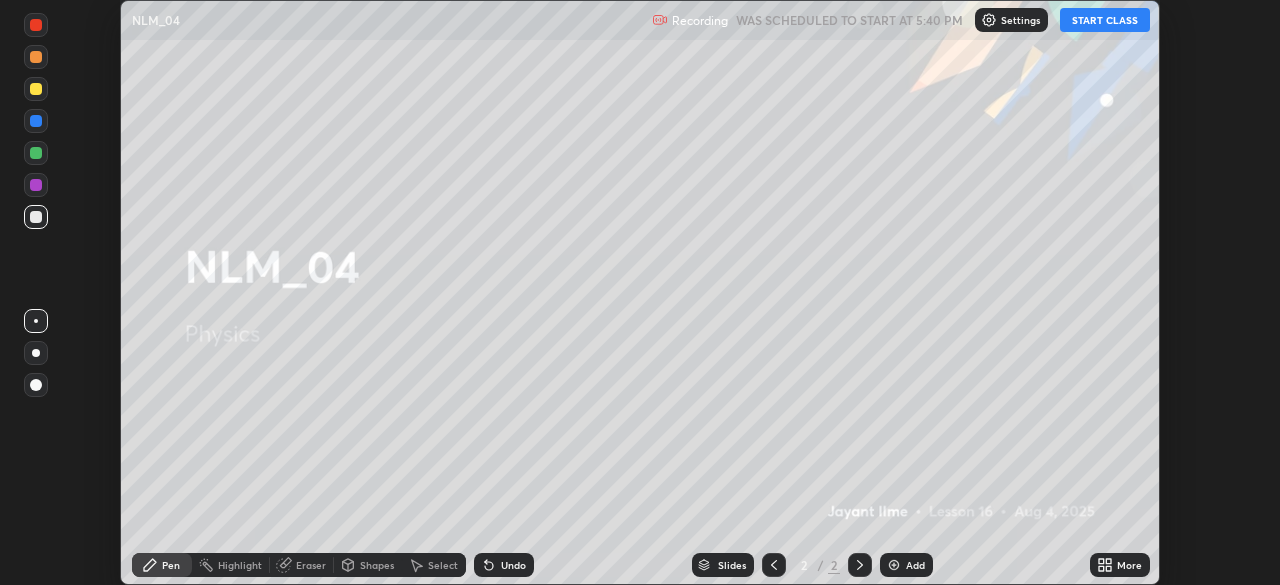 click on "START CLASS" at bounding box center [1105, 20] 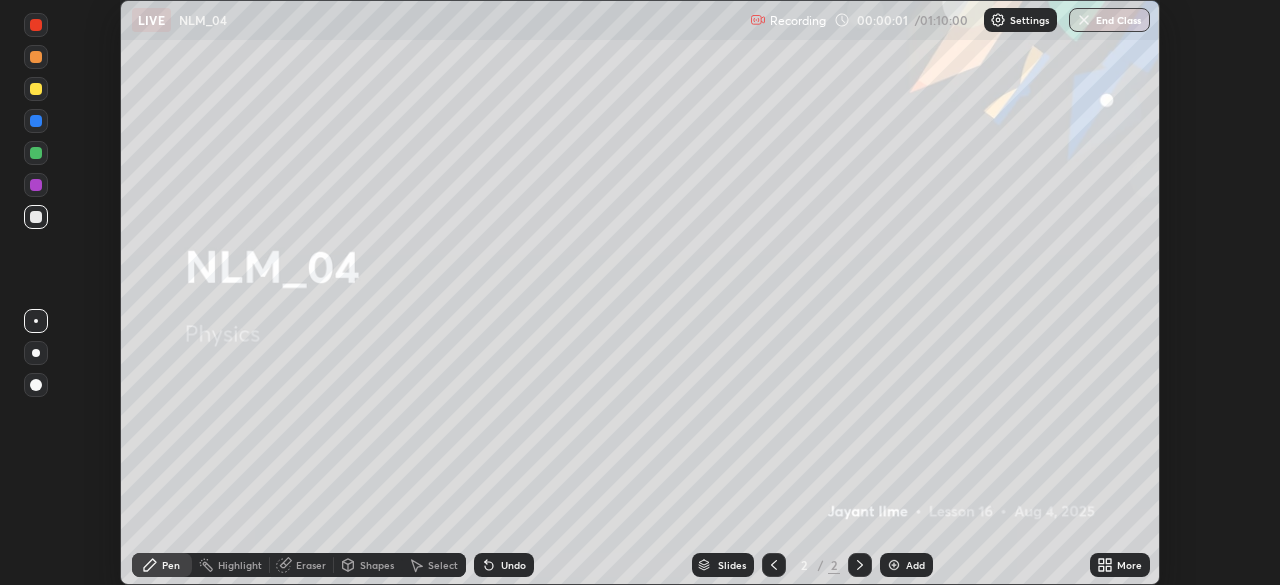 click 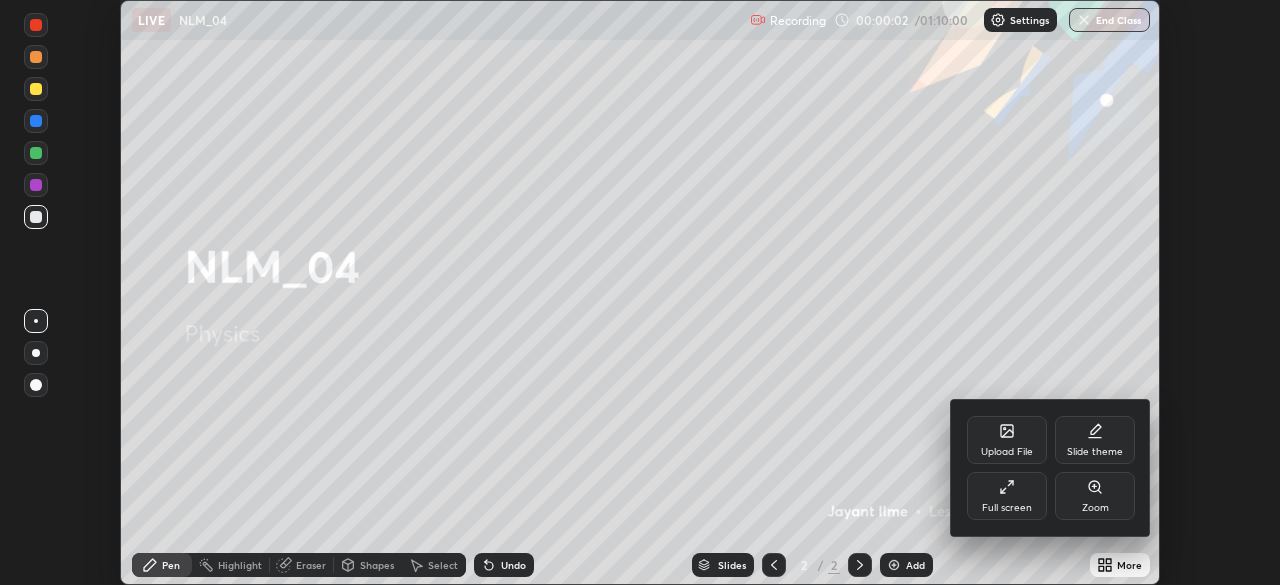 click on "Full screen" at bounding box center (1007, 508) 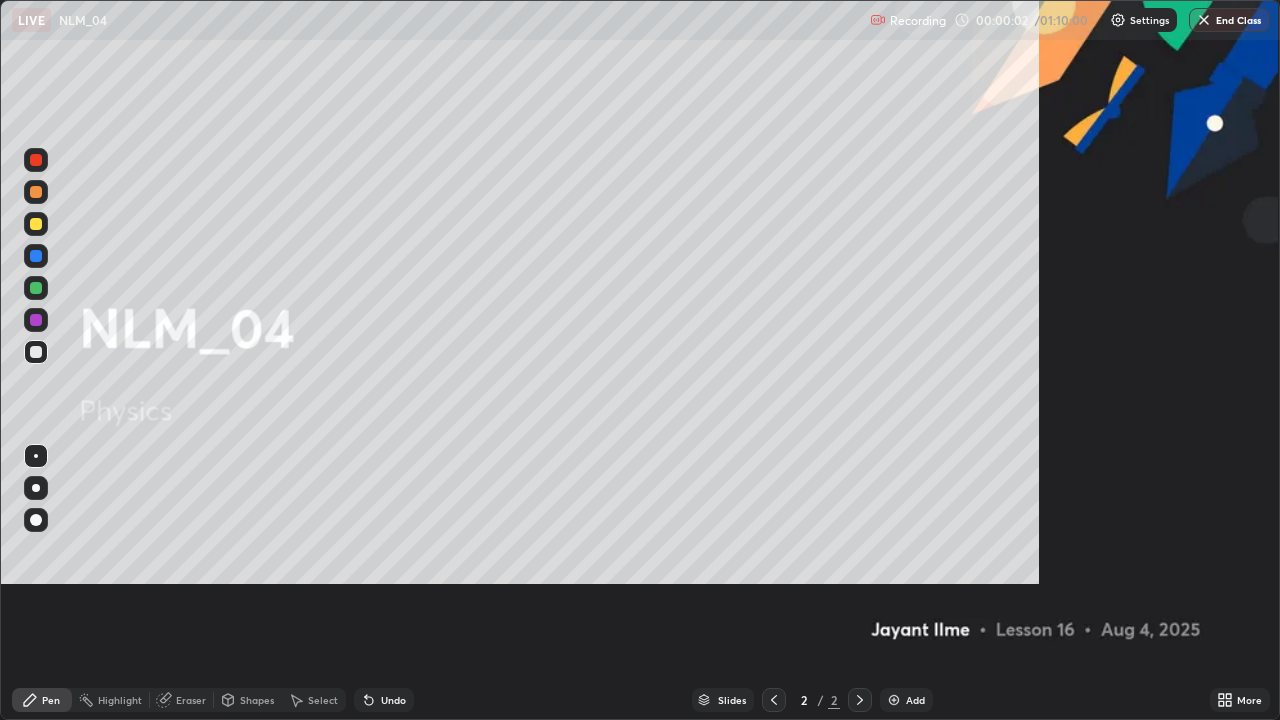 scroll, scrollTop: 99280, scrollLeft: 98720, axis: both 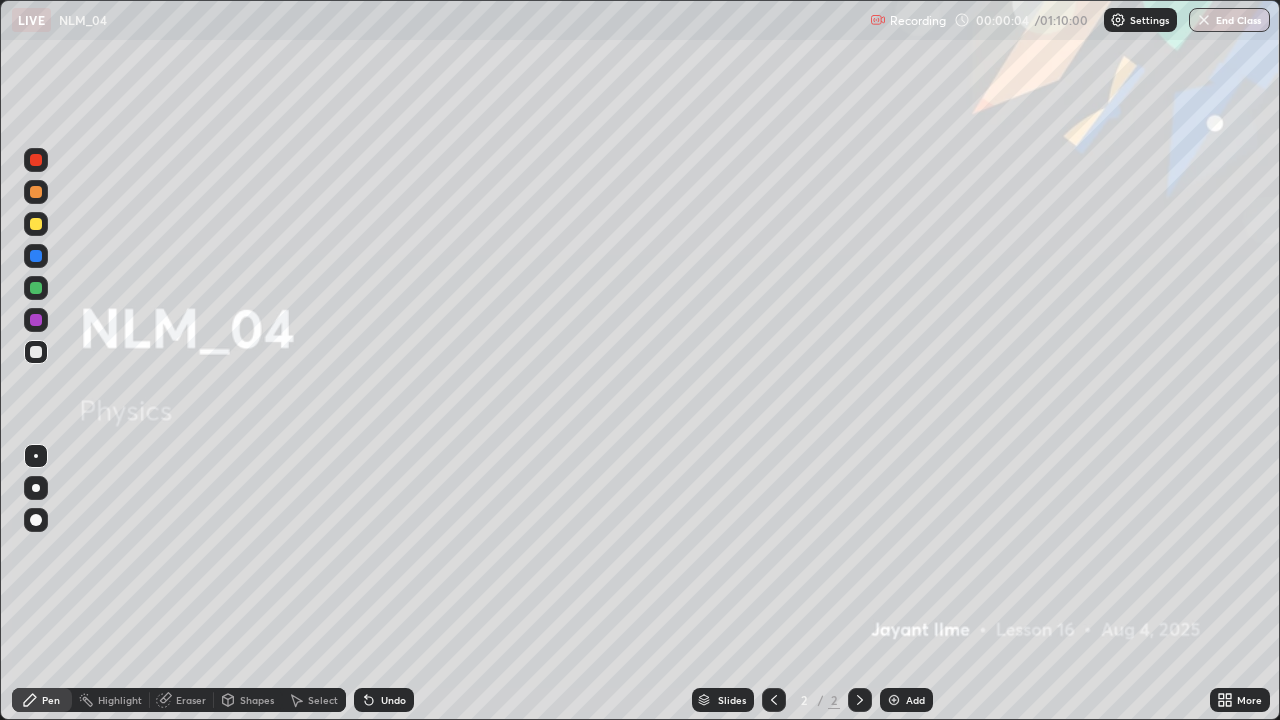 click at bounding box center [36, 520] 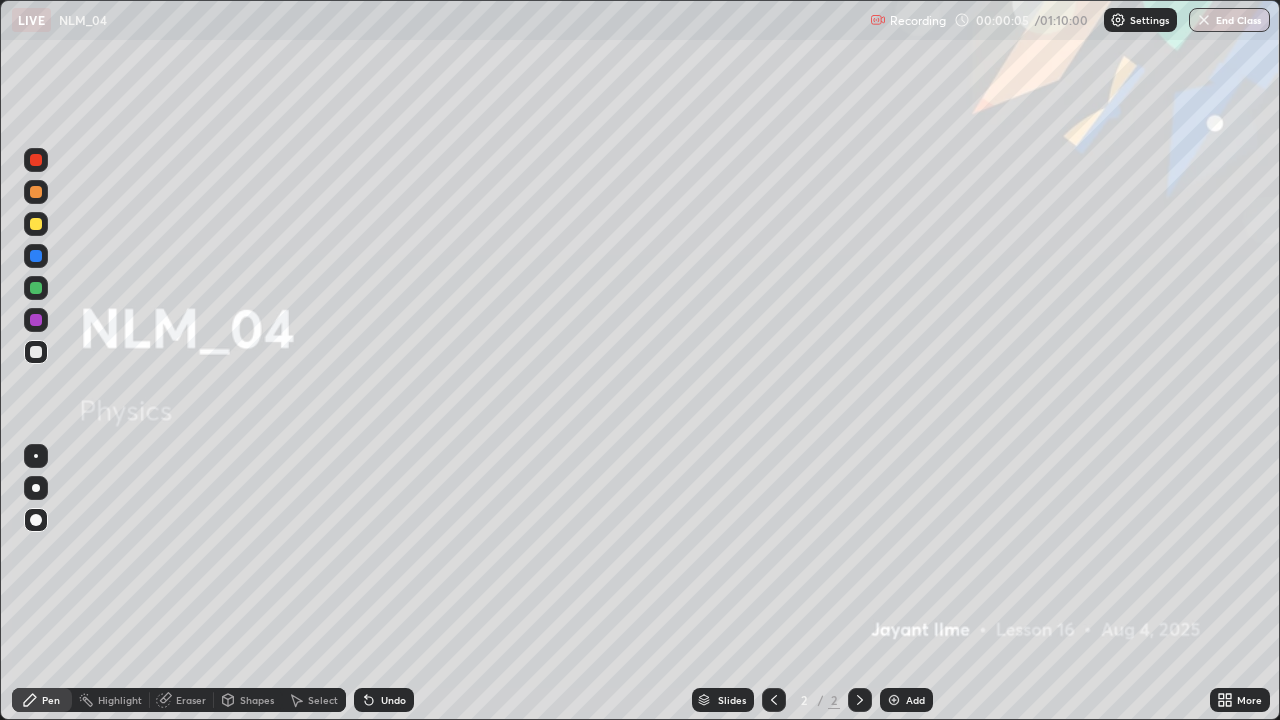 click at bounding box center [36, 352] 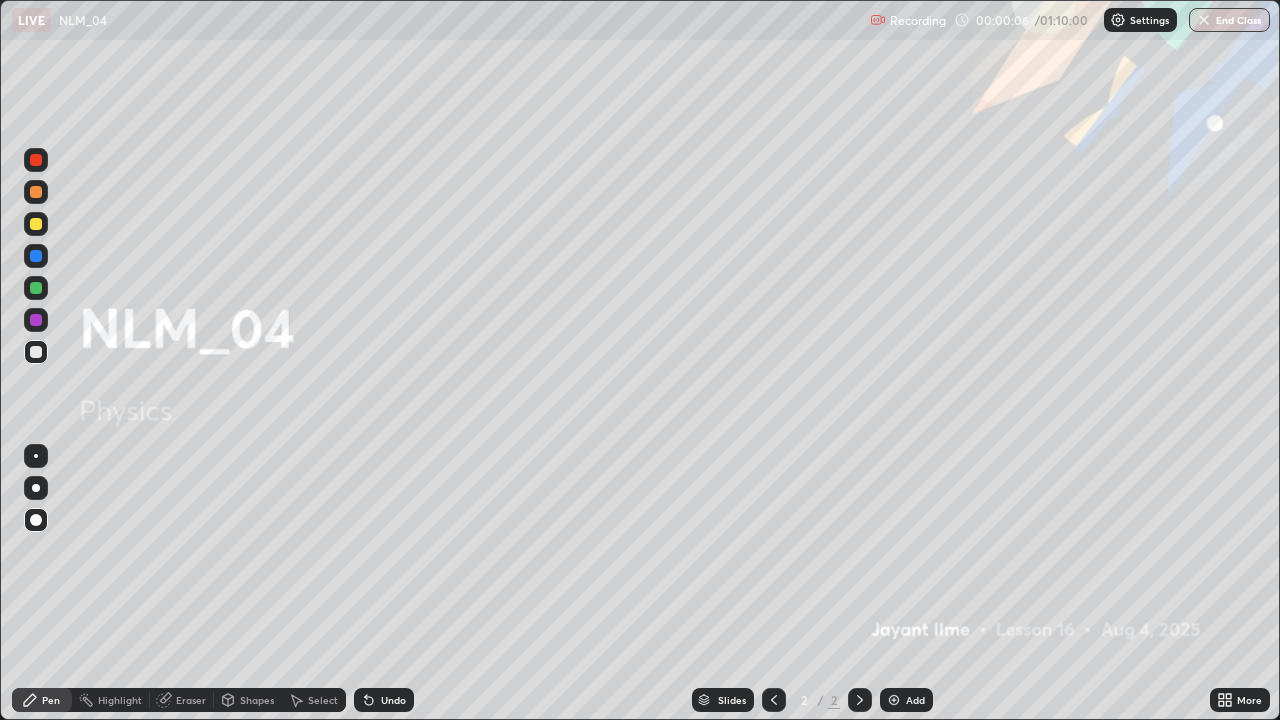 click at bounding box center [36, 224] 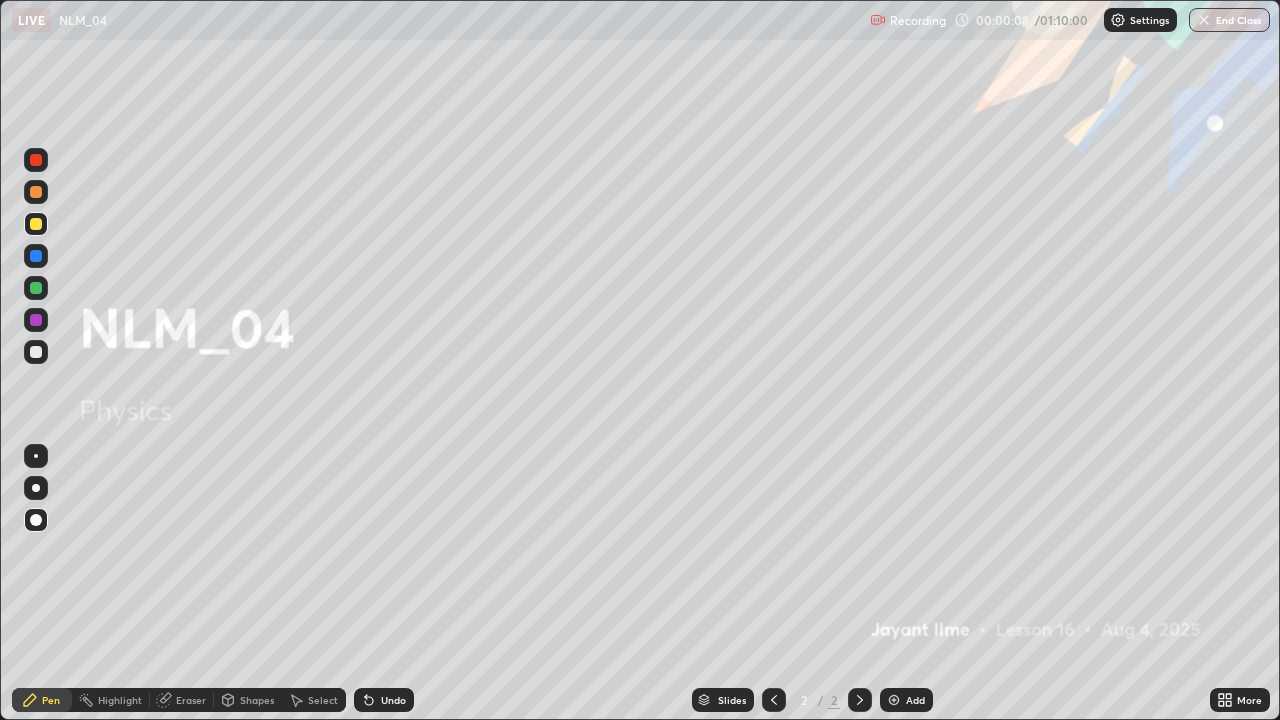 click at bounding box center [894, 700] 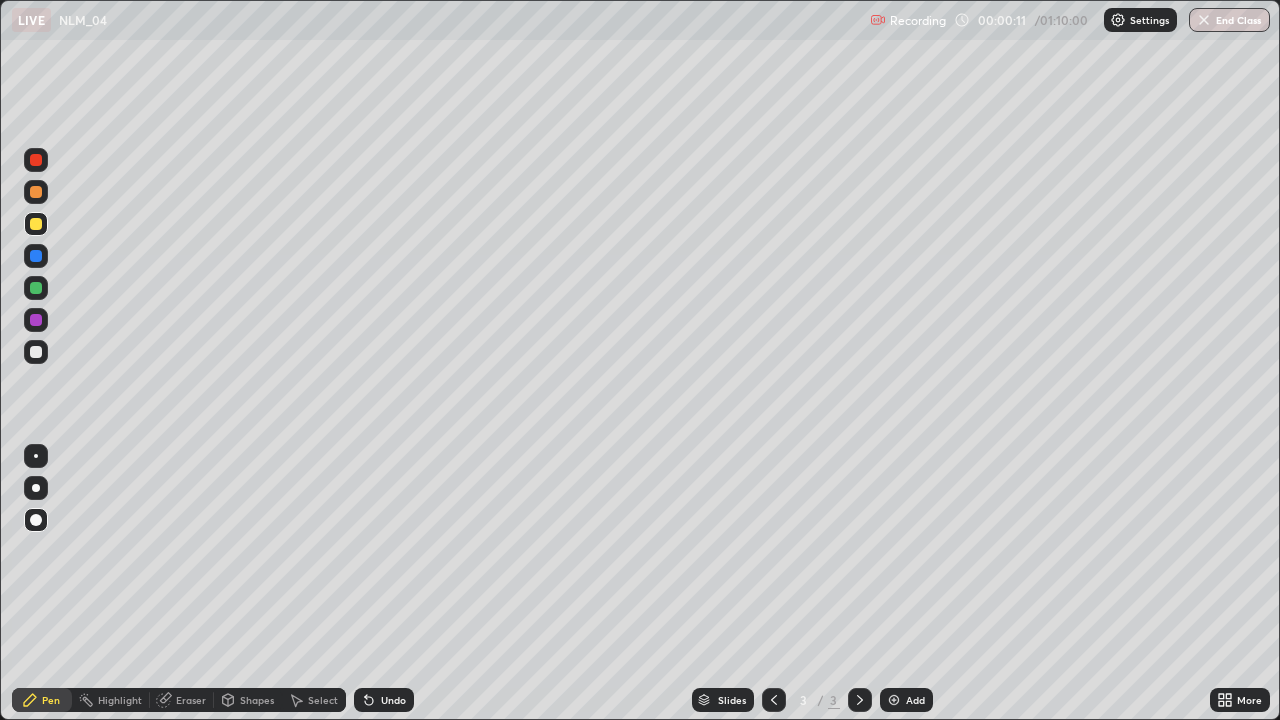 click on "Shapes" at bounding box center (257, 700) 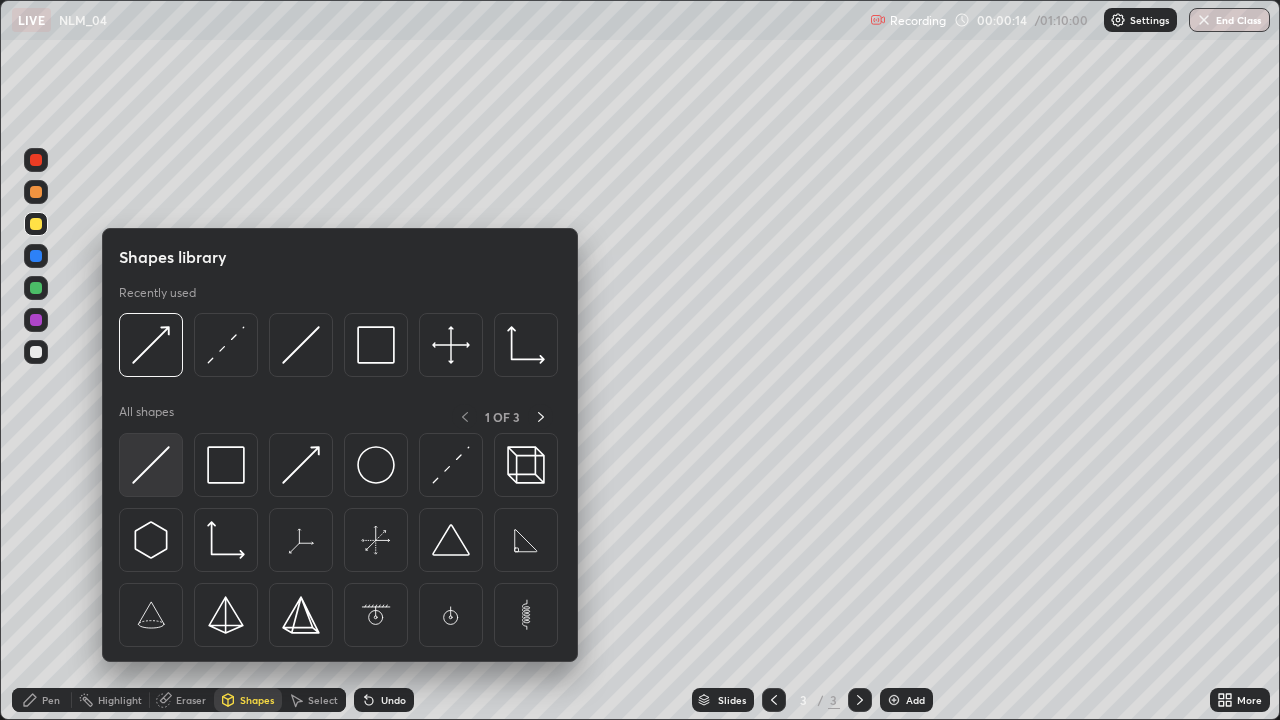 click at bounding box center [151, 465] 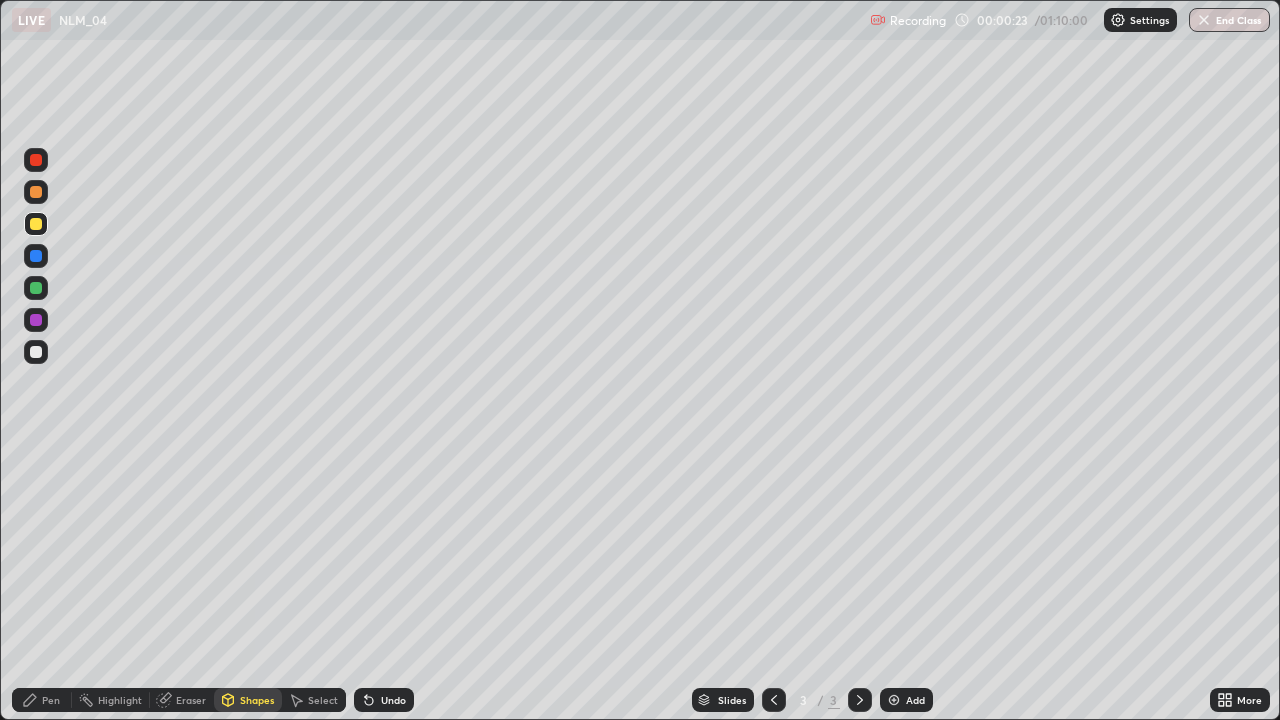 click on "Shapes" at bounding box center (257, 700) 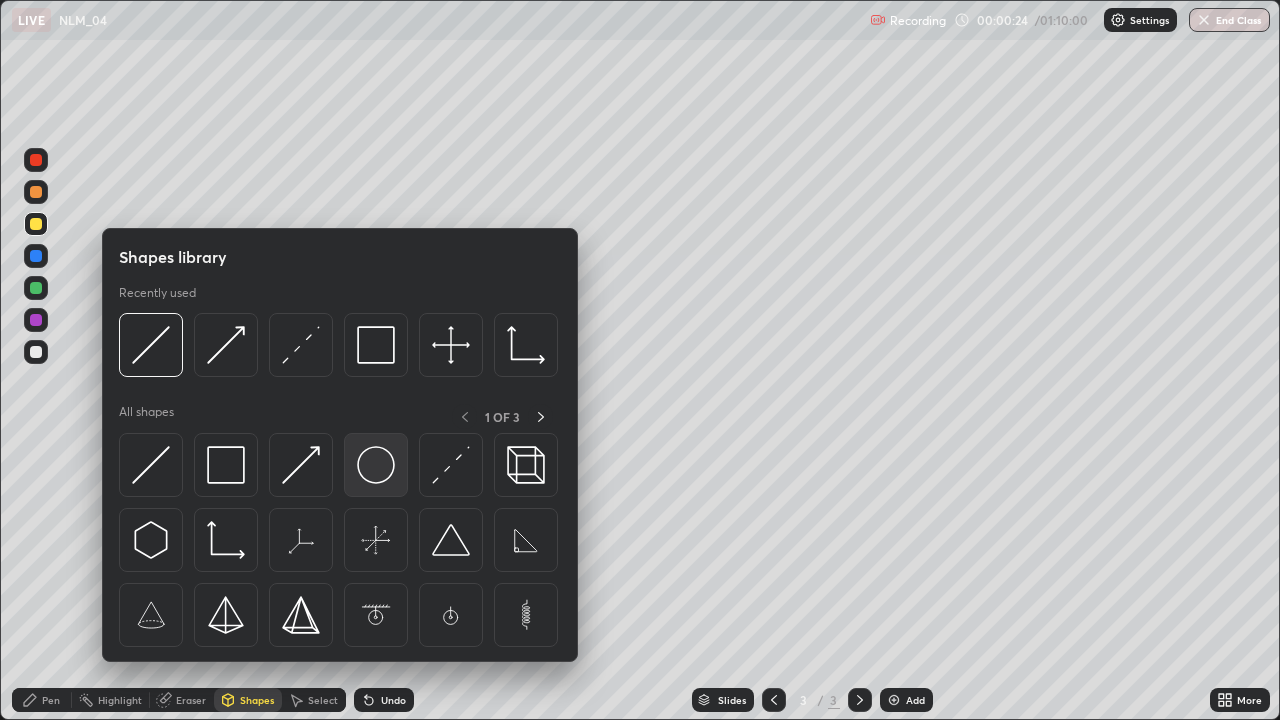 click at bounding box center (376, 465) 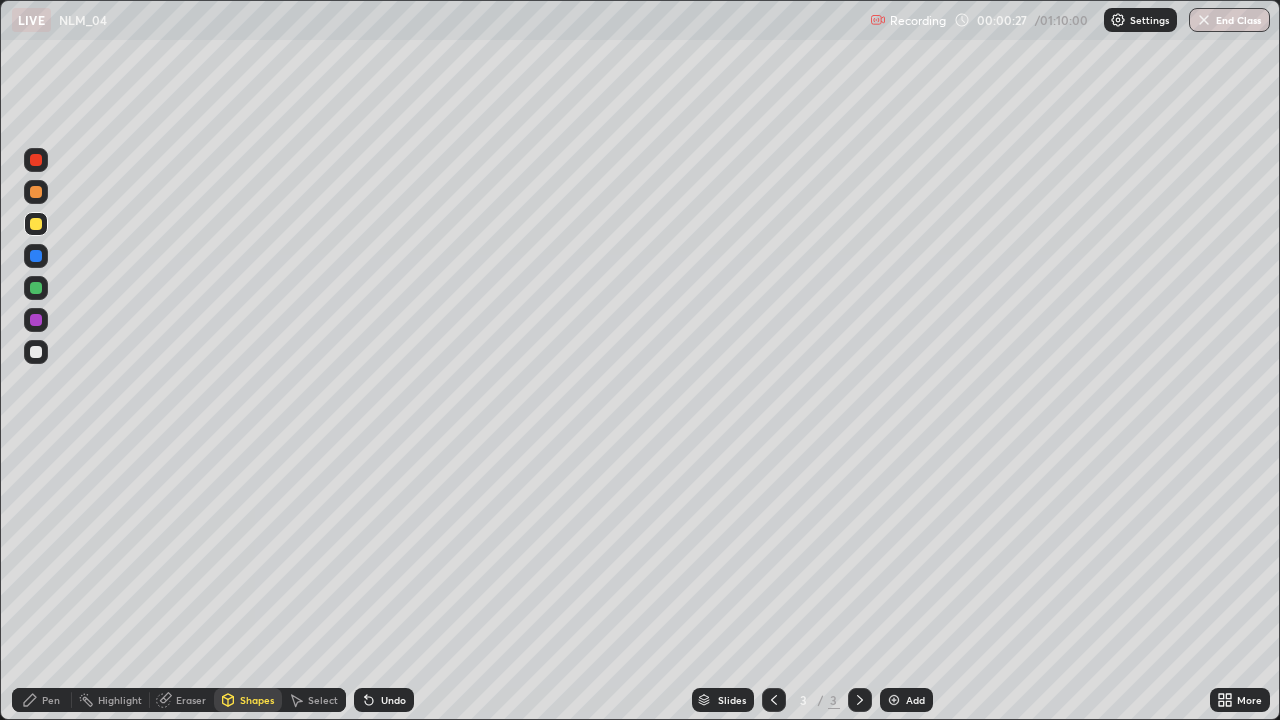 click at bounding box center (36, 352) 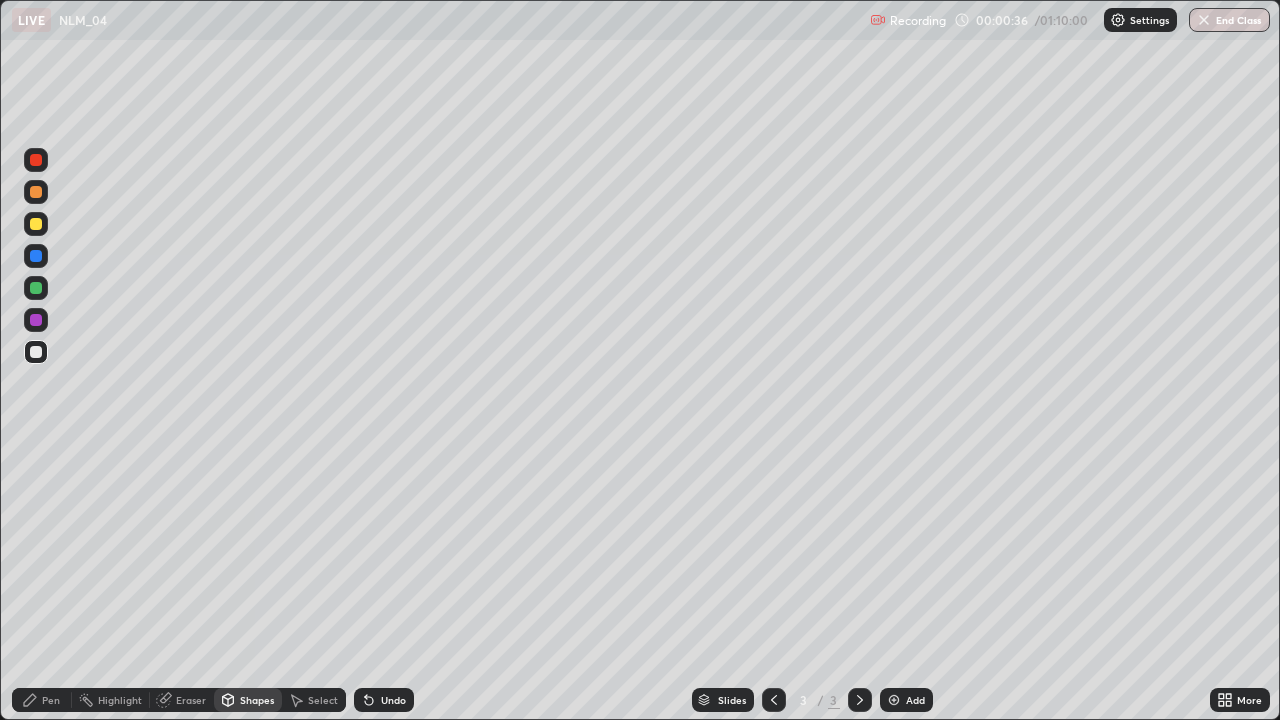 click on "Undo" at bounding box center (393, 700) 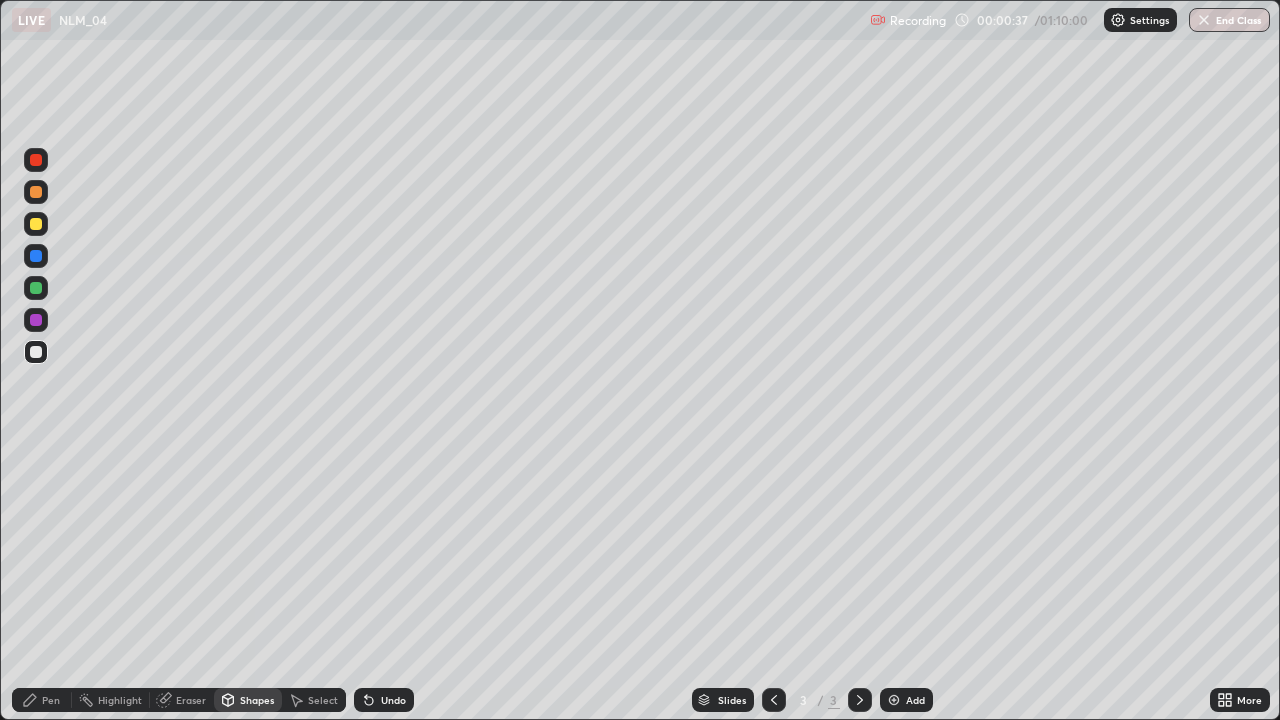 click on "Undo" at bounding box center [393, 700] 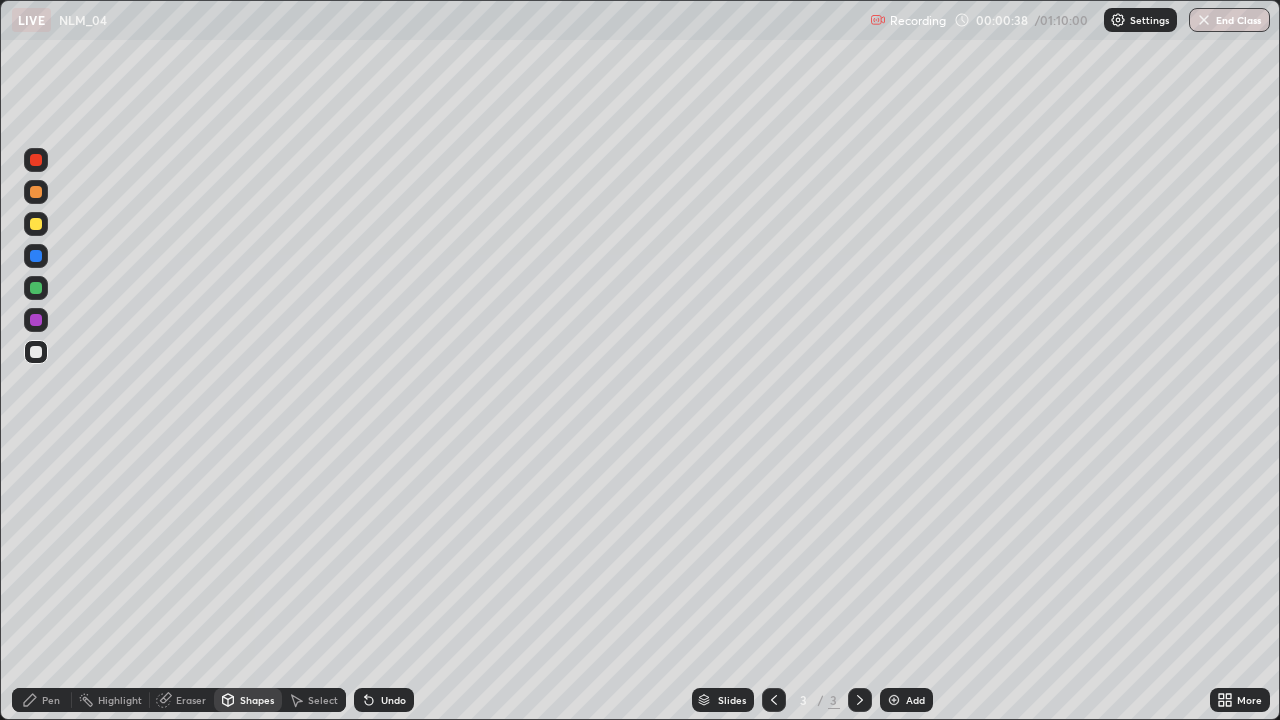 click at bounding box center (36, 352) 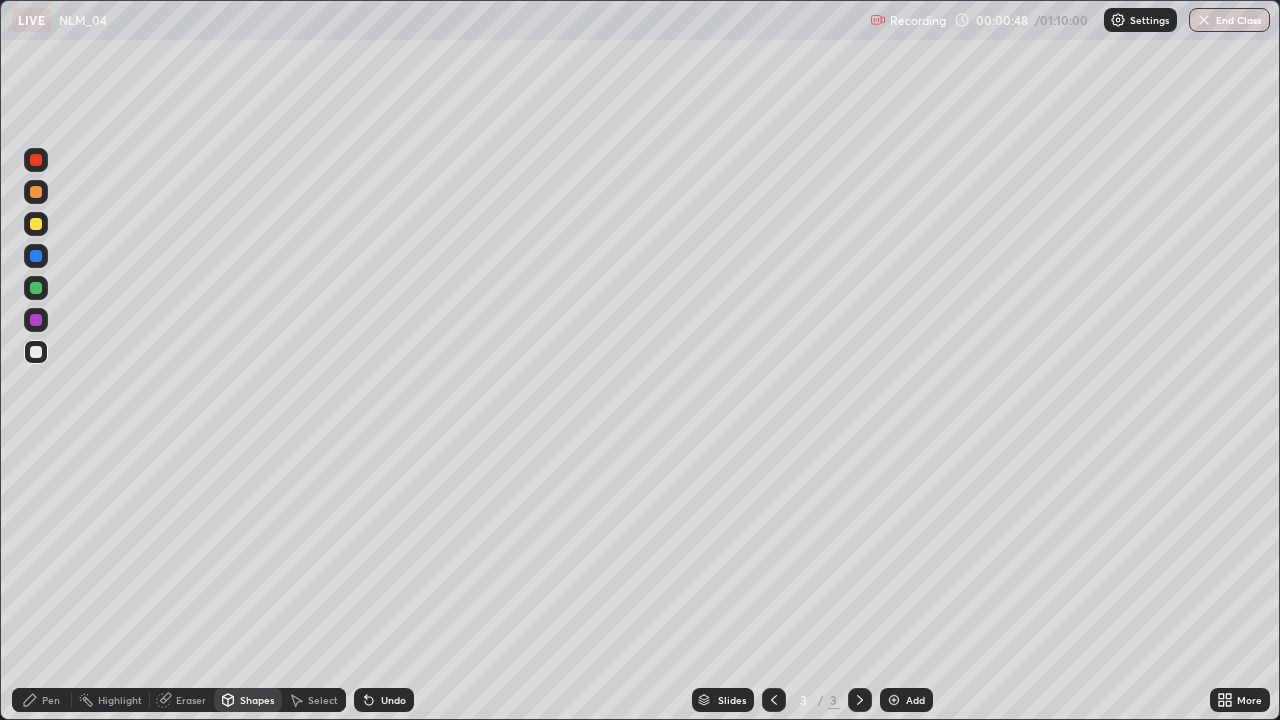 click at bounding box center (36, 256) 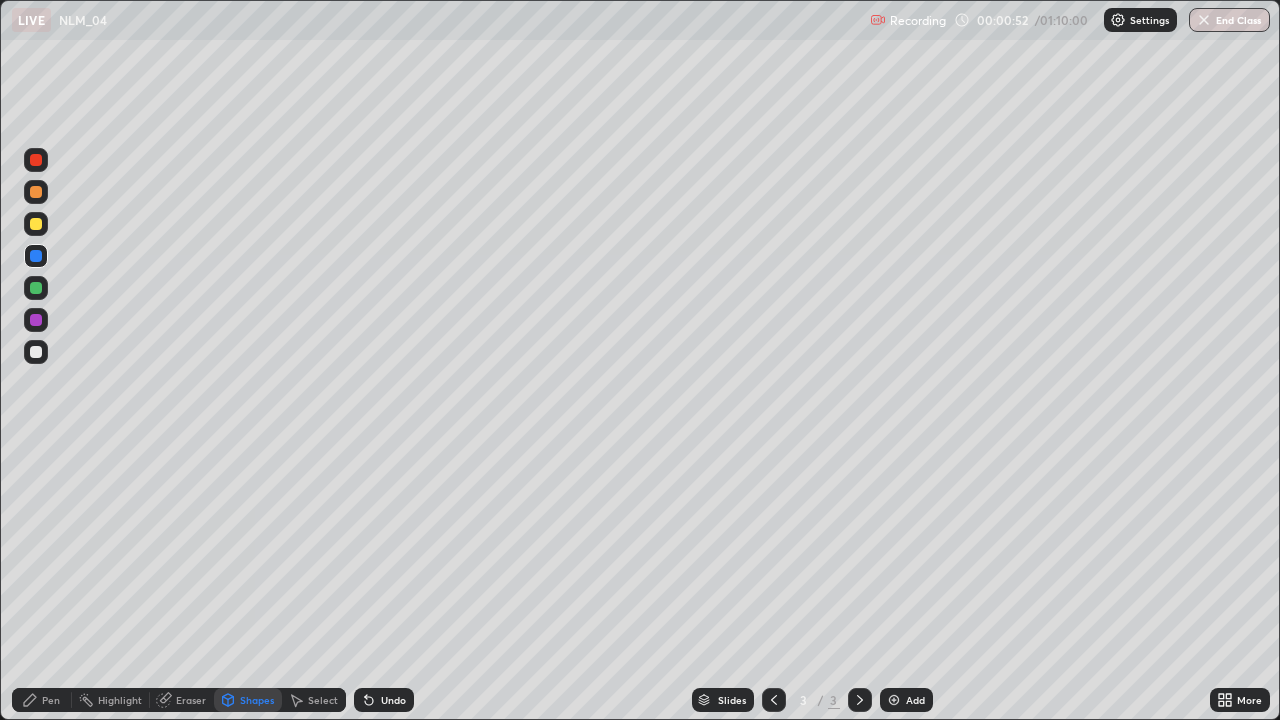 click on "Pen" at bounding box center [51, 700] 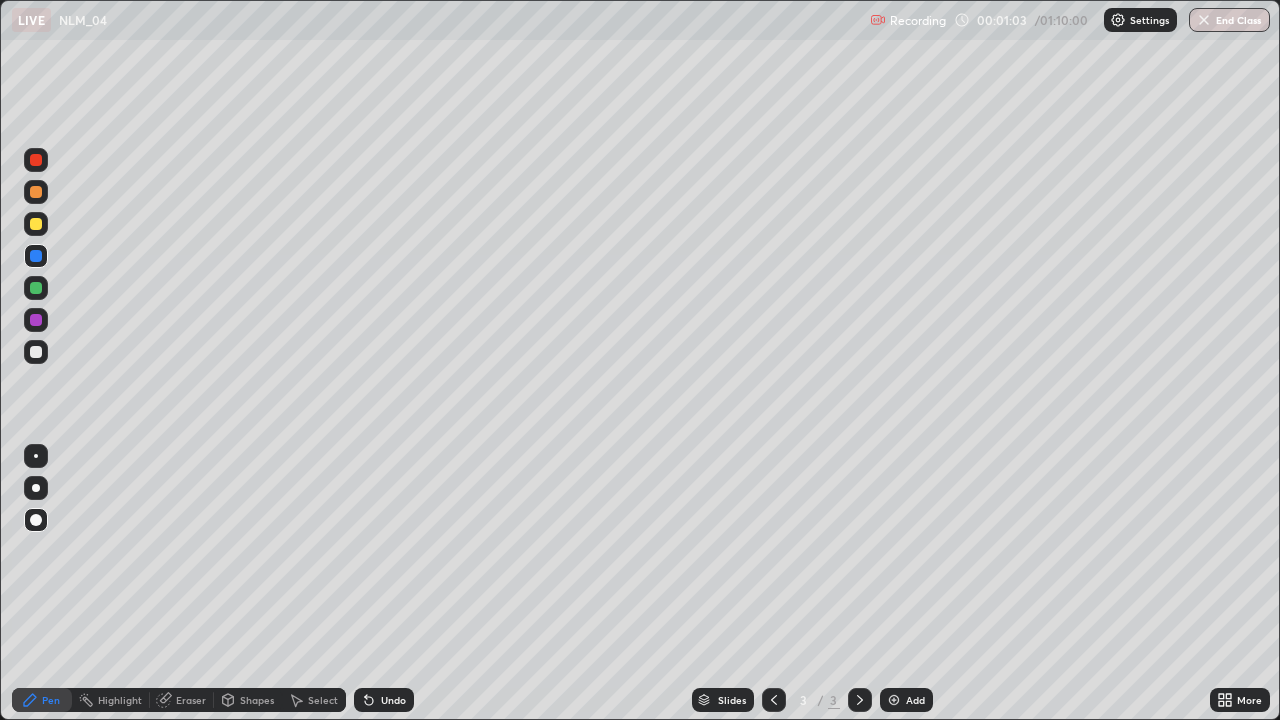 click at bounding box center [36, 352] 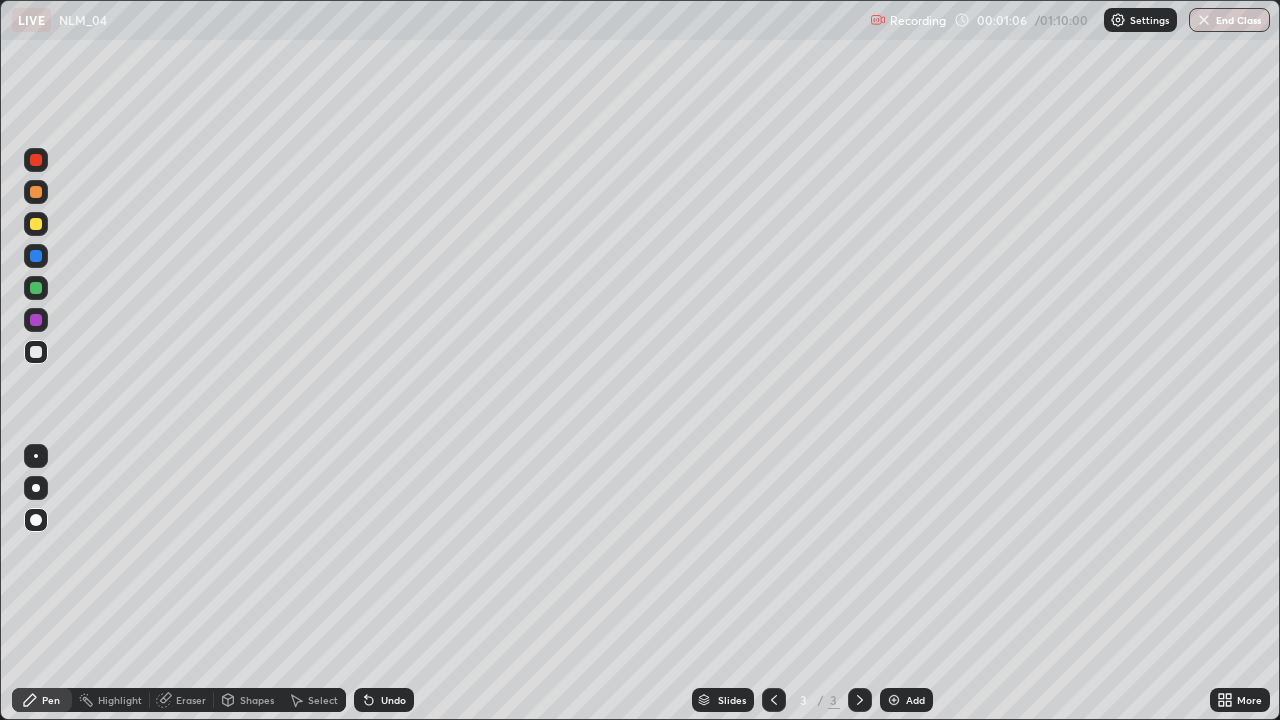 click on "Shapes" at bounding box center (257, 700) 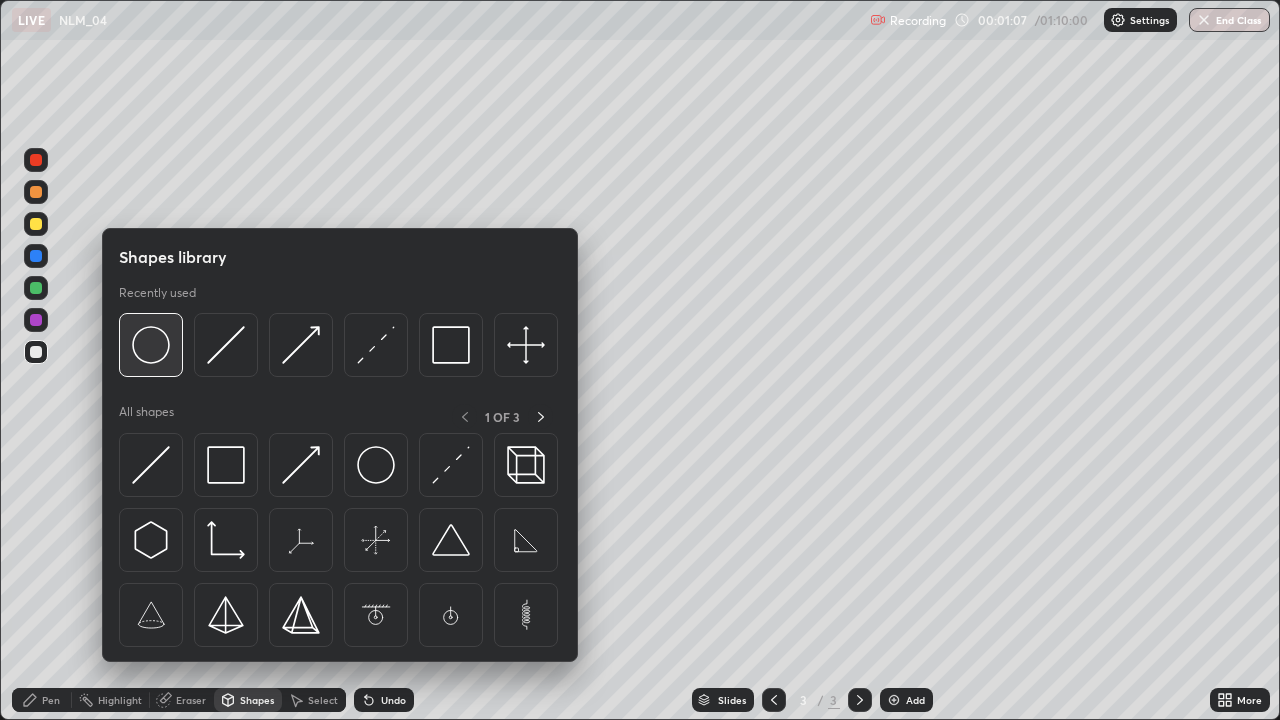 click at bounding box center (151, 345) 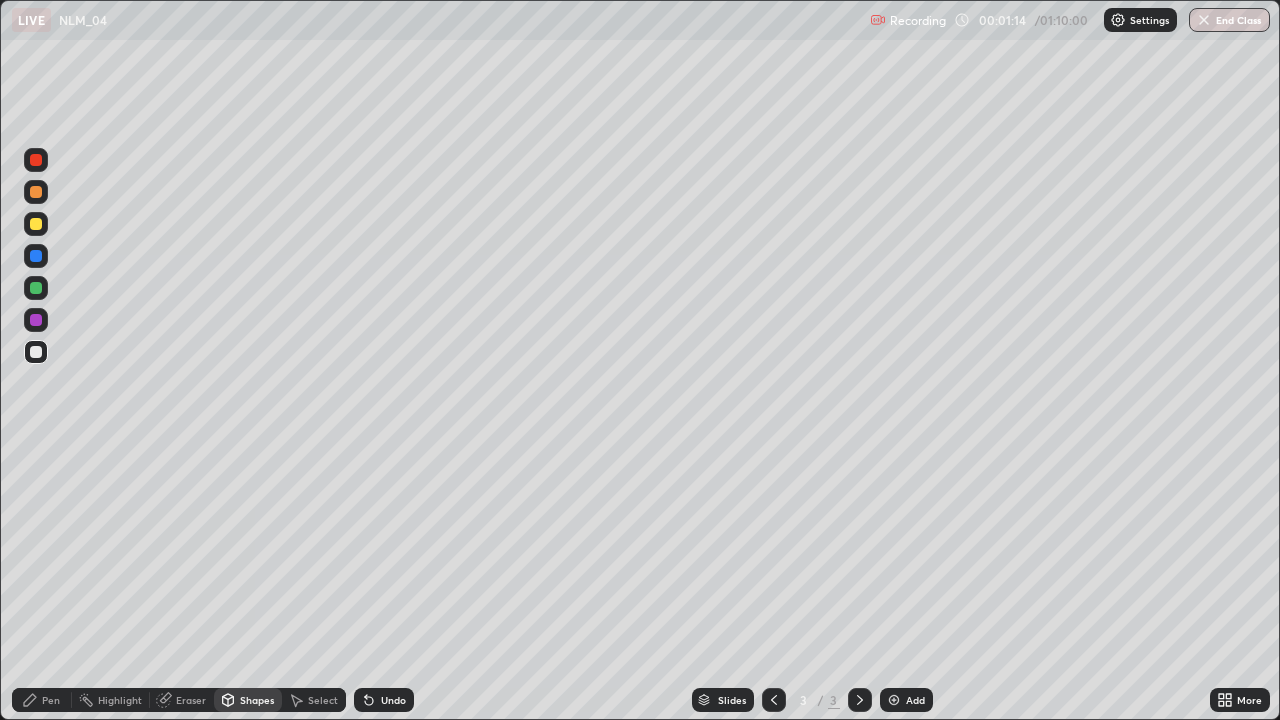 click at bounding box center [36, 224] 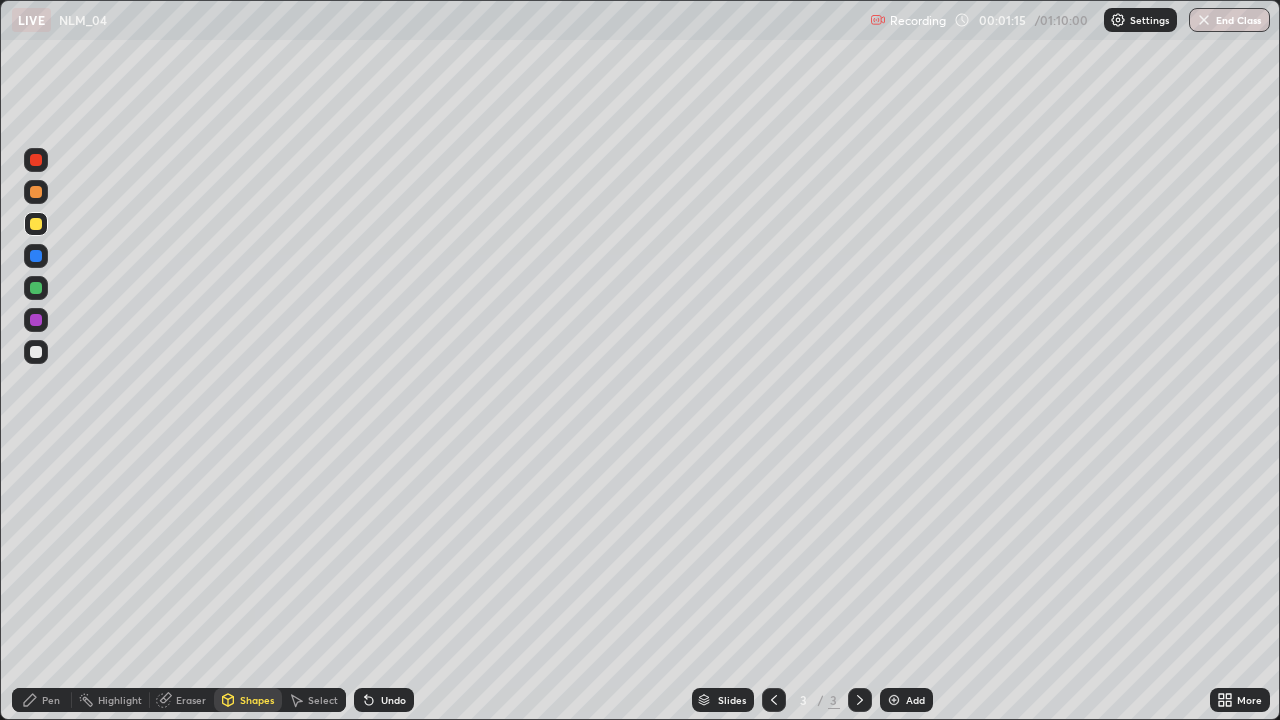 click on "Pen" at bounding box center [51, 700] 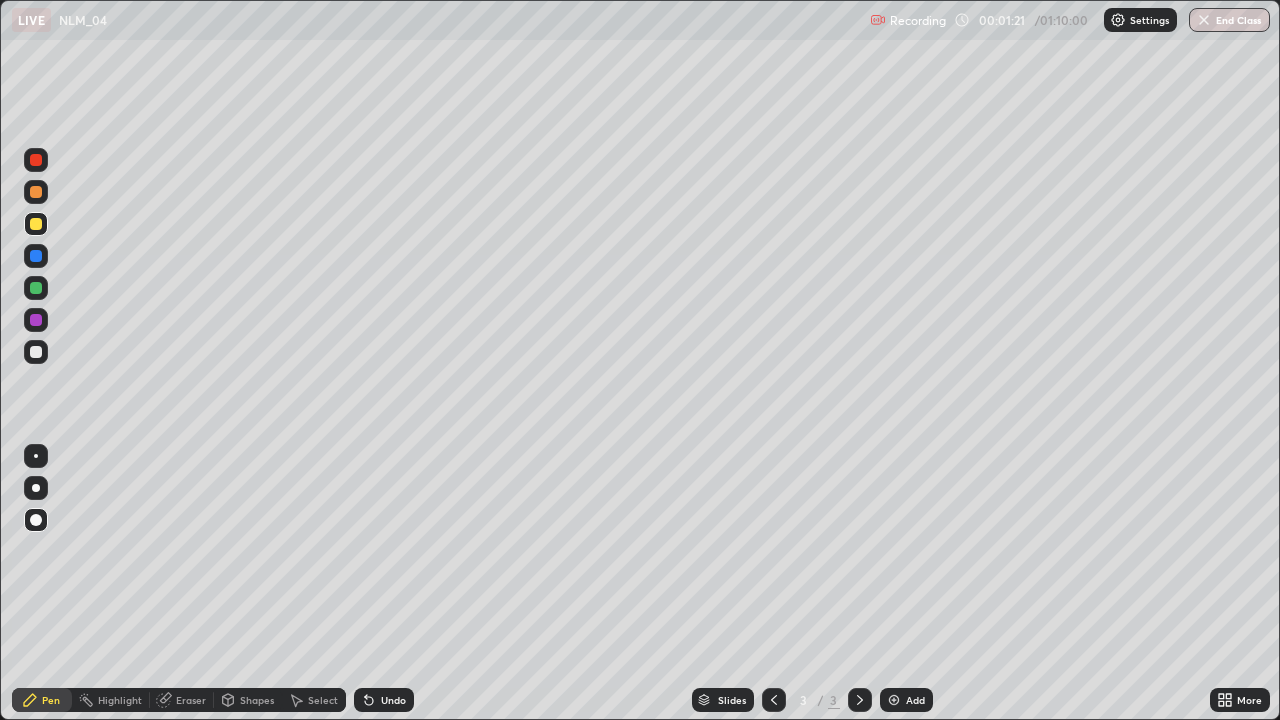 click on "Setting up your live class" at bounding box center [640, 360] 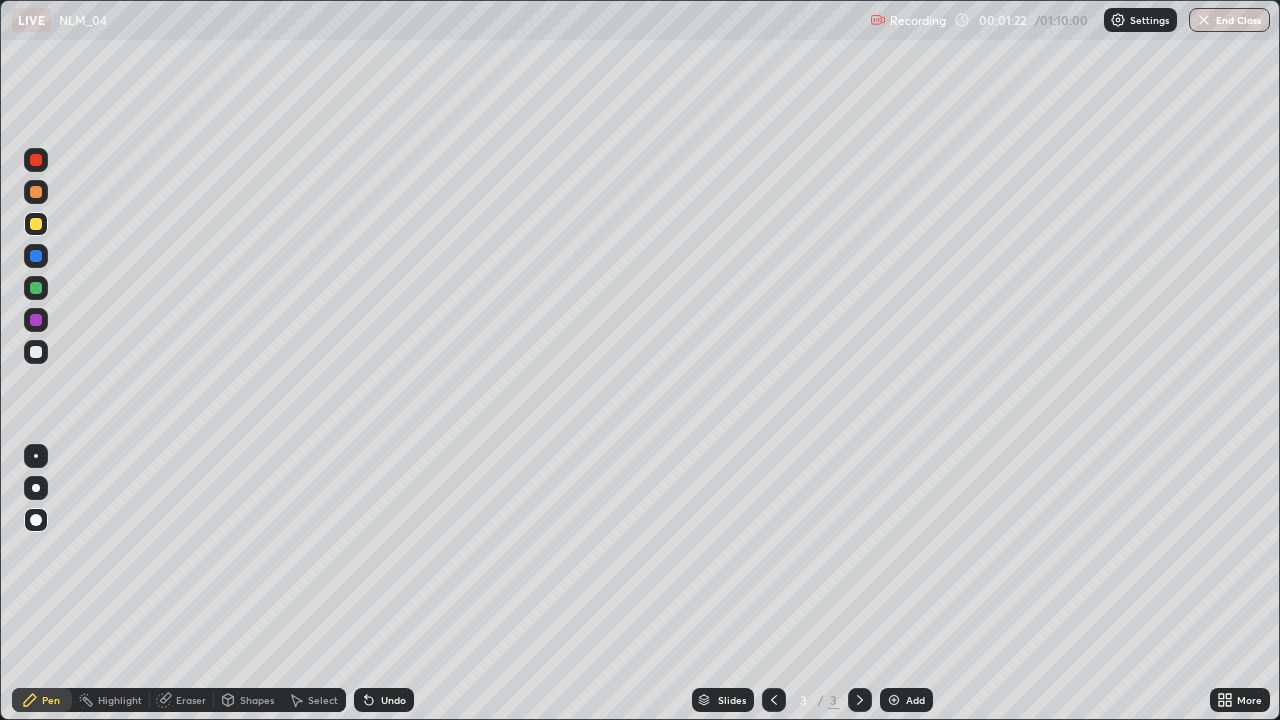 click on "Setting up your live class" at bounding box center (640, 360) 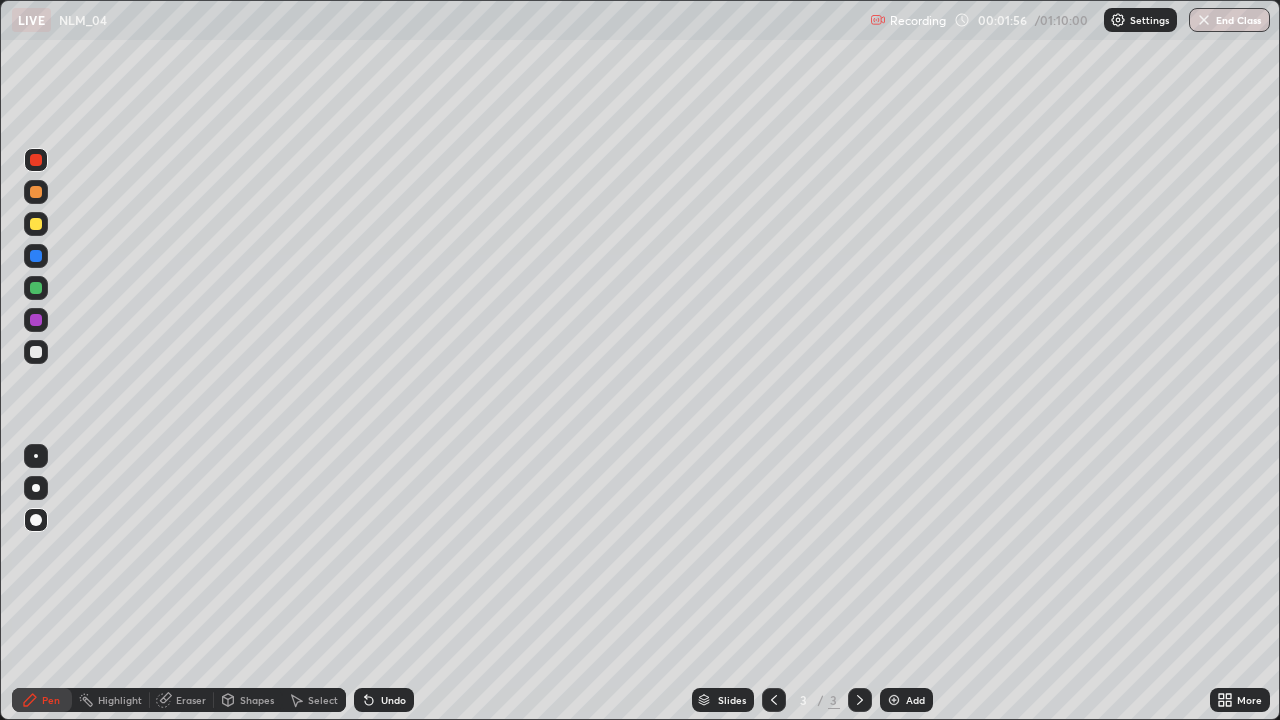 click on "Eraser" at bounding box center (182, 700) 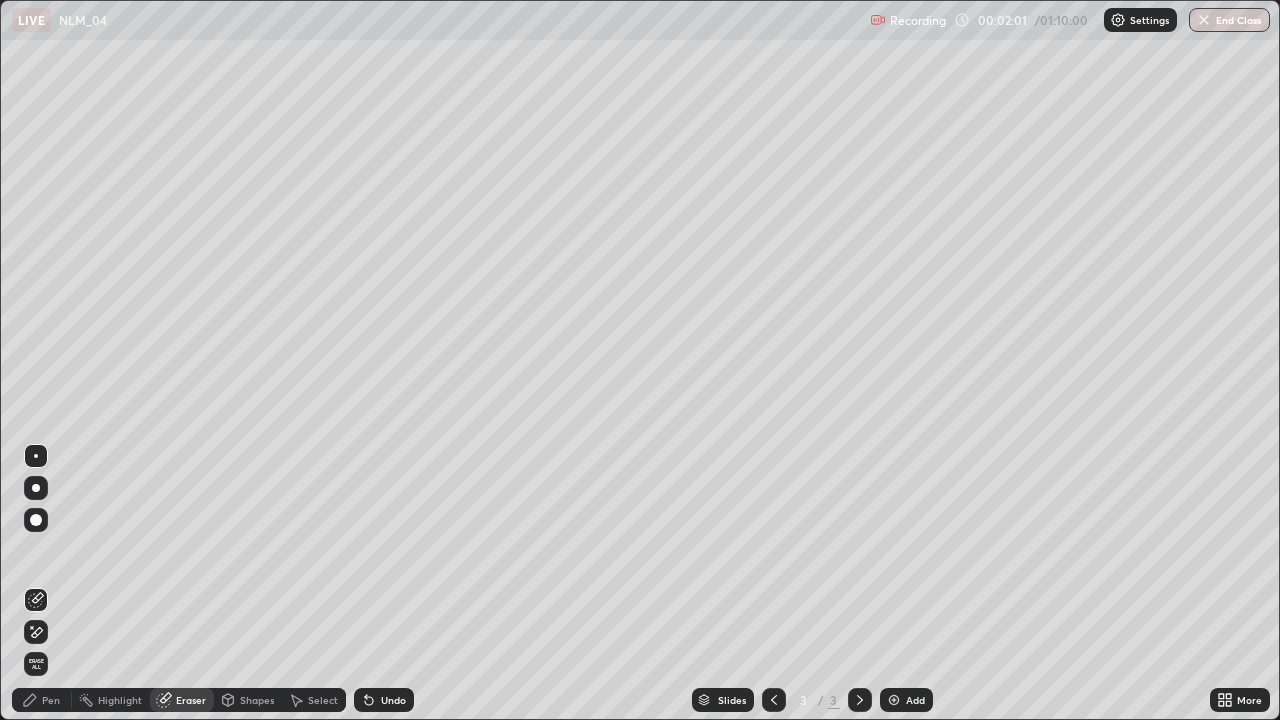 click 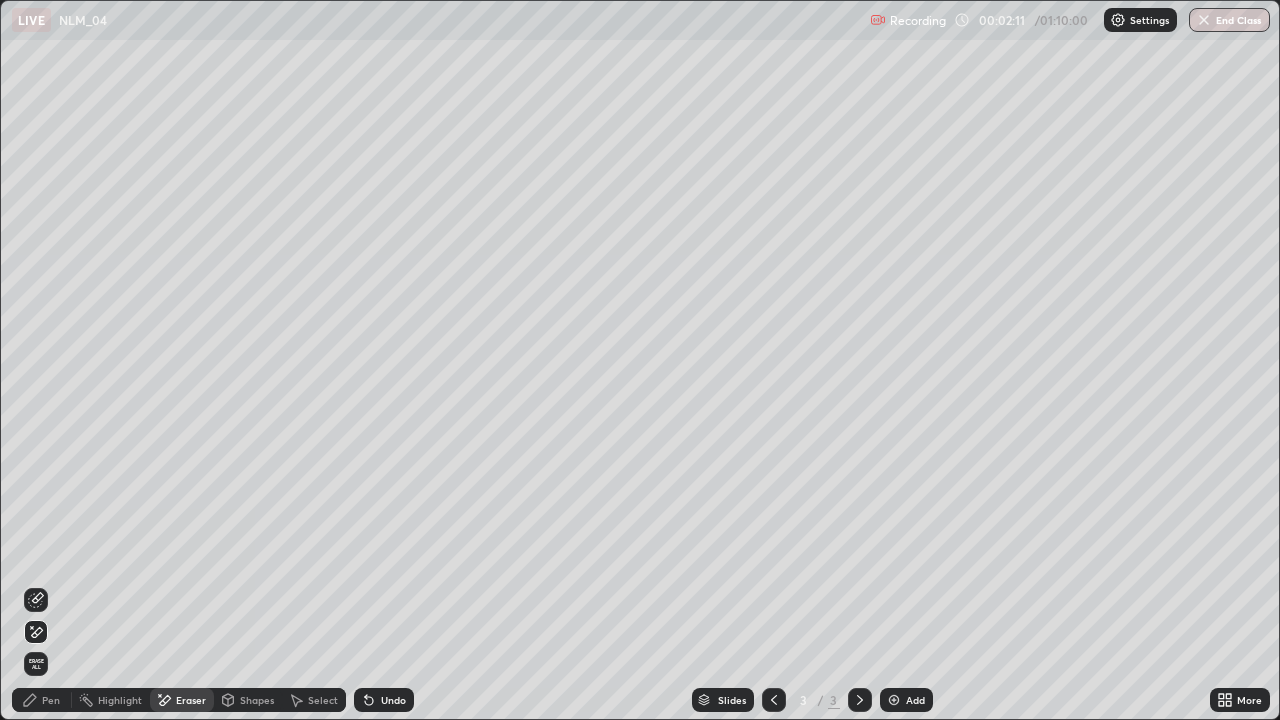 click on "Pen" at bounding box center [51, 700] 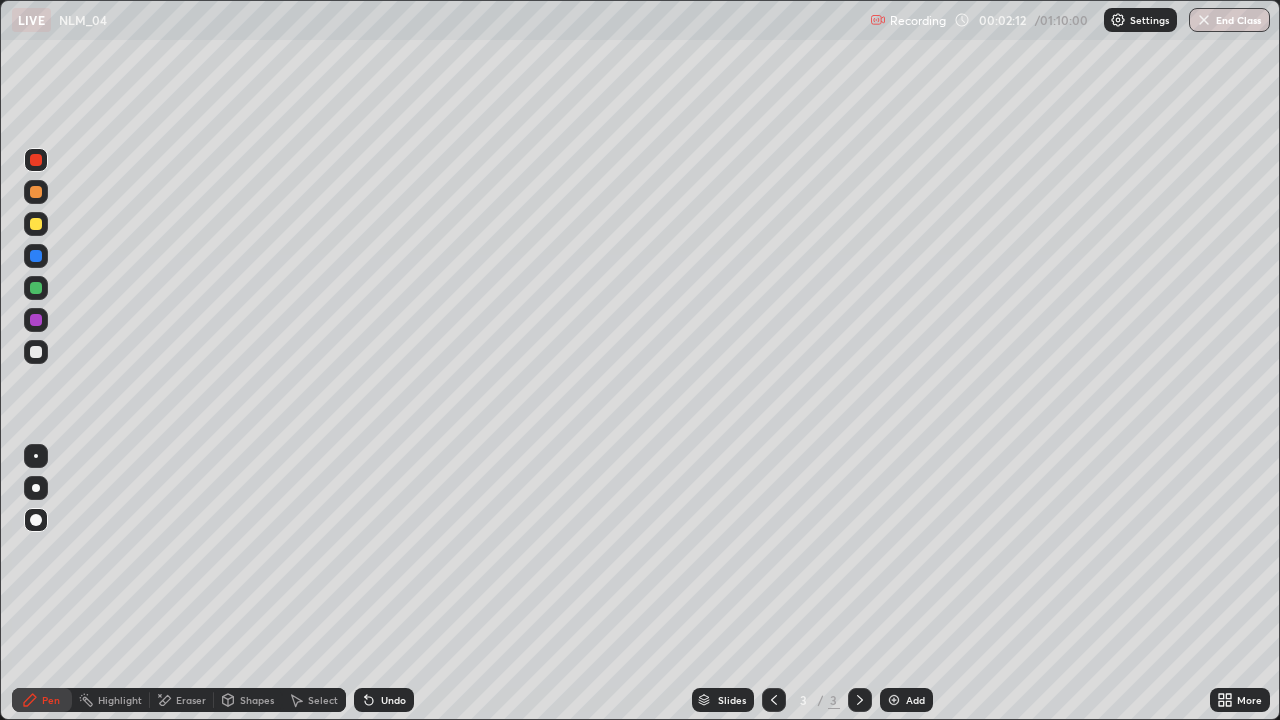 click at bounding box center (36, 352) 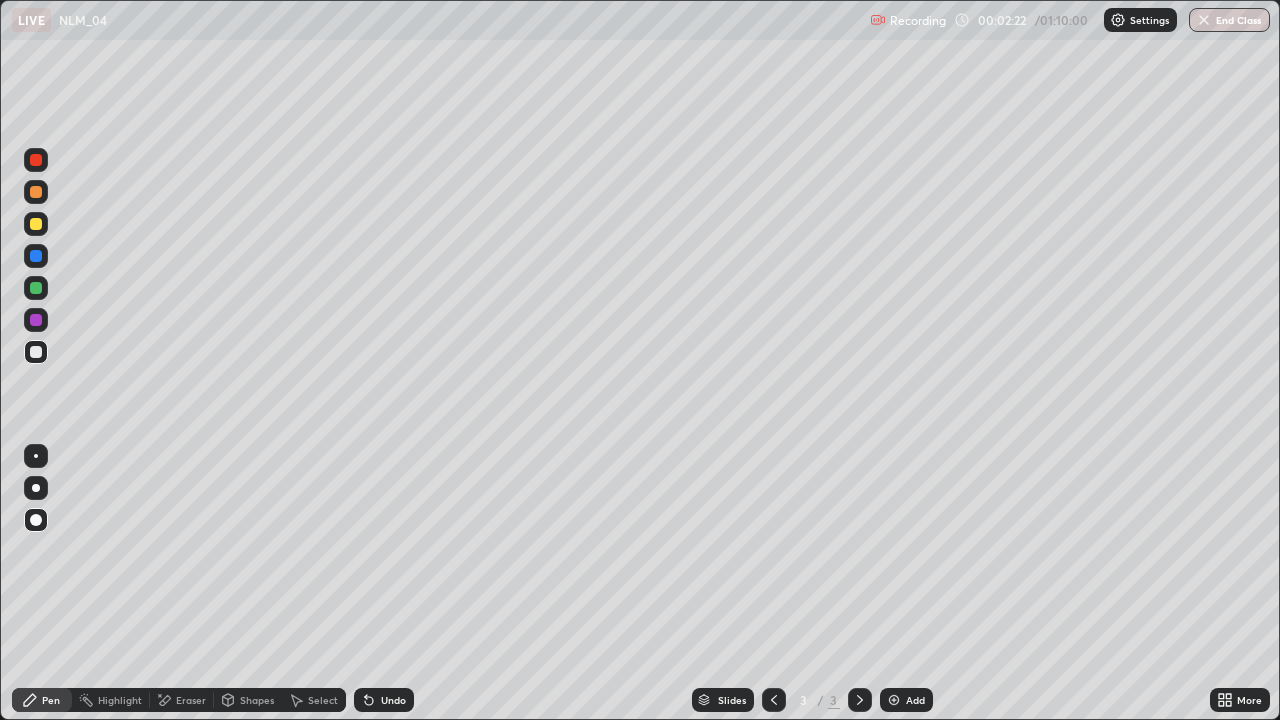 click on "Shapes" at bounding box center [248, 700] 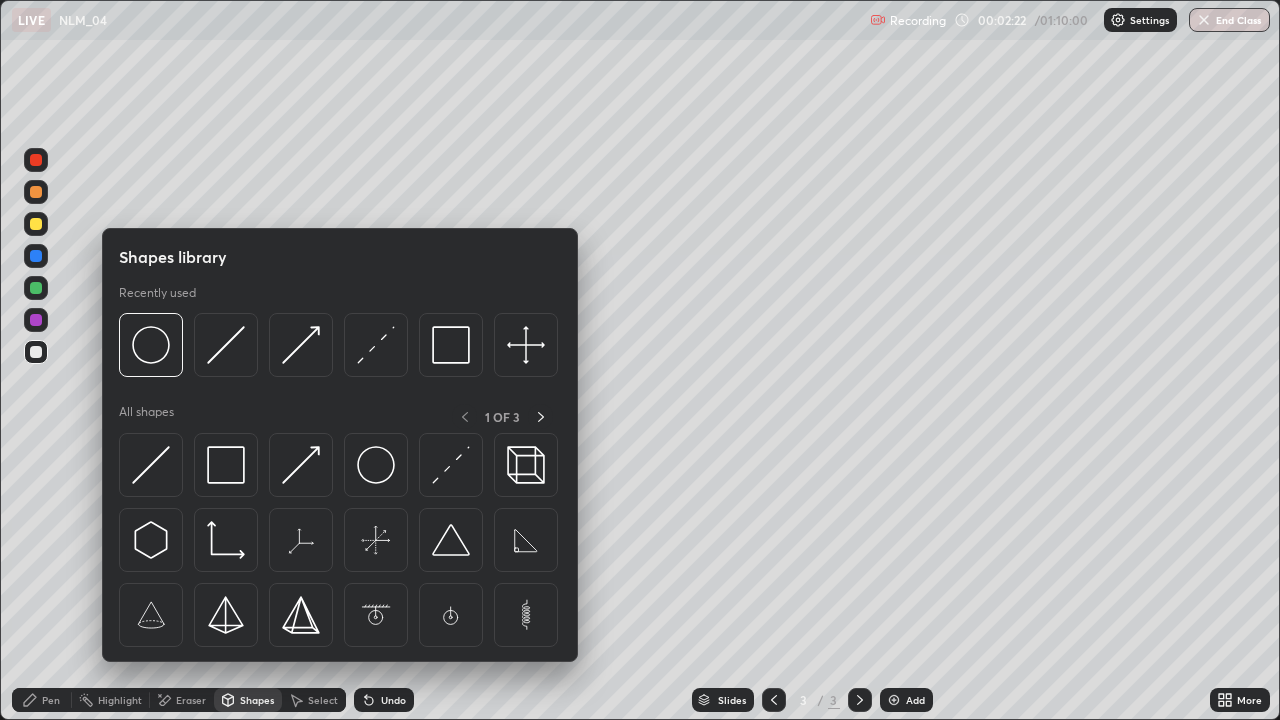 click on "Eraser" at bounding box center [191, 700] 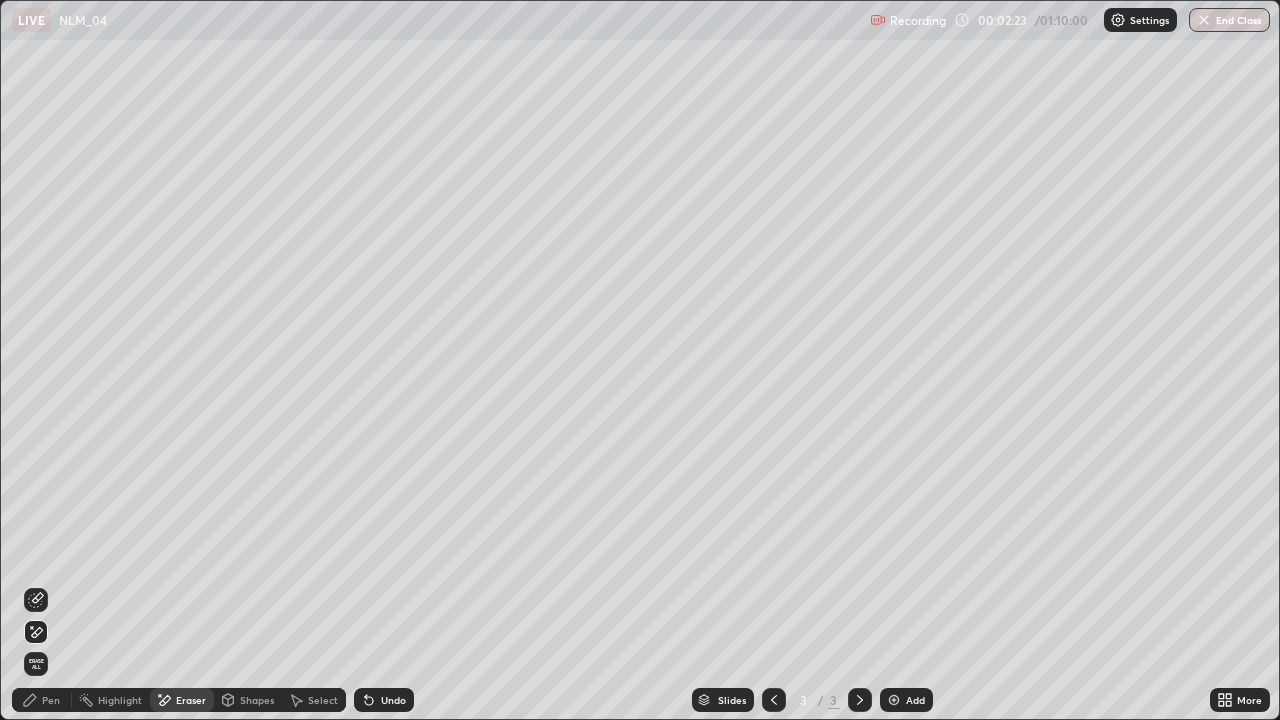 click on "Shapes" at bounding box center [257, 700] 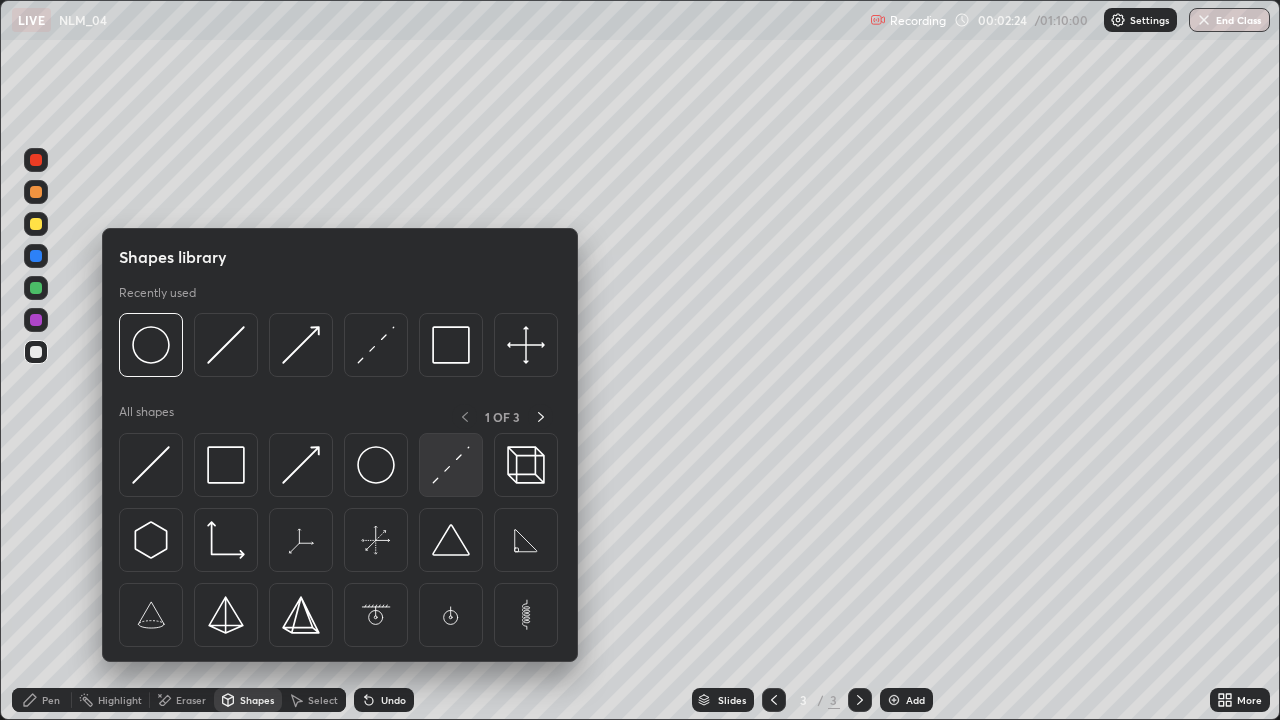 click at bounding box center [451, 465] 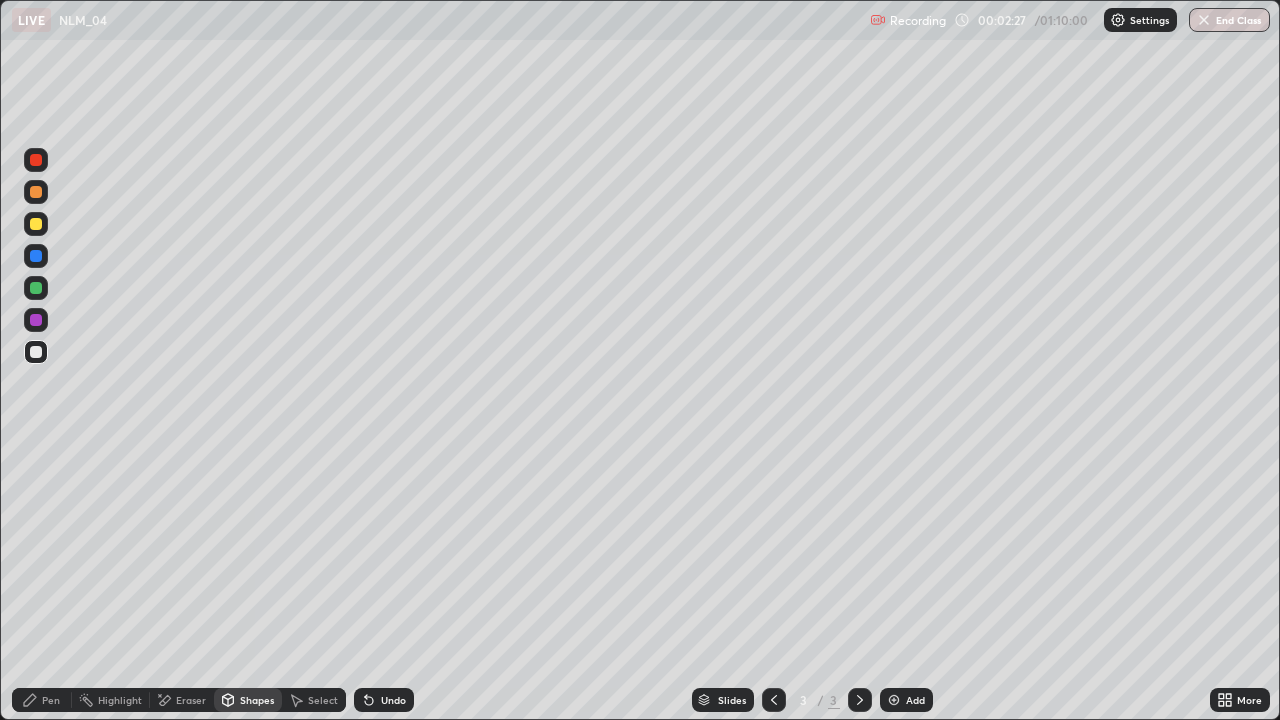 click at bounding box center [36, 288] 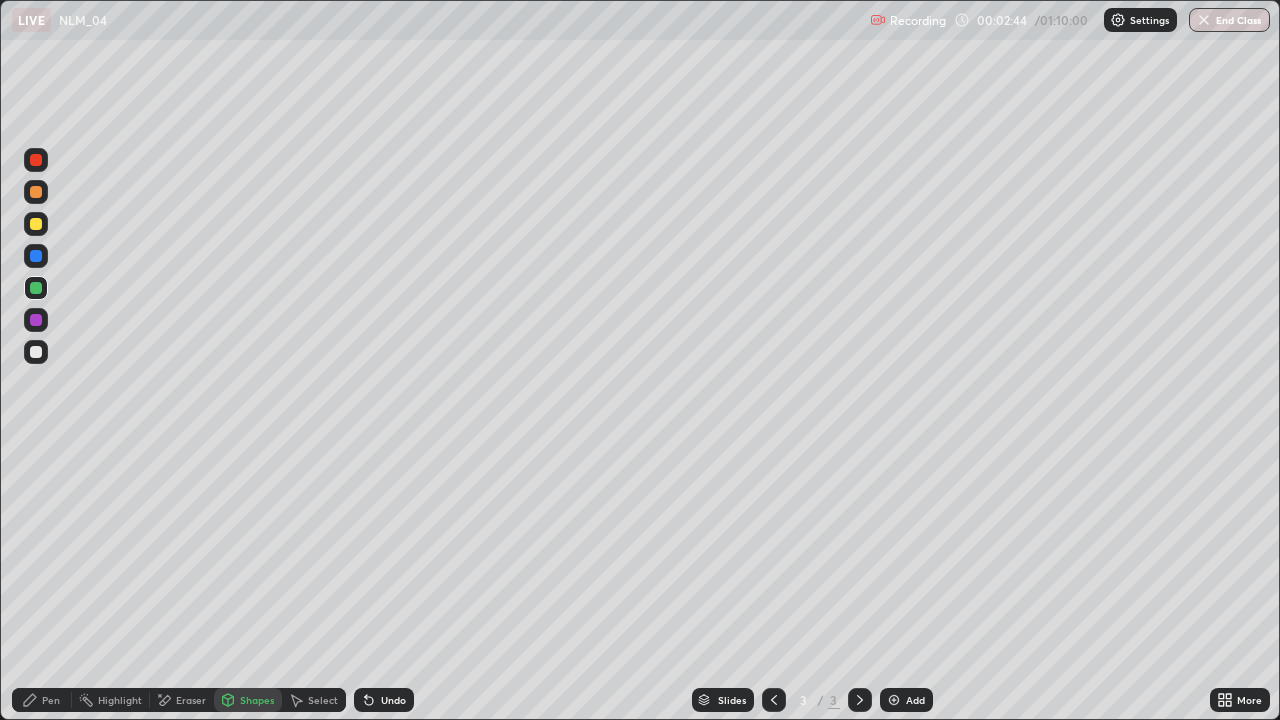 click at bounding box center (36, 224) 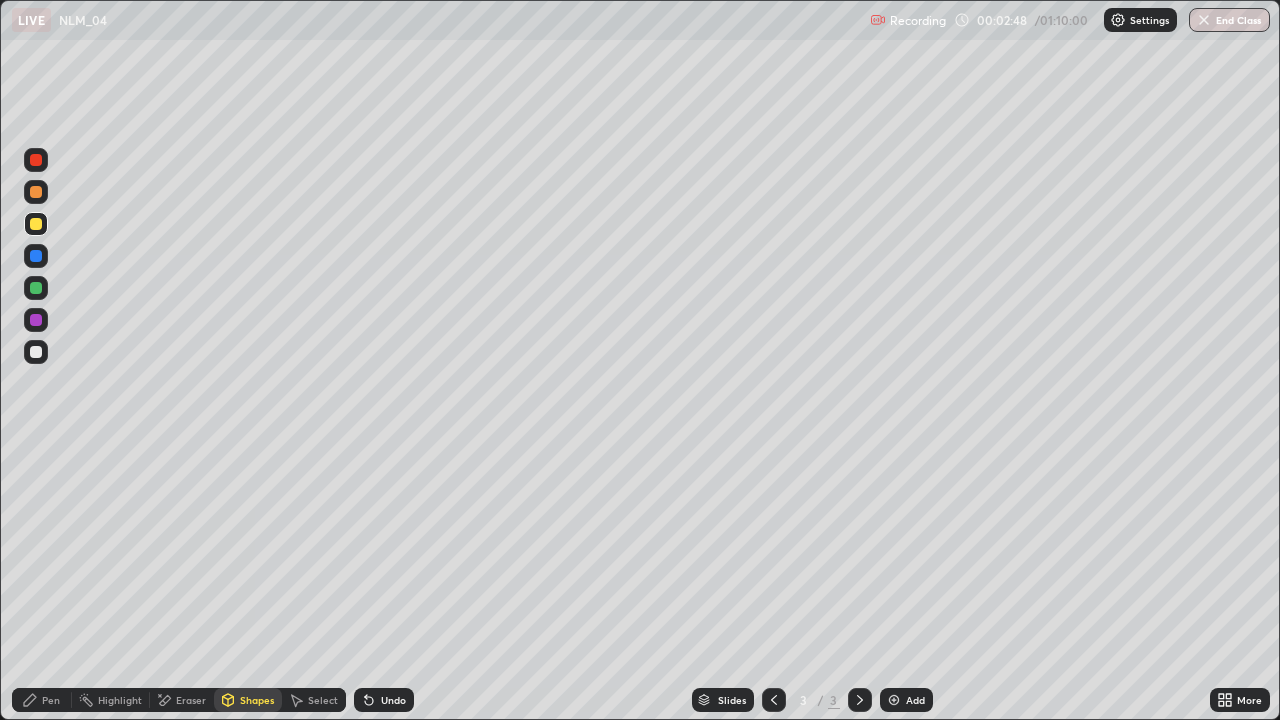 click at bounding box center [36, 256] 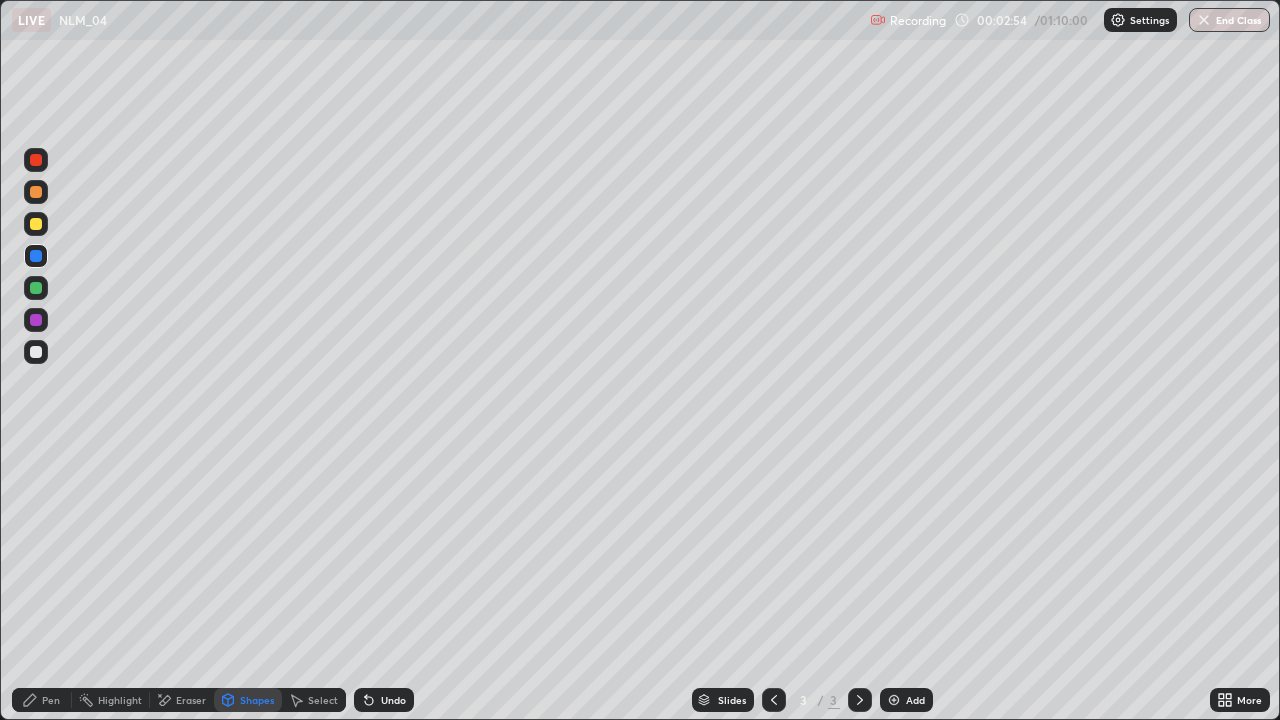 click on "Pen" at bounding box center (51, 700) 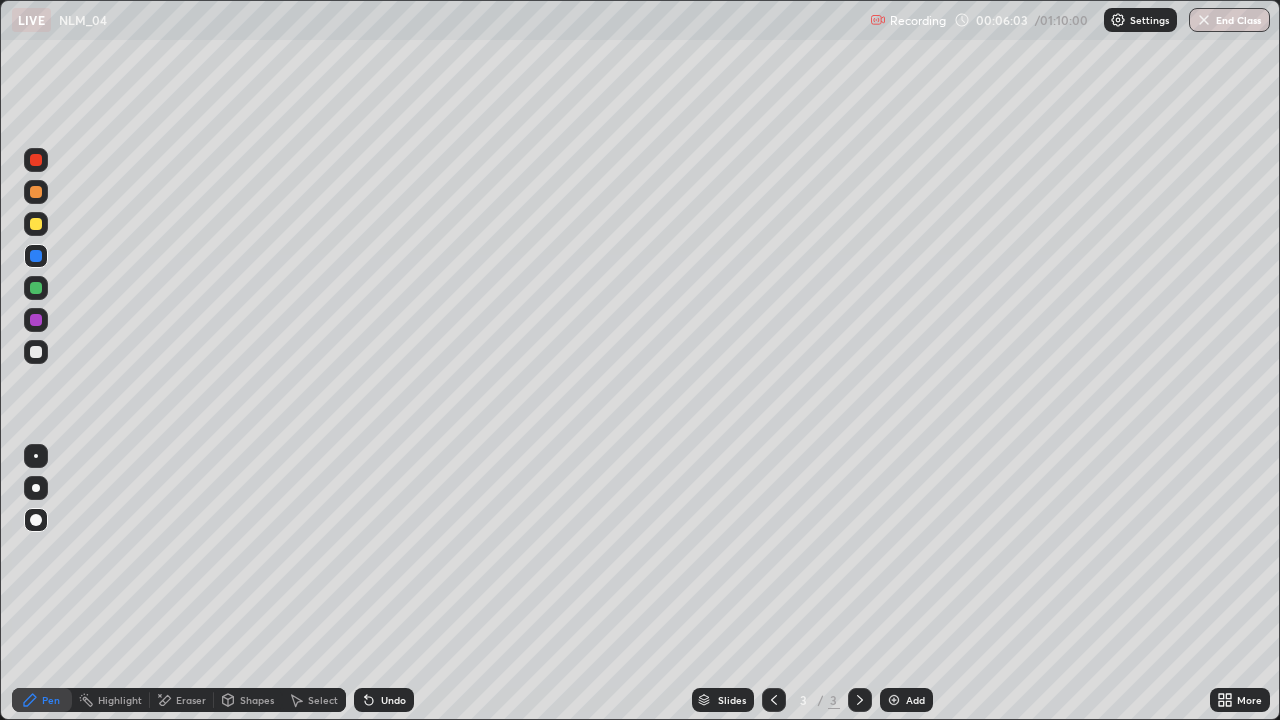 click at bounding box center (36, 224) 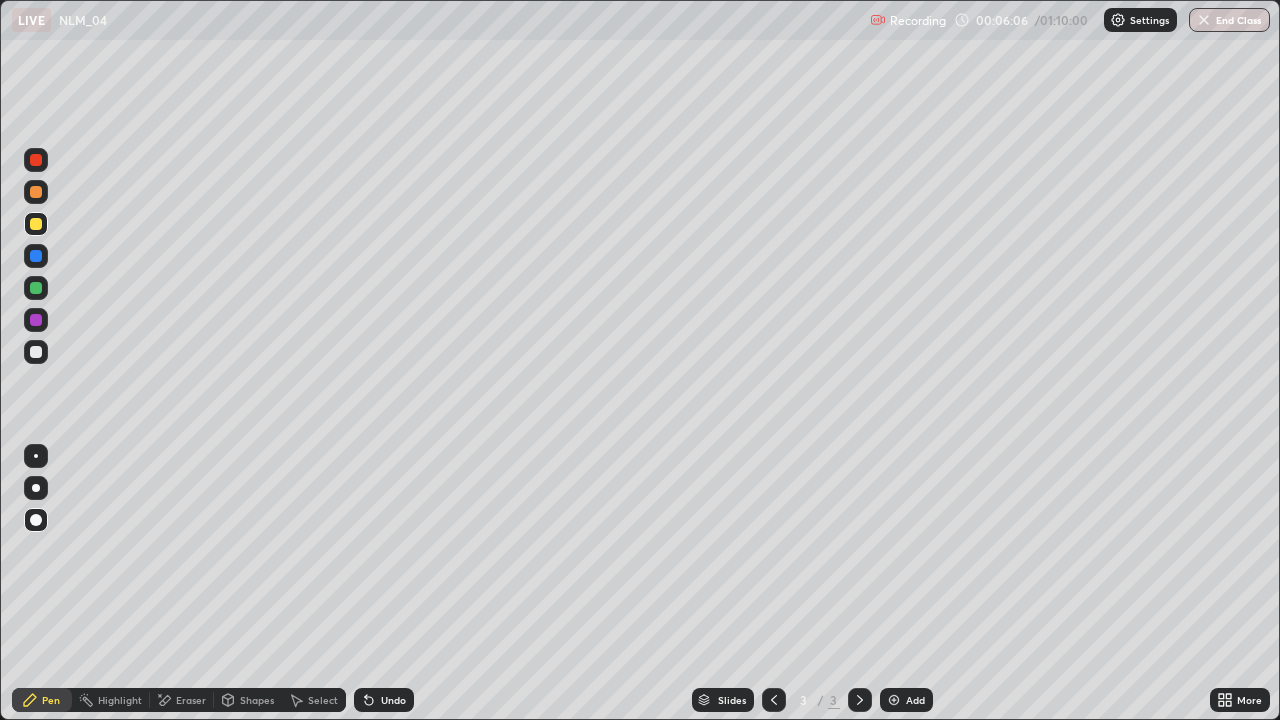 click at bounding box center [36, 160] 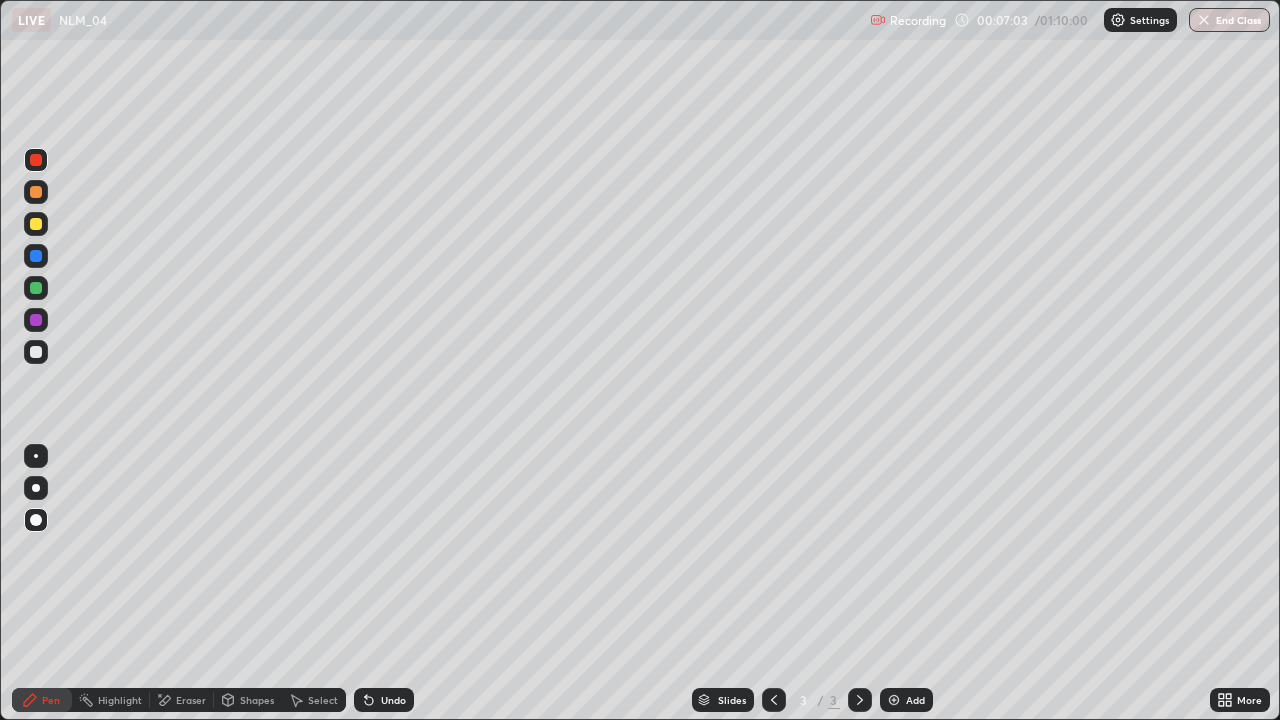 click at bounding box center (36, 352) 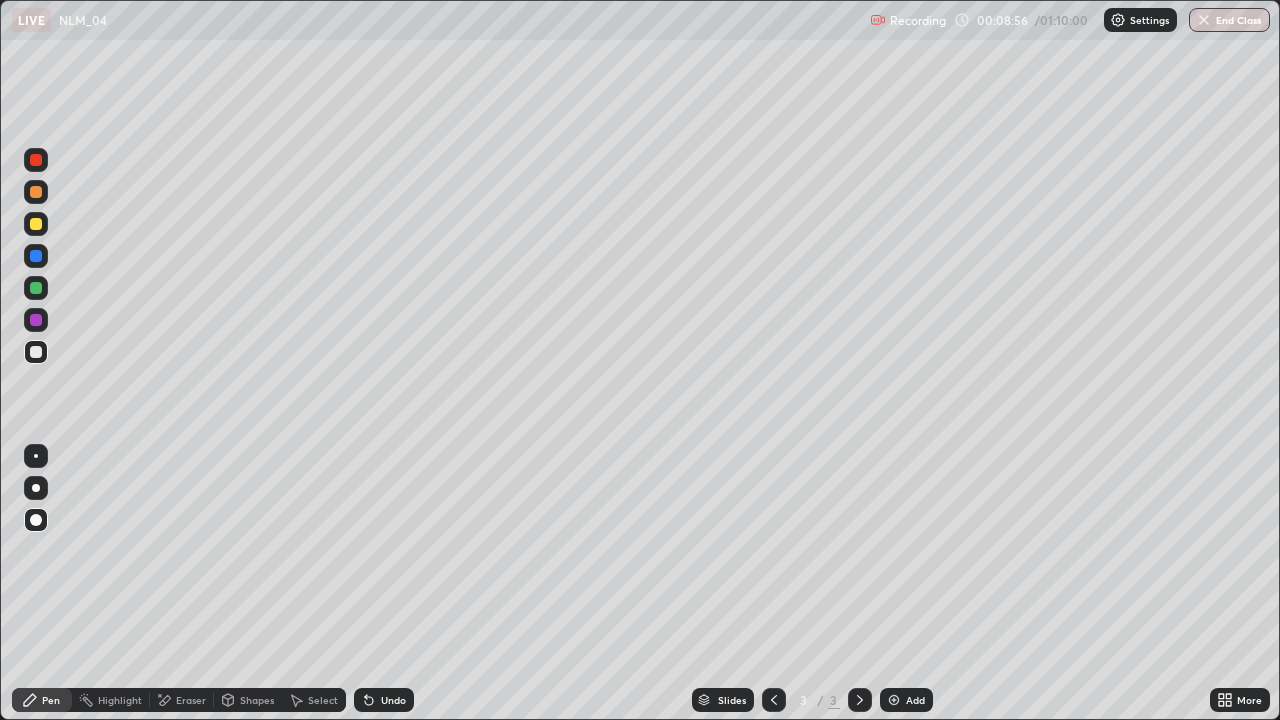click on "Add" at bounding box center (906, 700) 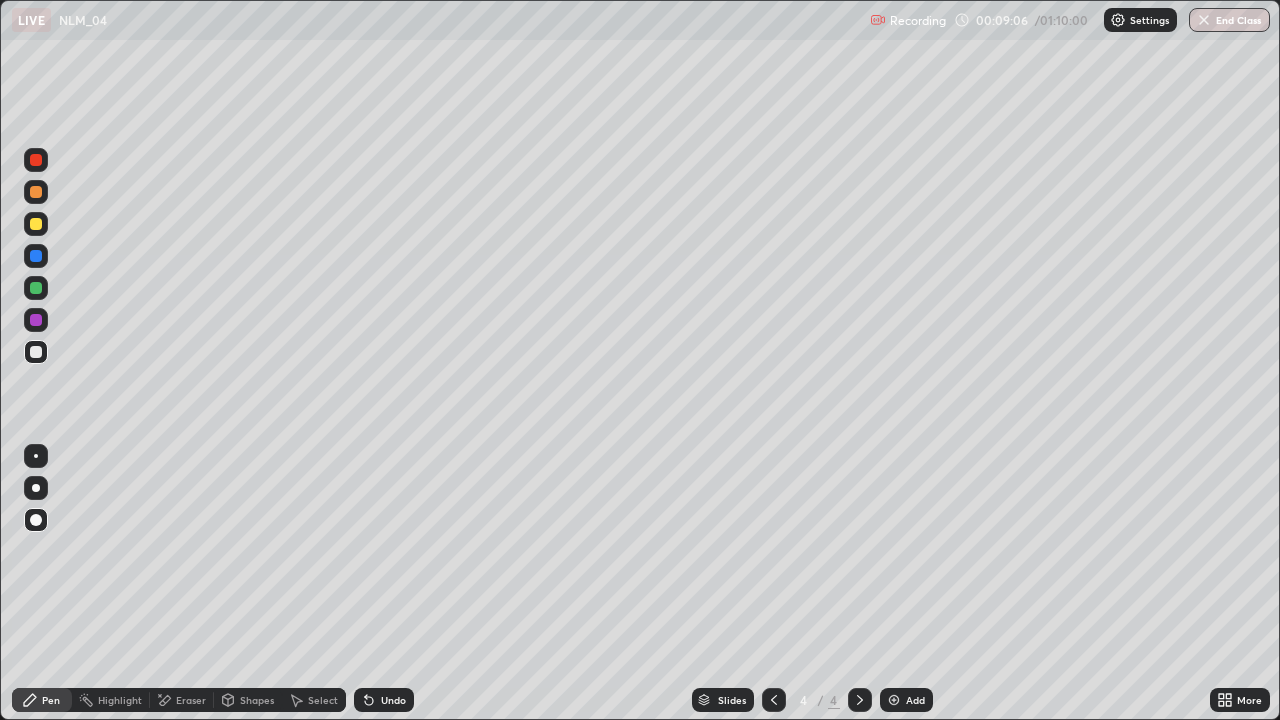click at bounding box center [36, 352] 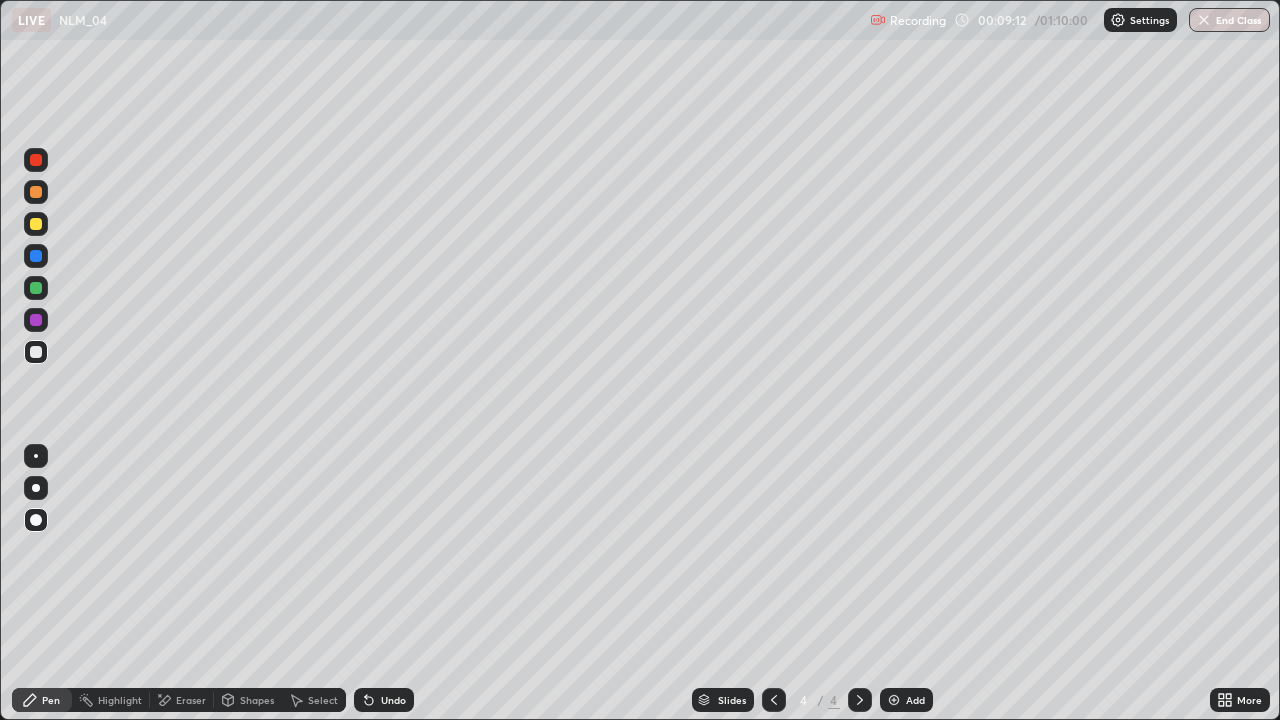 click at bounding box center (36, 160) 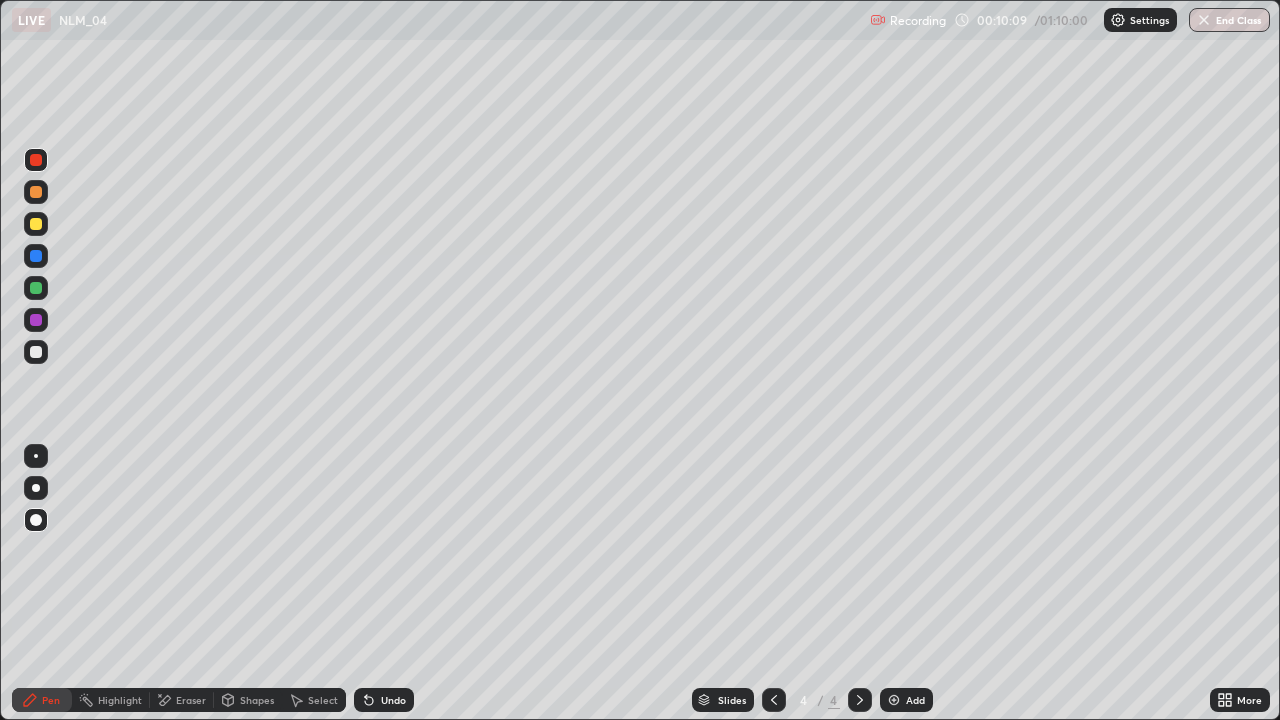 click at bounding box center (36, 224) 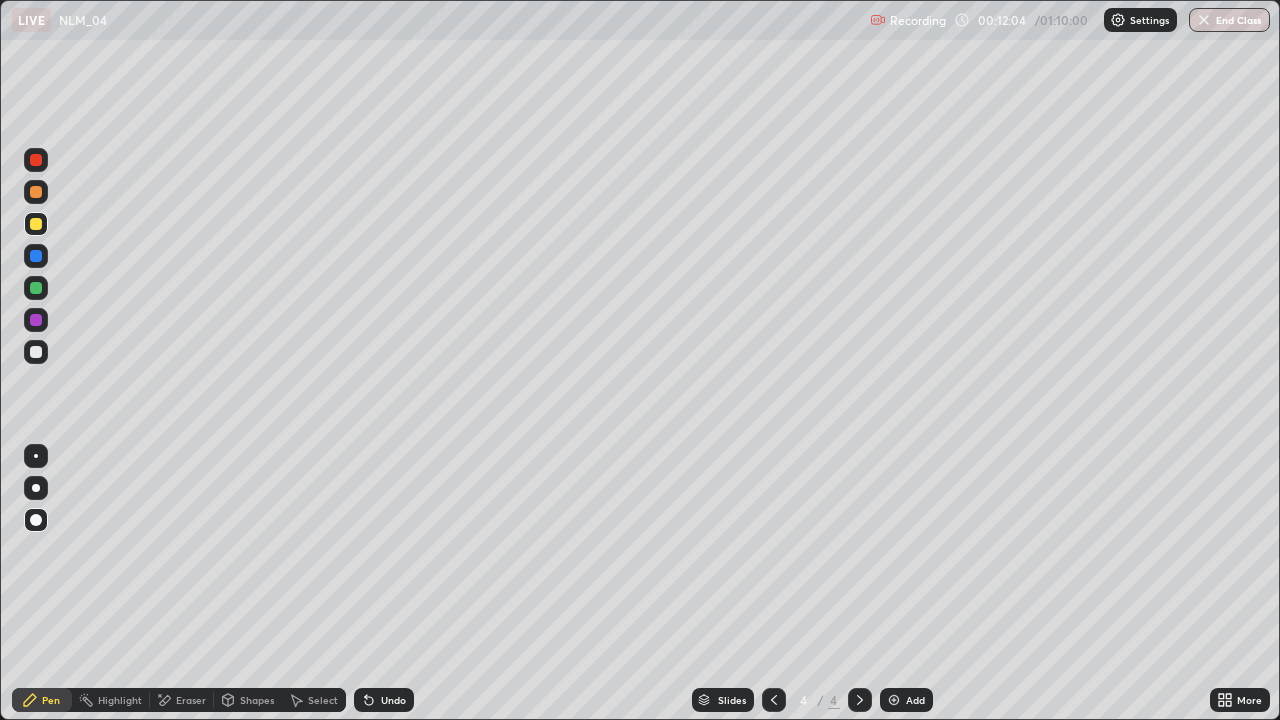 click at bounding box center [36, 256] 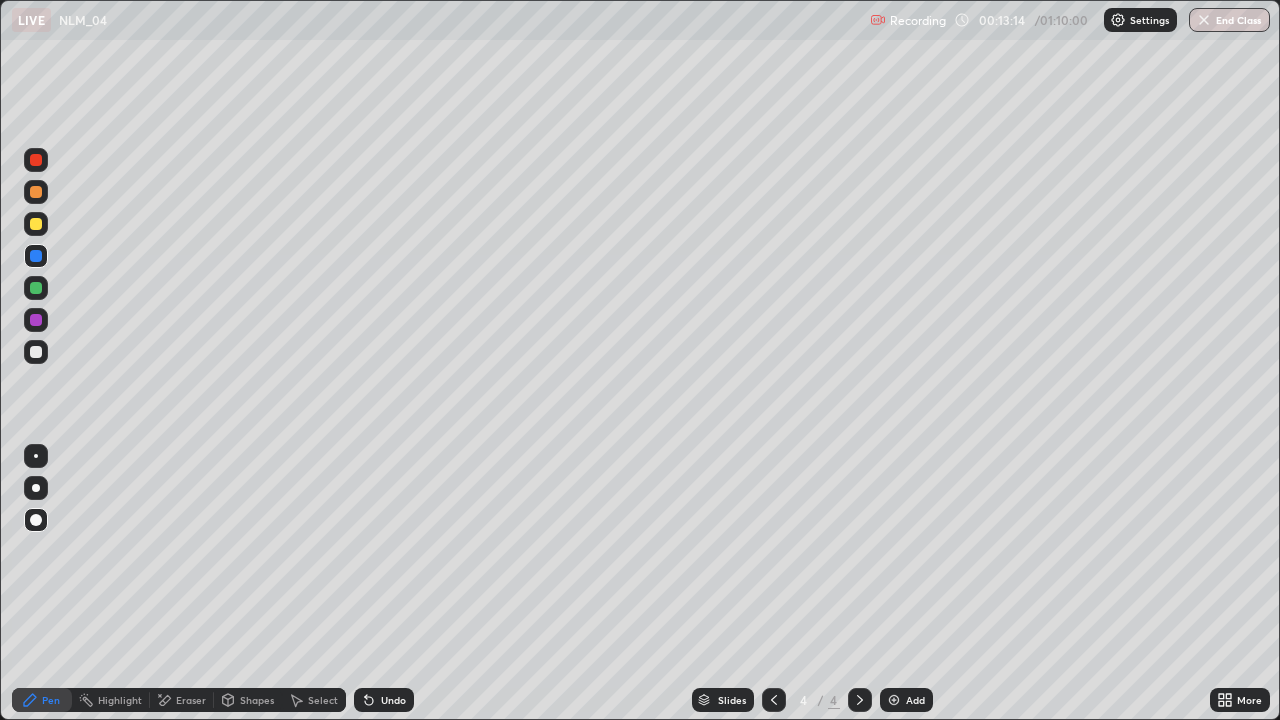 click at bounding box center [894, 700] 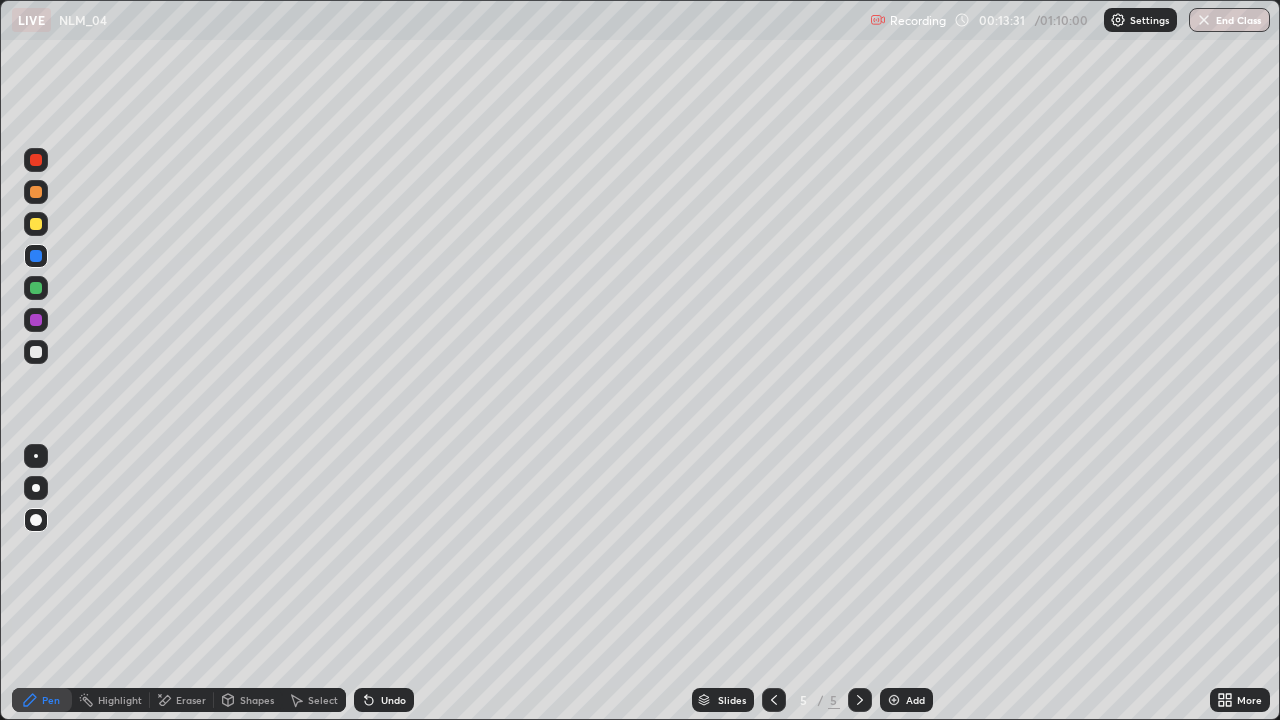 click at bounding box center (36, 224) 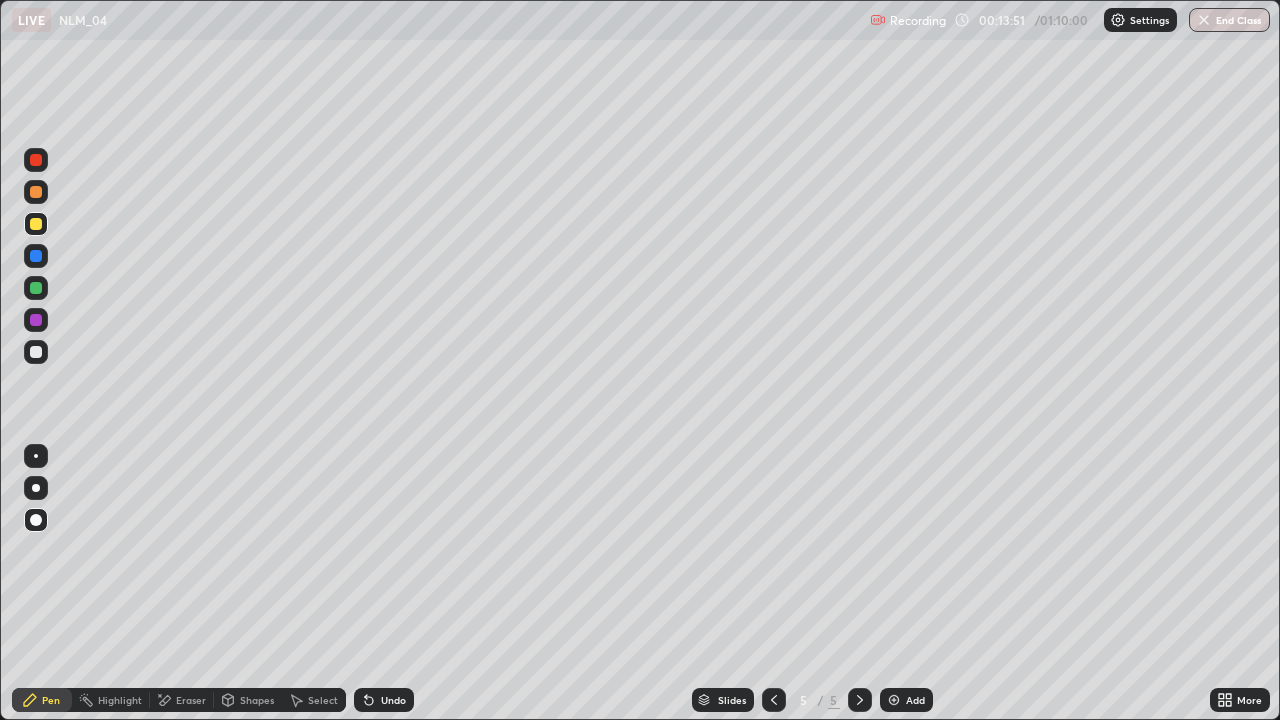 click at bounding box center [36, 352] 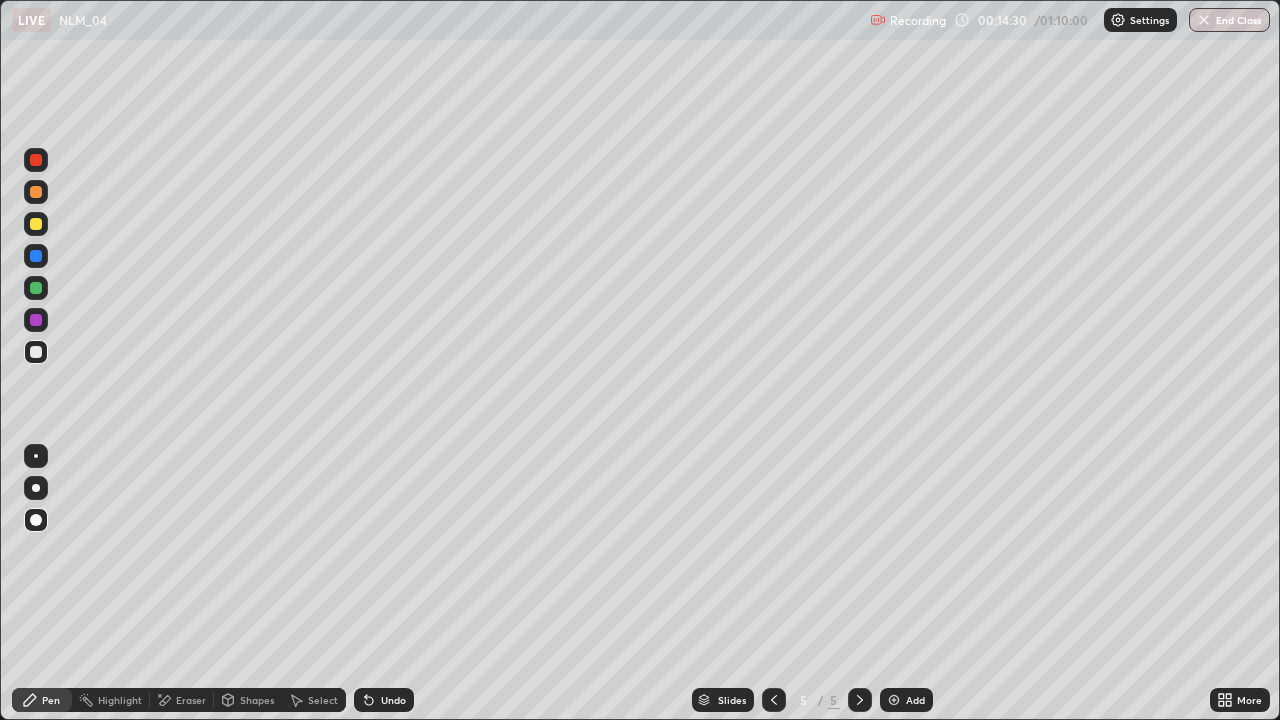 click at bounding box center [36, 224] 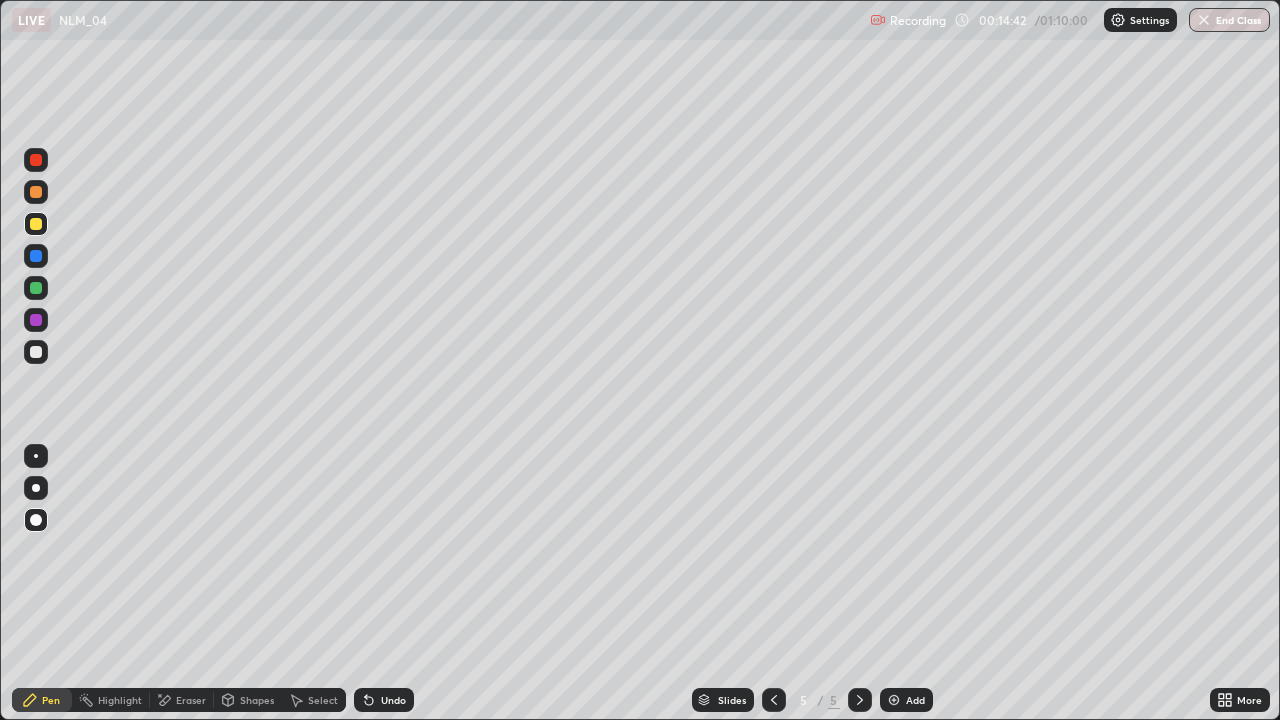 click at bounding box center (36, 352) 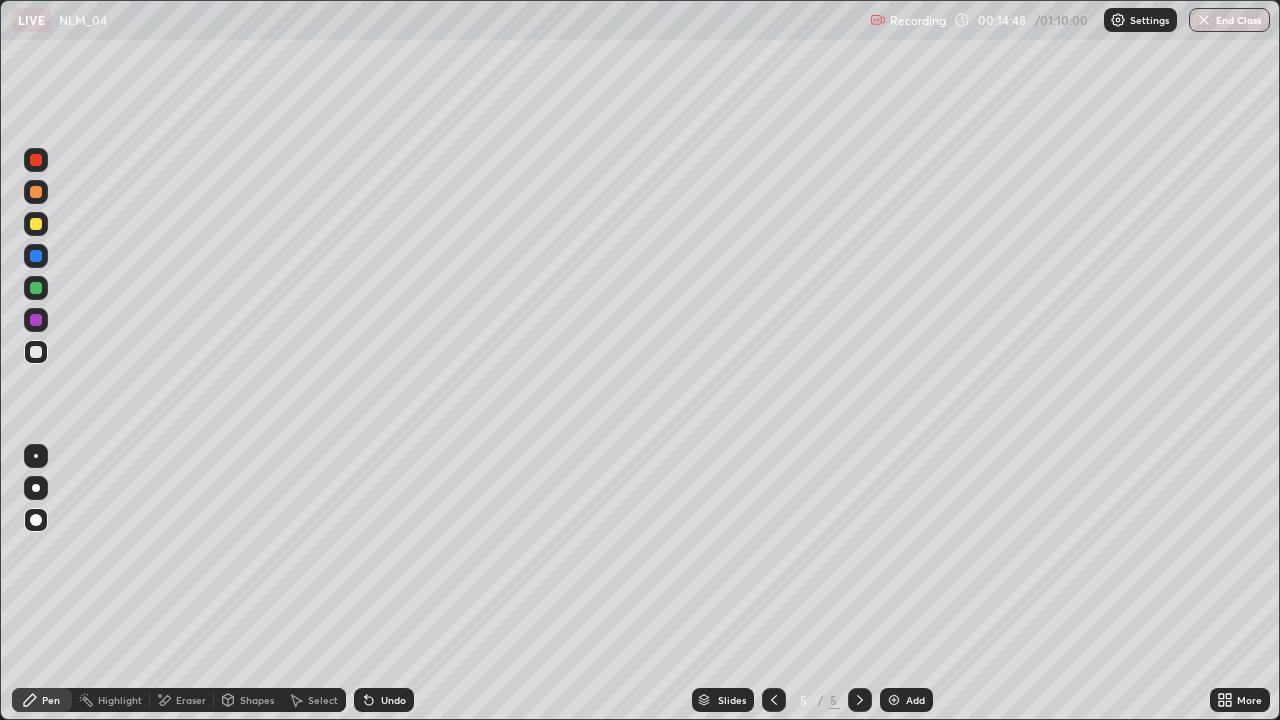 click on "Undo" at bounding box center [393, 700] 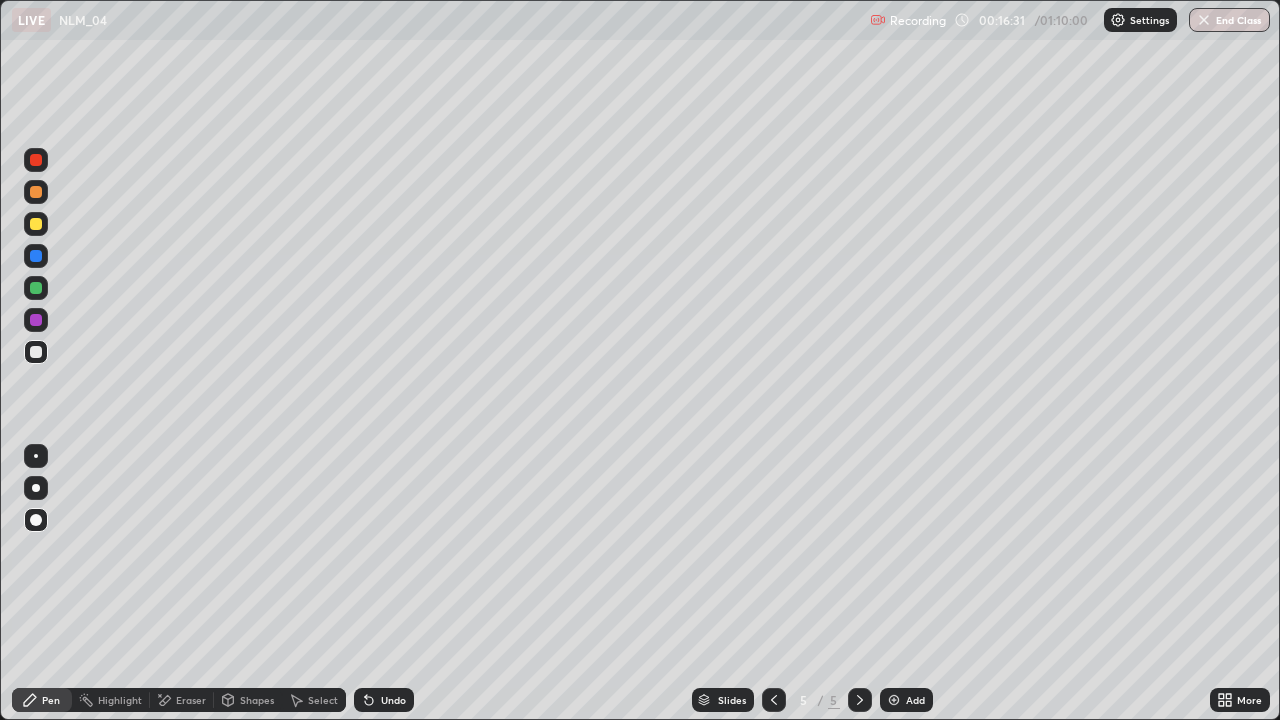 click at bounding box center [894, 700] 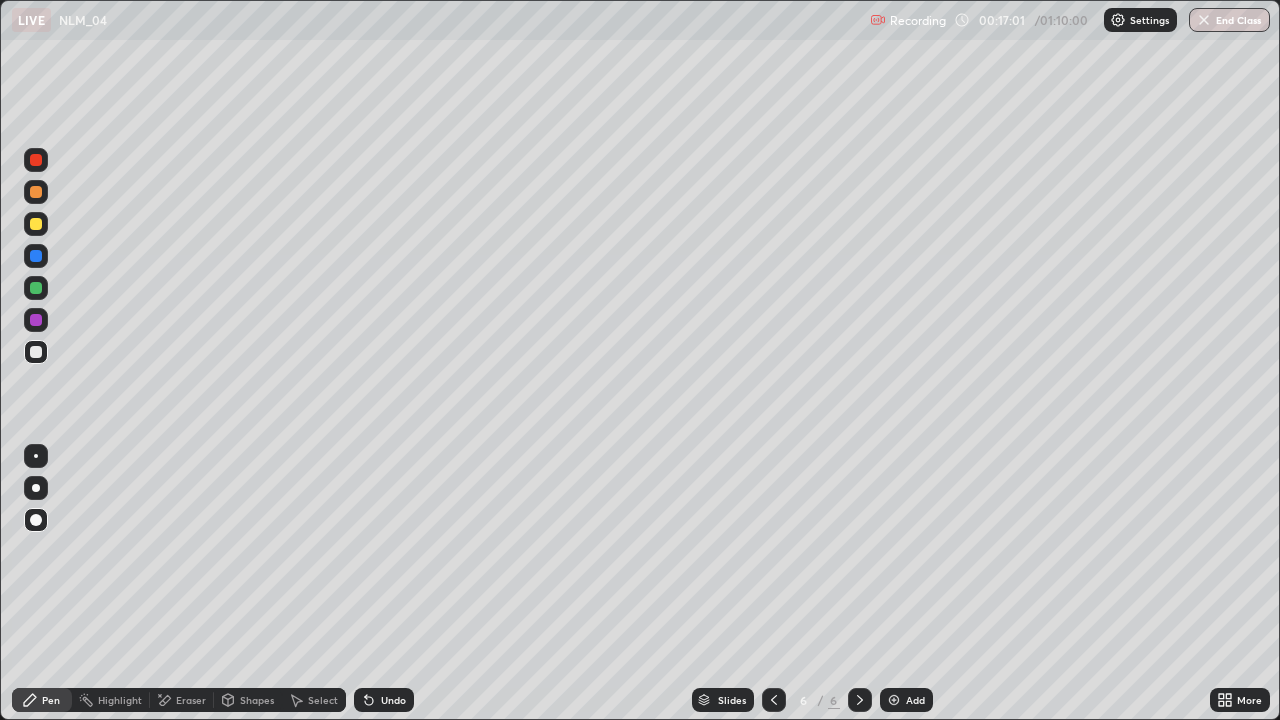 click at bounding box center [36, 224] 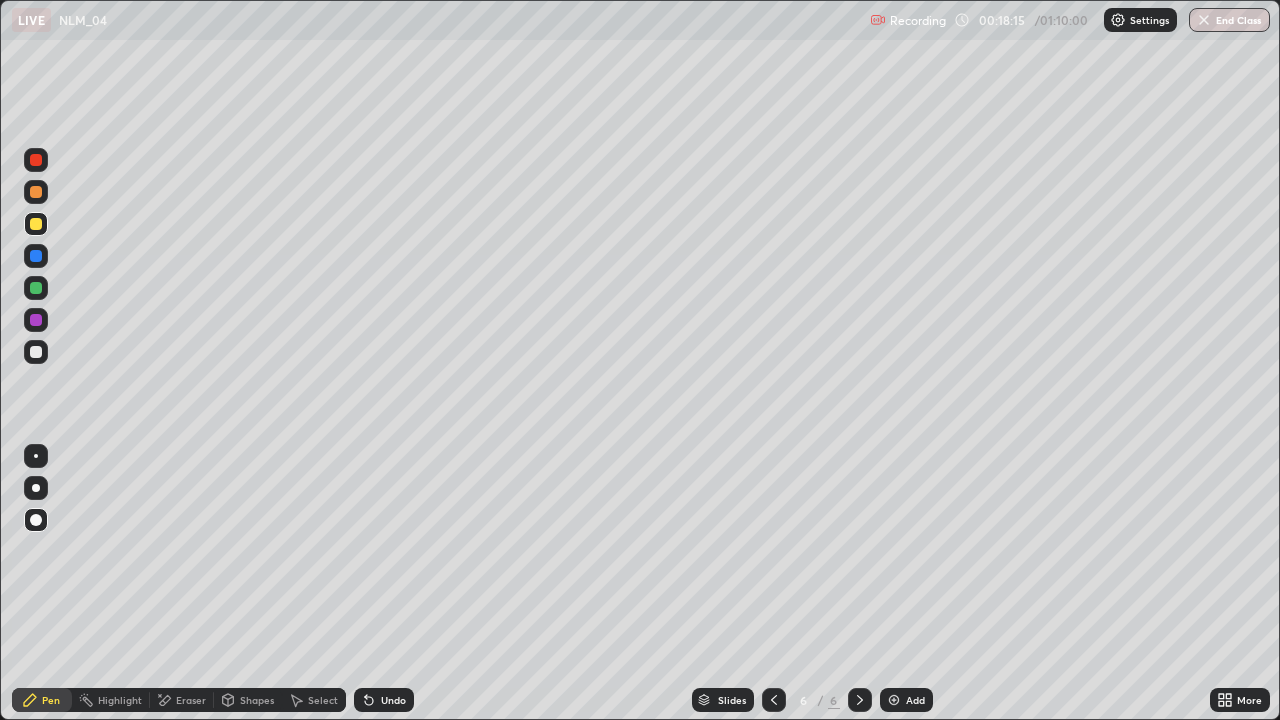 click at bounding box center (36, 224) 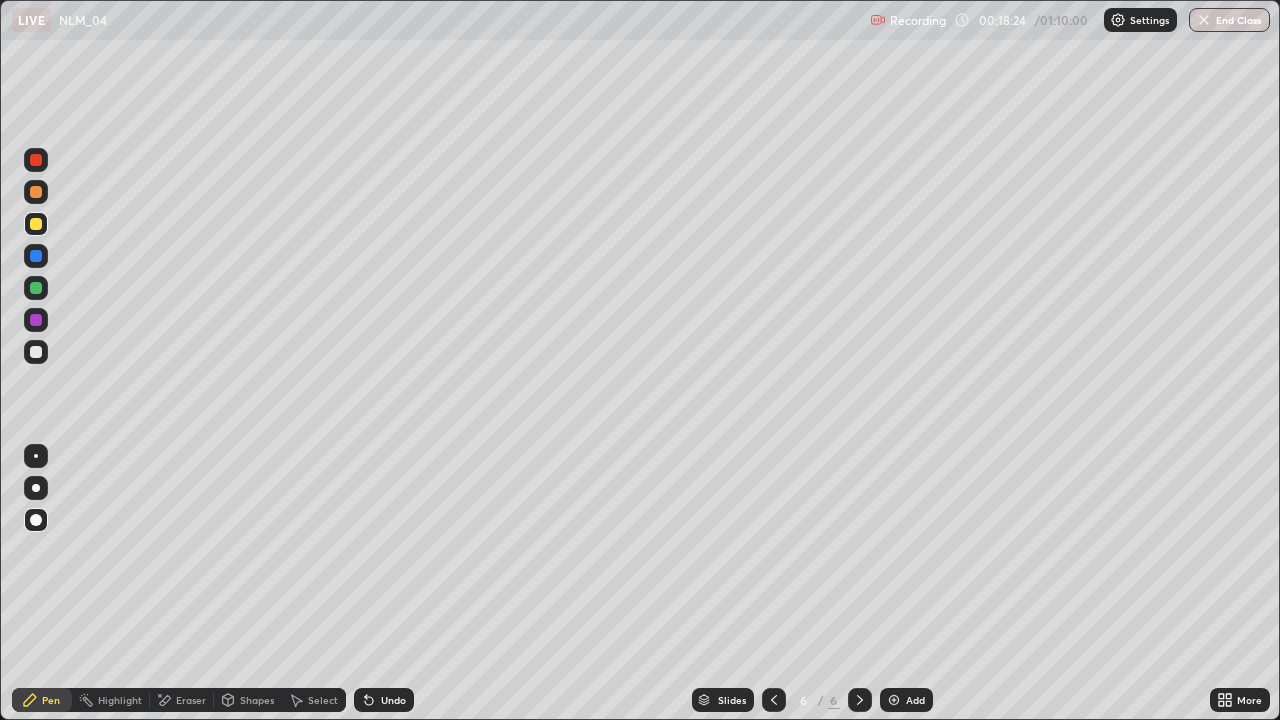 click at bounding box center [36, 352] 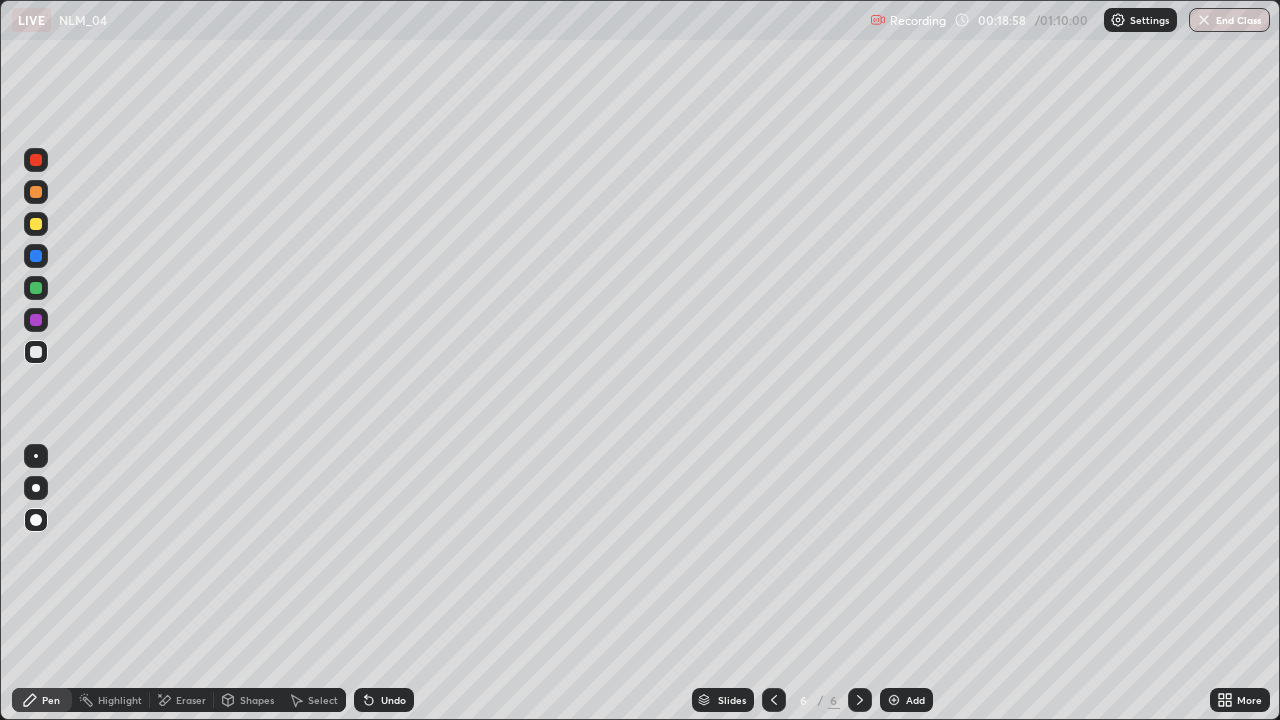 click at bounding box center (36, 224) 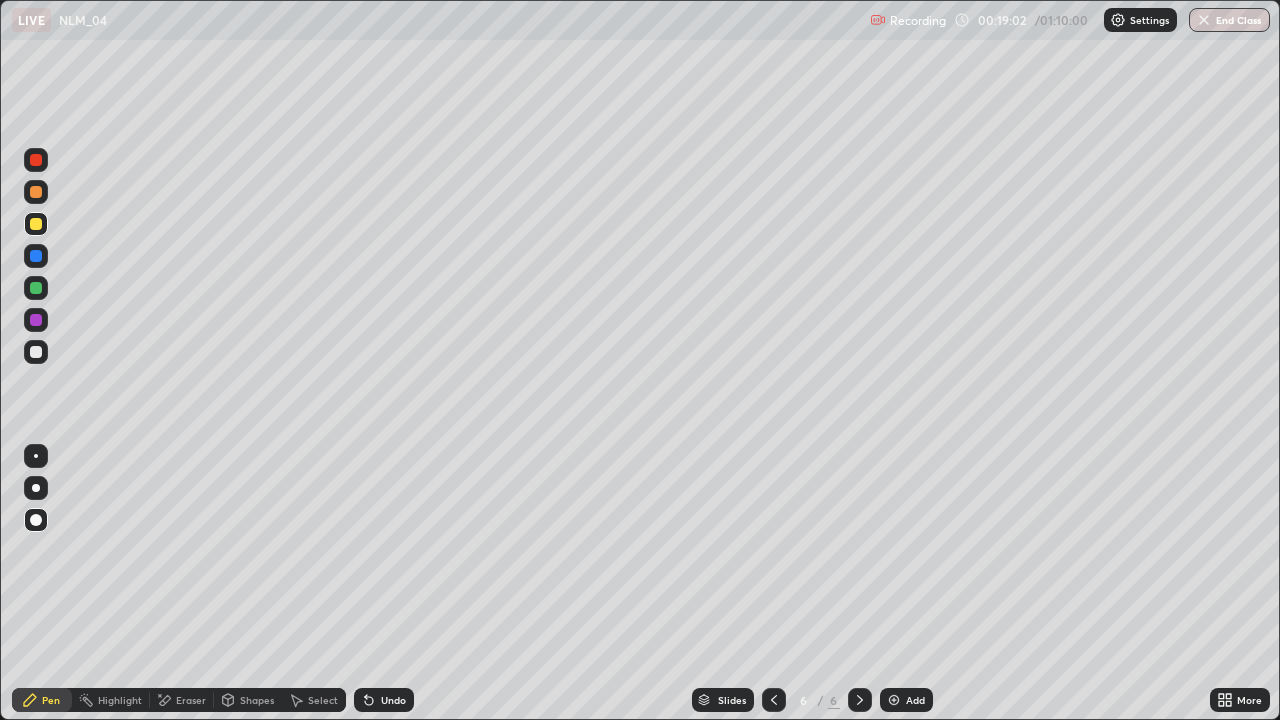 click at bounding box center [36, 352] 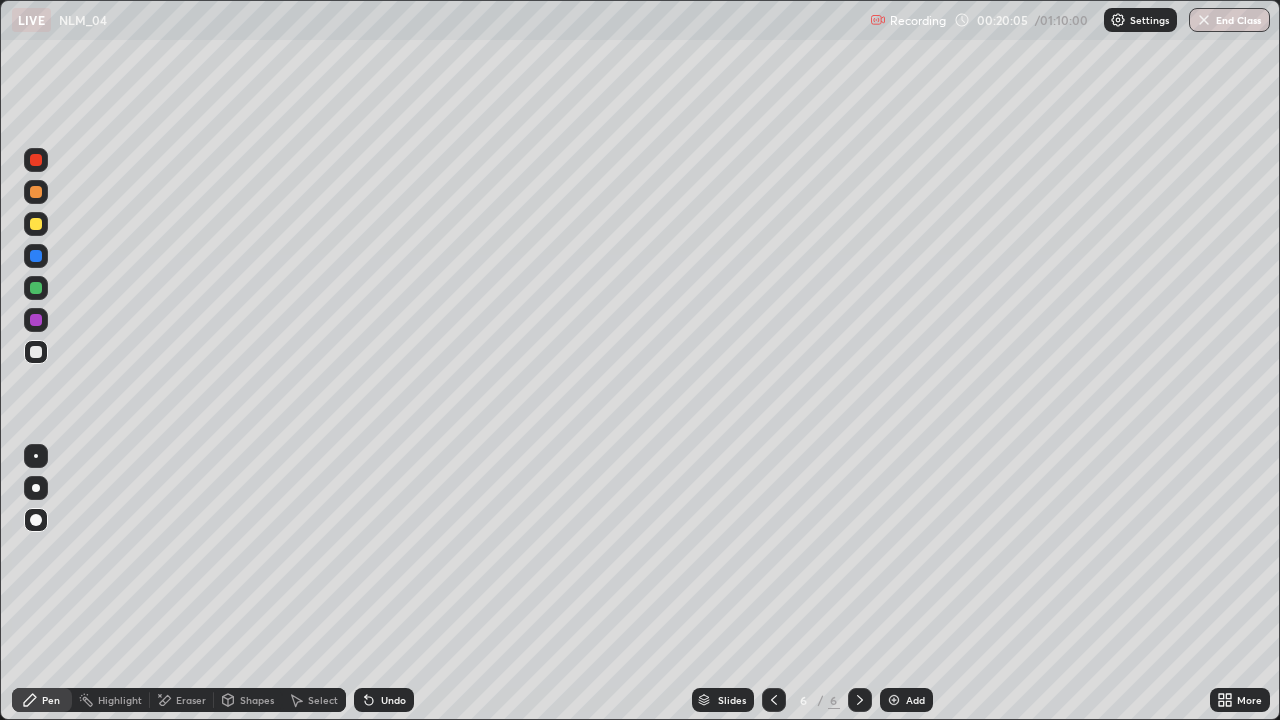 click on "LIVE NLM_04 Recording 00:20:05 /  01:10:00 Settings End Class" at bounding box center (640, 20) 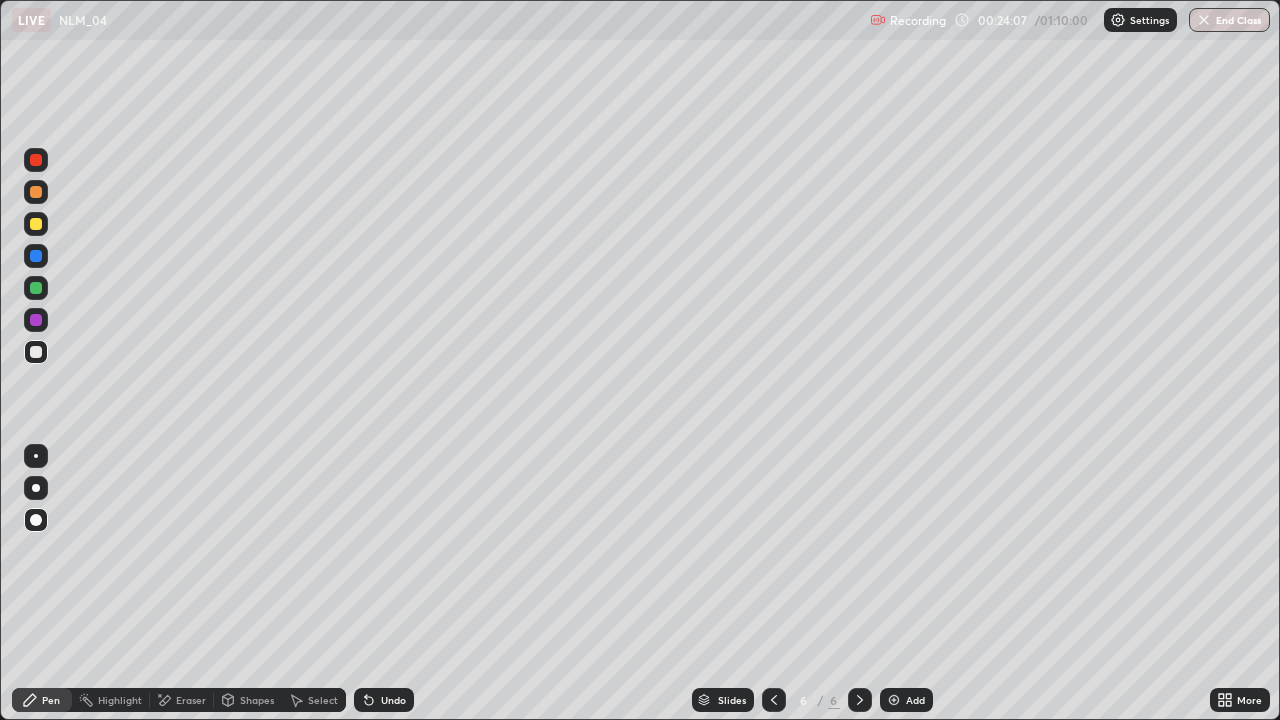 click at bounding box center [894, 700] 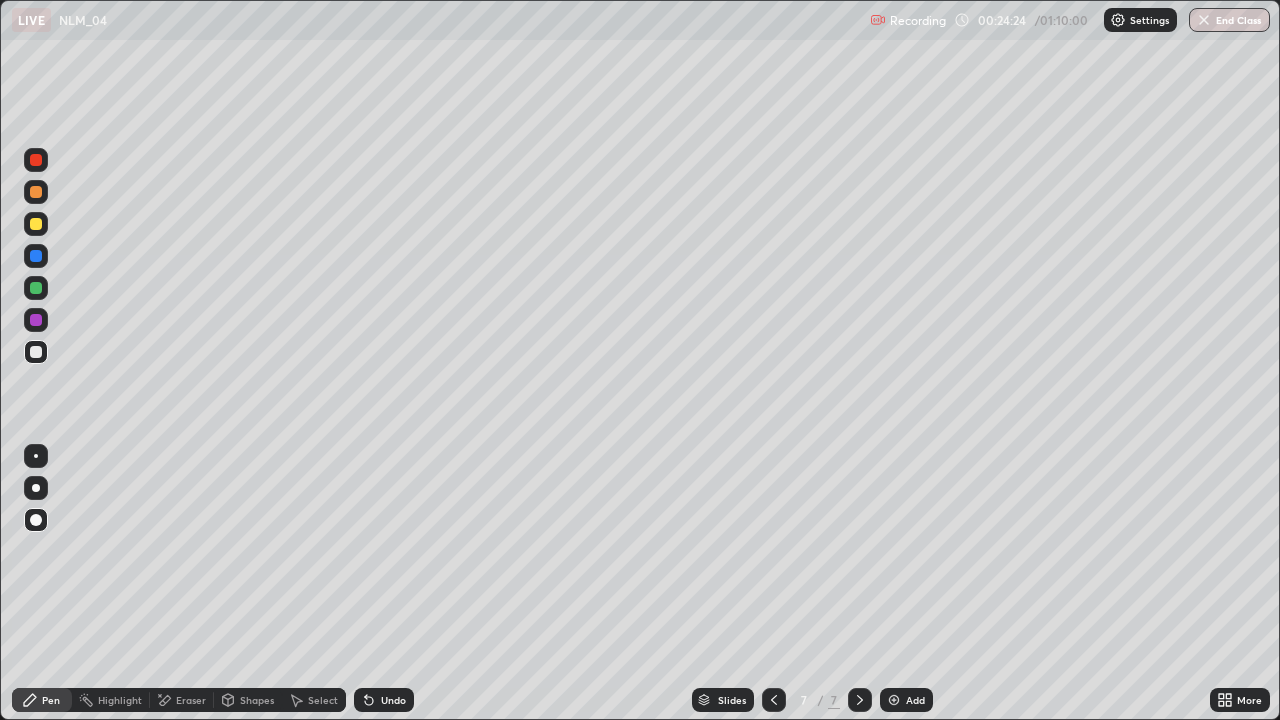 click at bounding box center [36, 224] 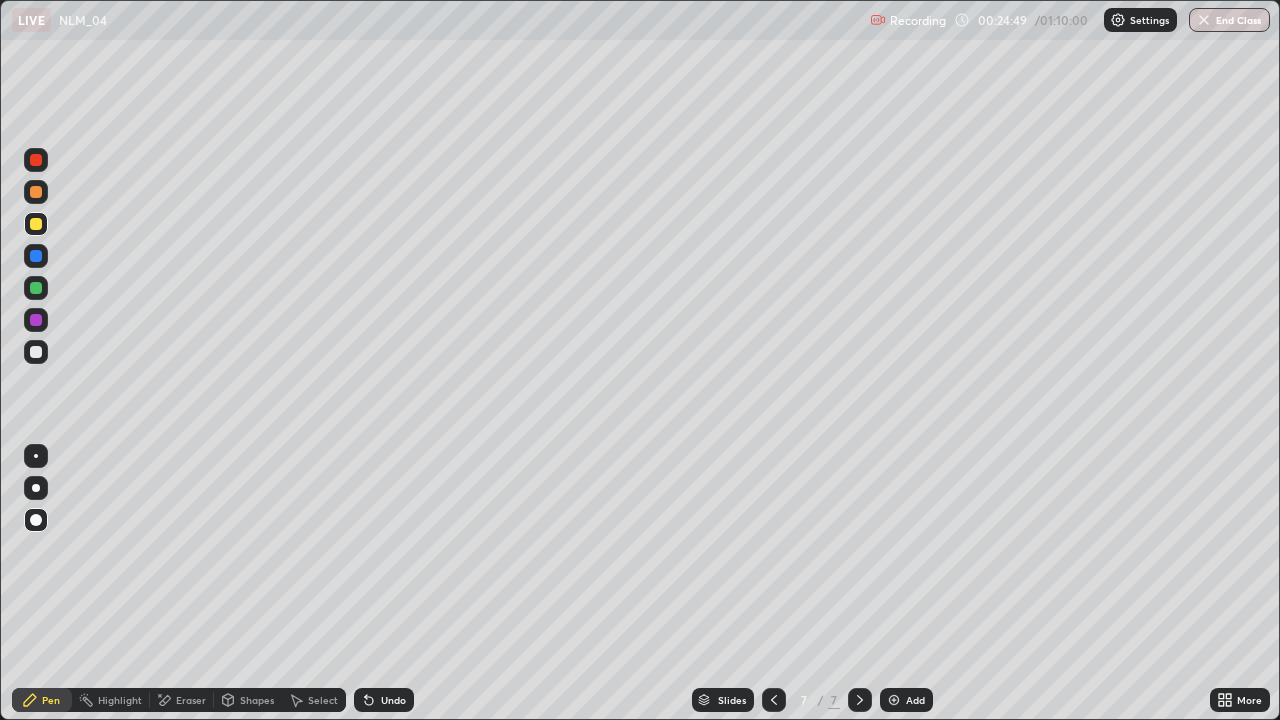 click on "Undo" at bounding box center [393, 700] 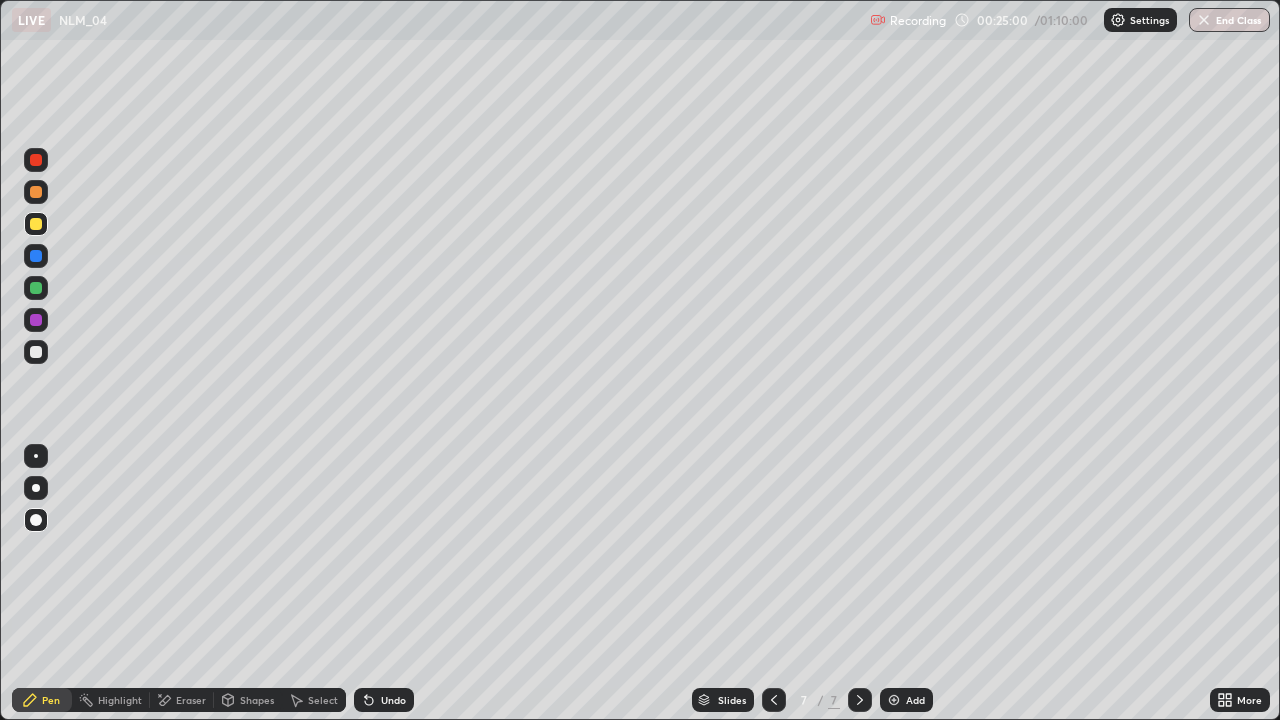 click at bounding box center [36, 352] 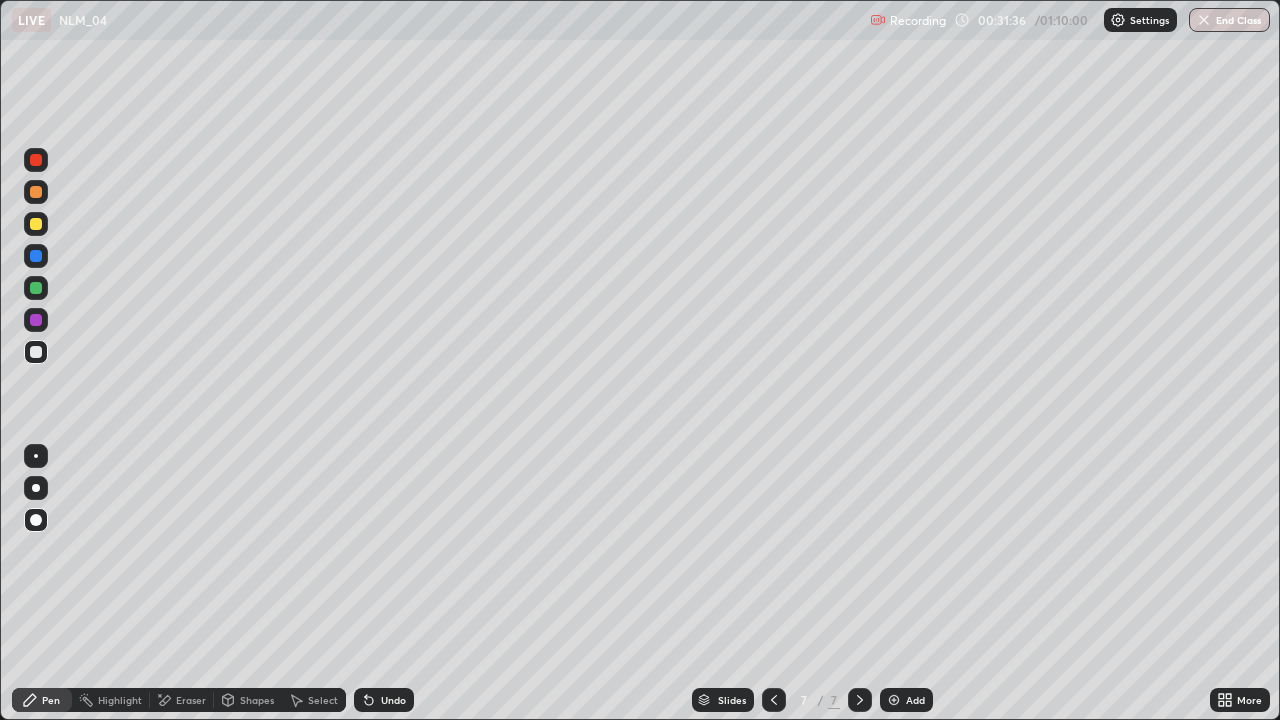 click at bounding box center (36, 288) 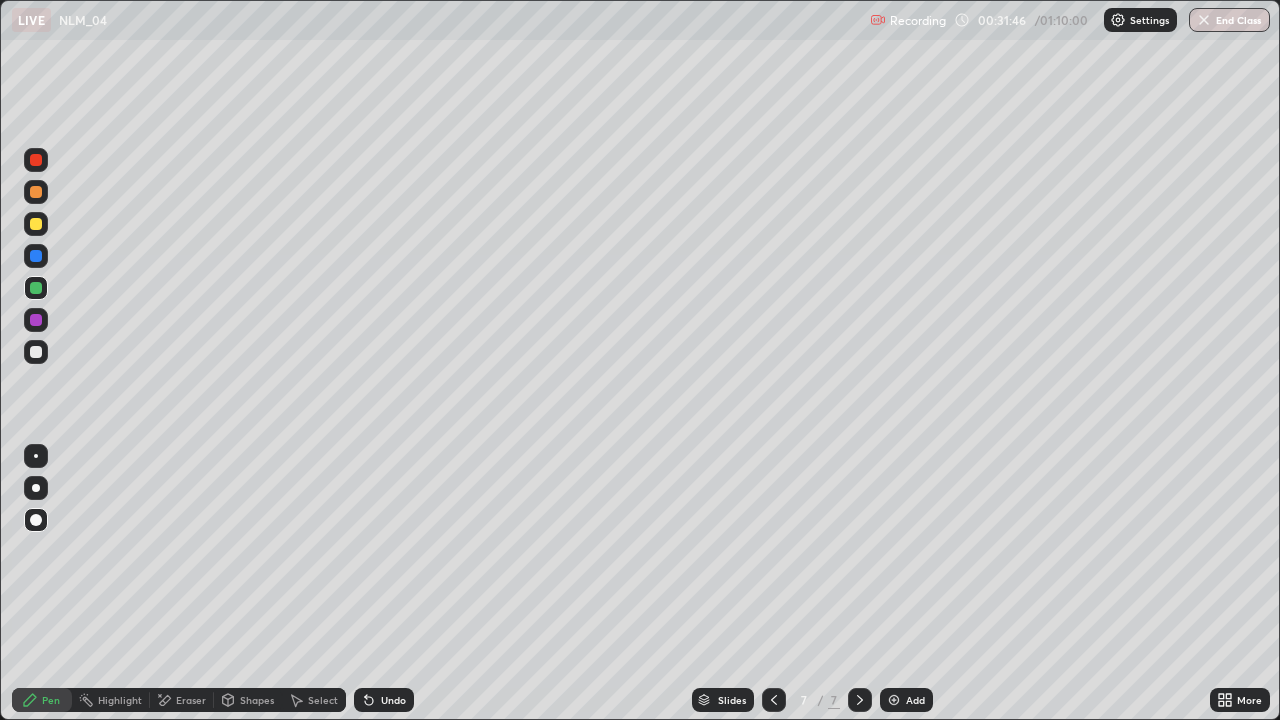 click at bounding box center (36, 352) 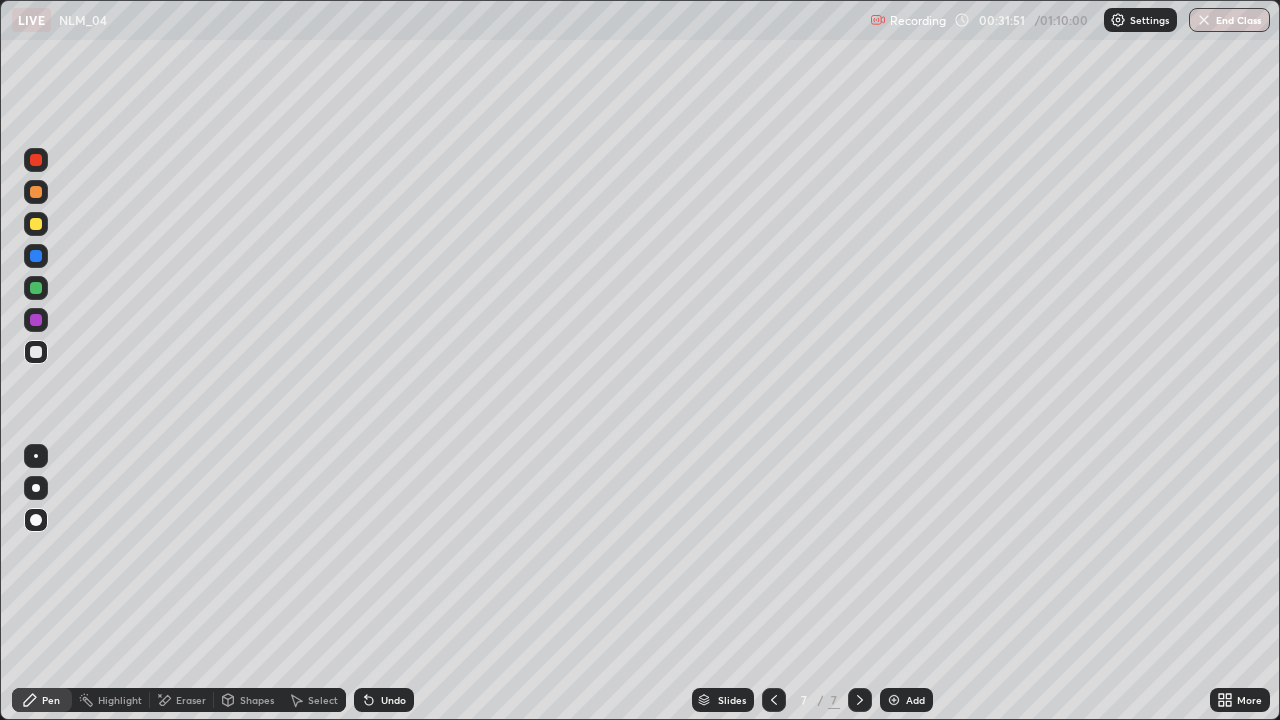 click at bounding box center (36, 288) 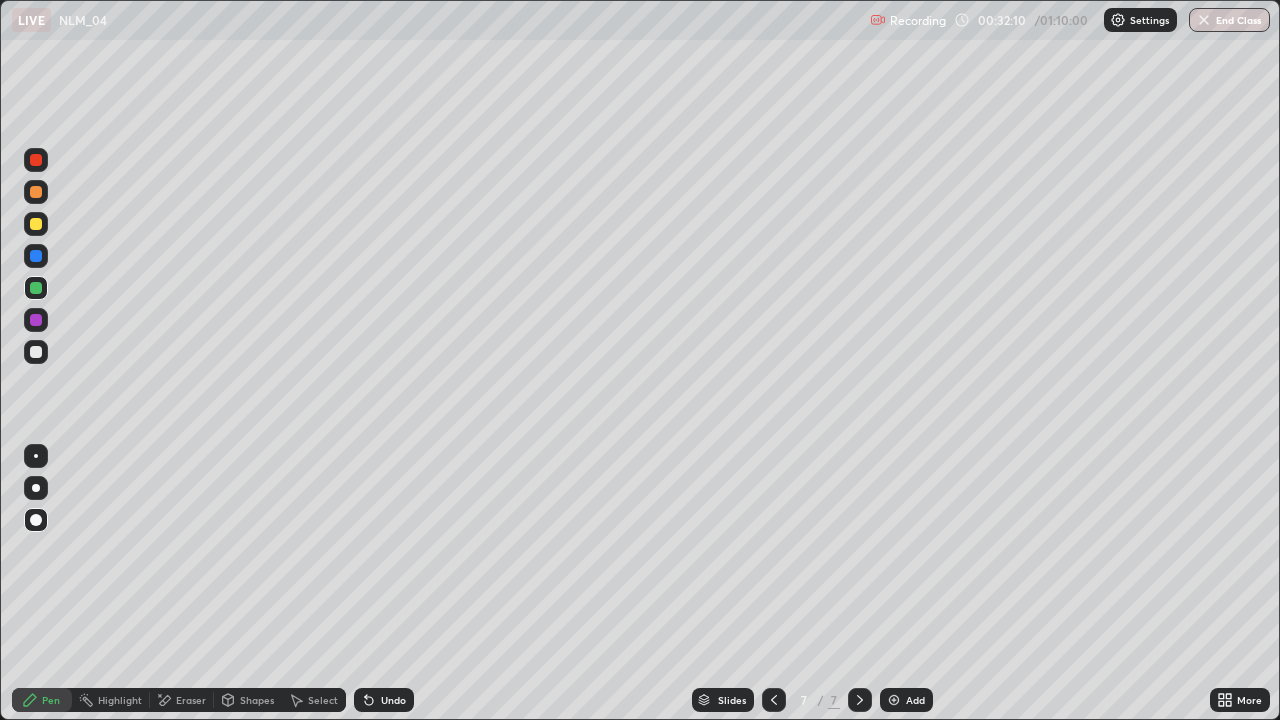 click at bounding box center [36, 256] 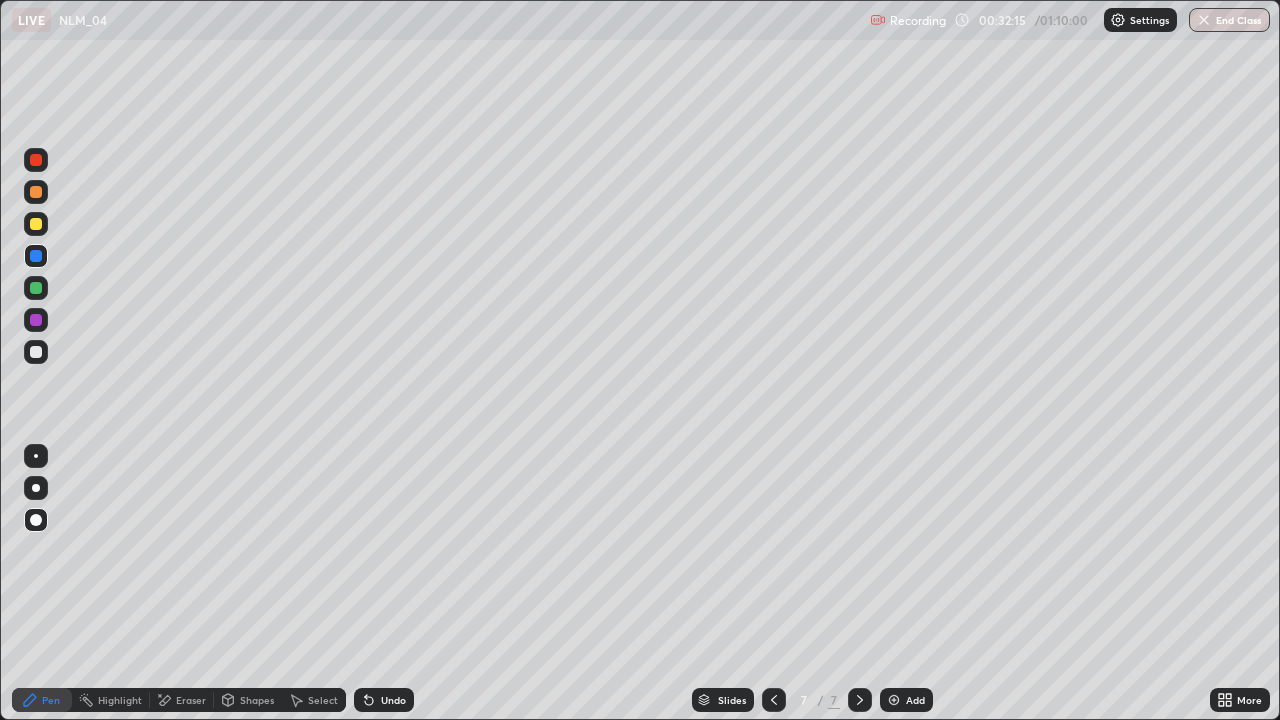 click at bounding box center (36, 352) 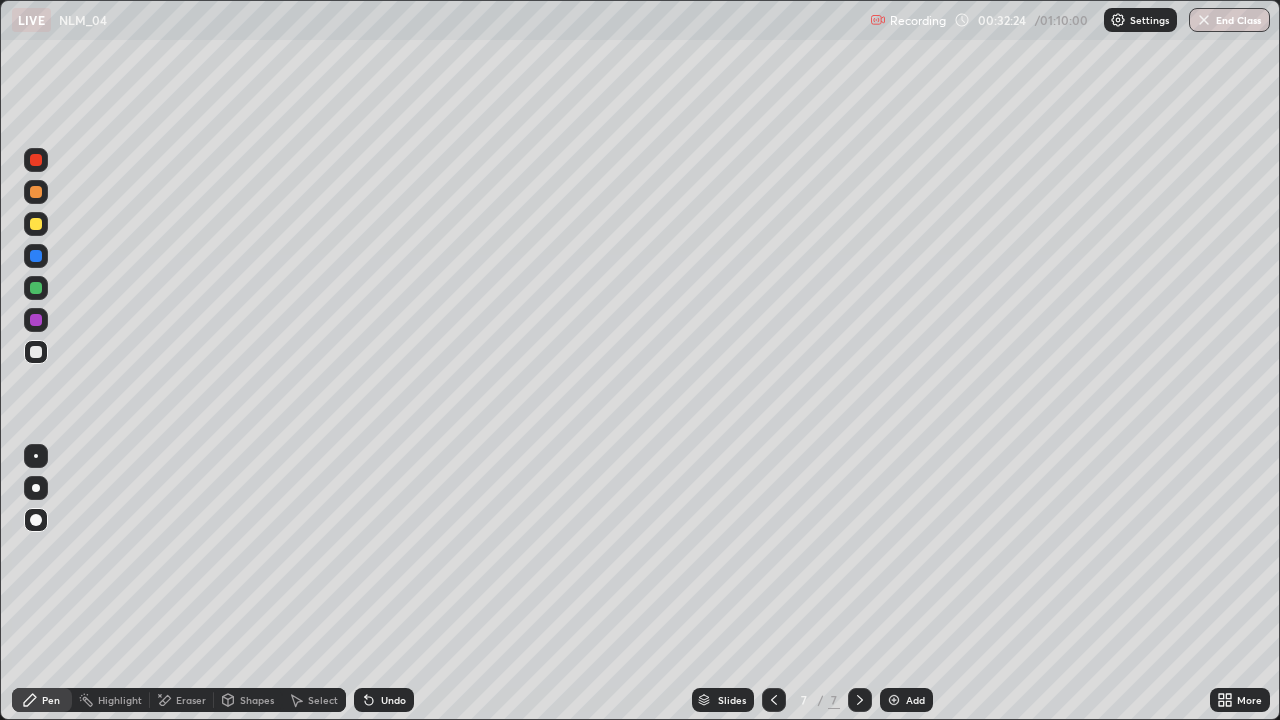 click at bounding box center (36, 352) 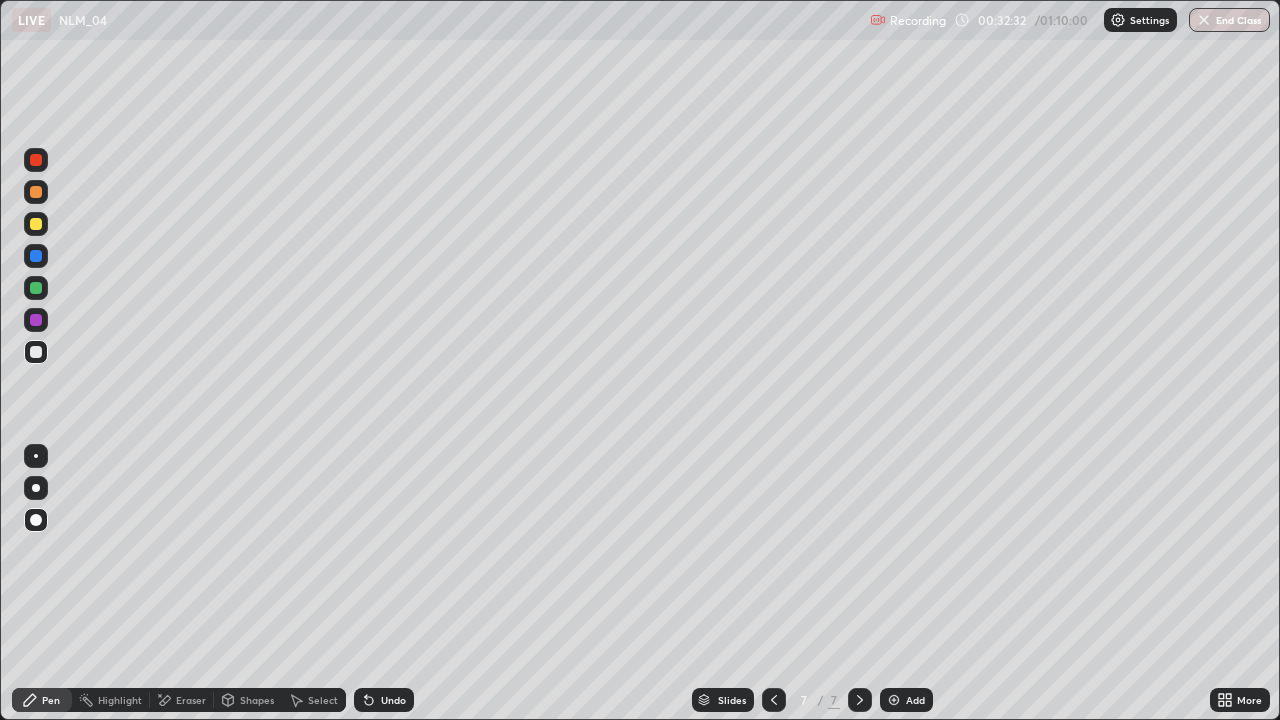 click at bounding box center (36, 352) 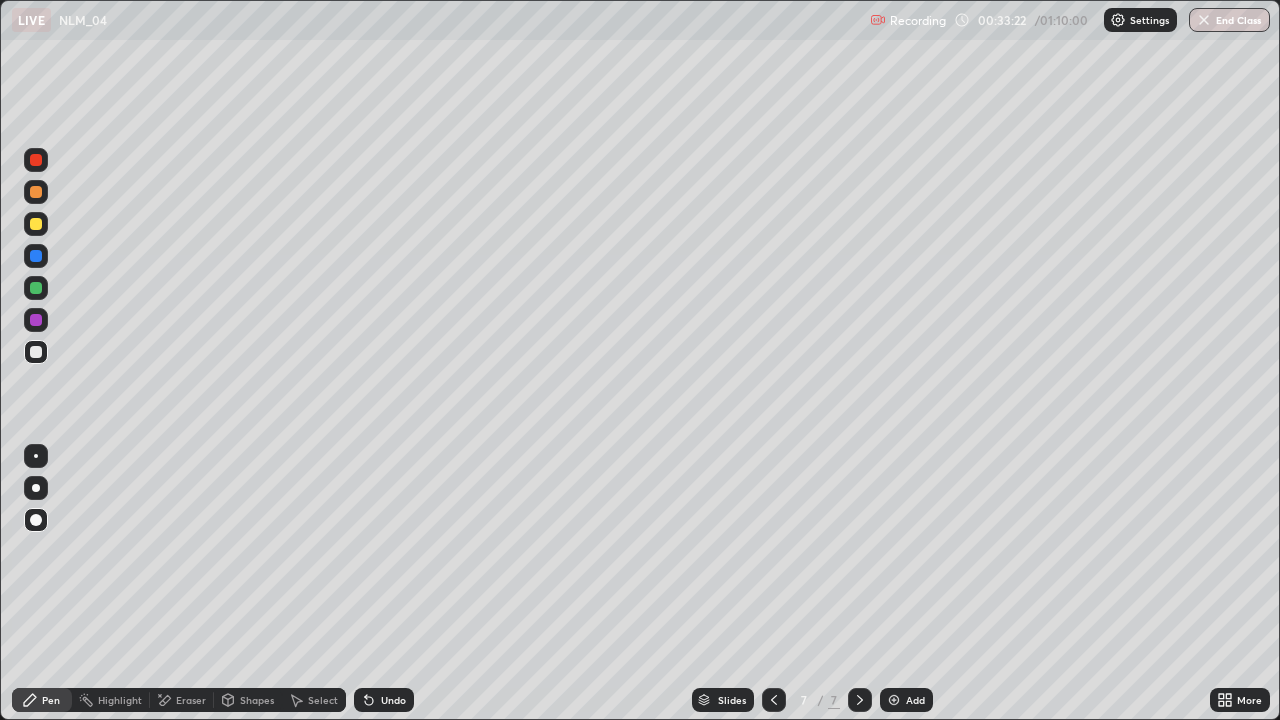 click 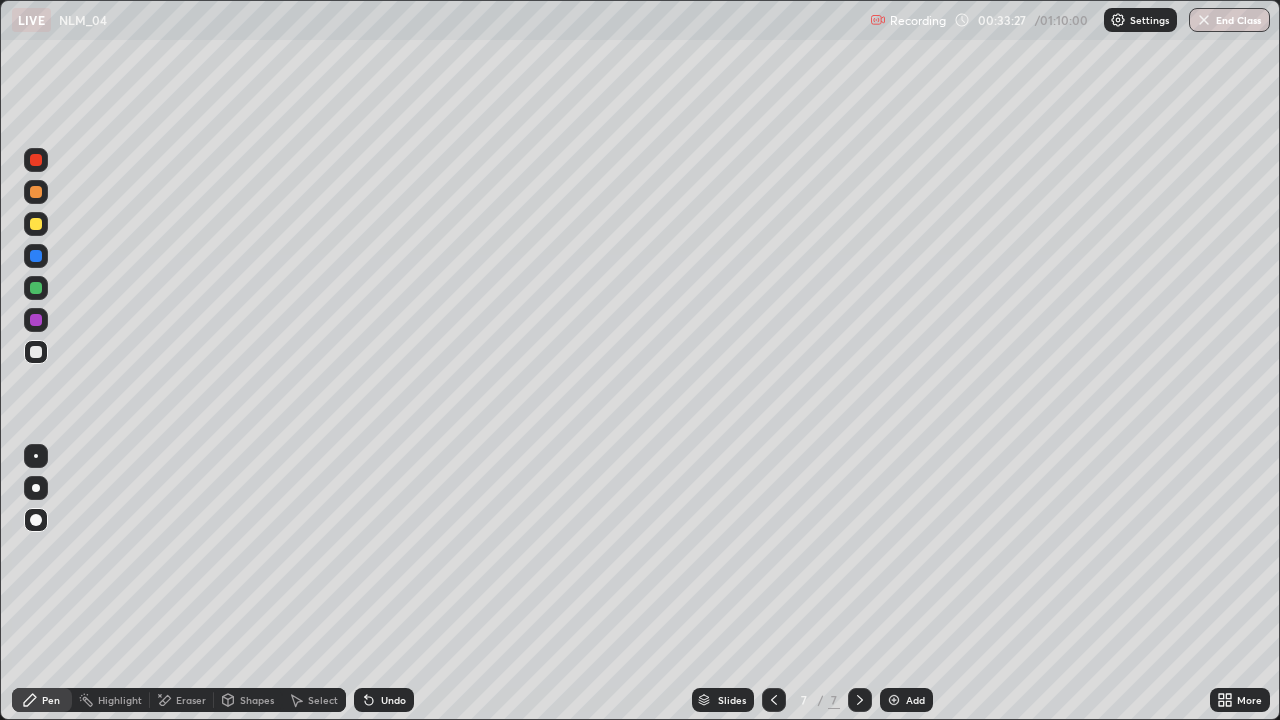 click at bounding box center (36, 288) 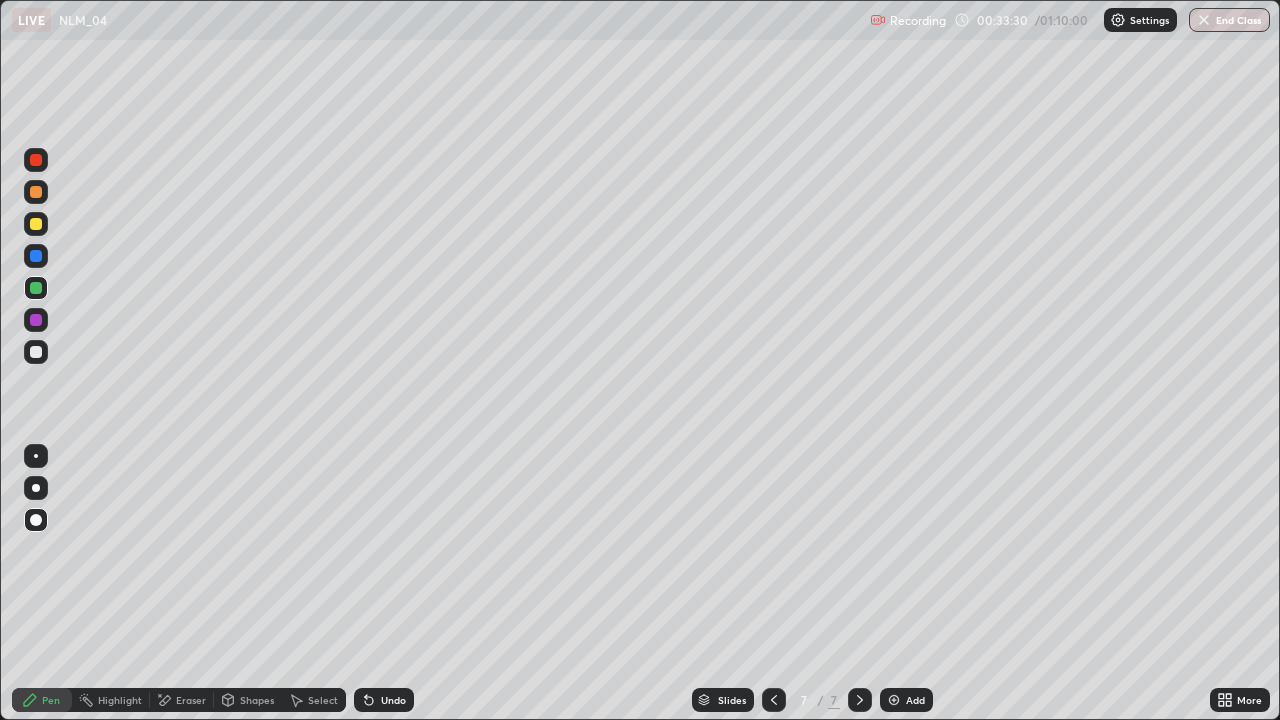 click at bounding box center [36, 352] 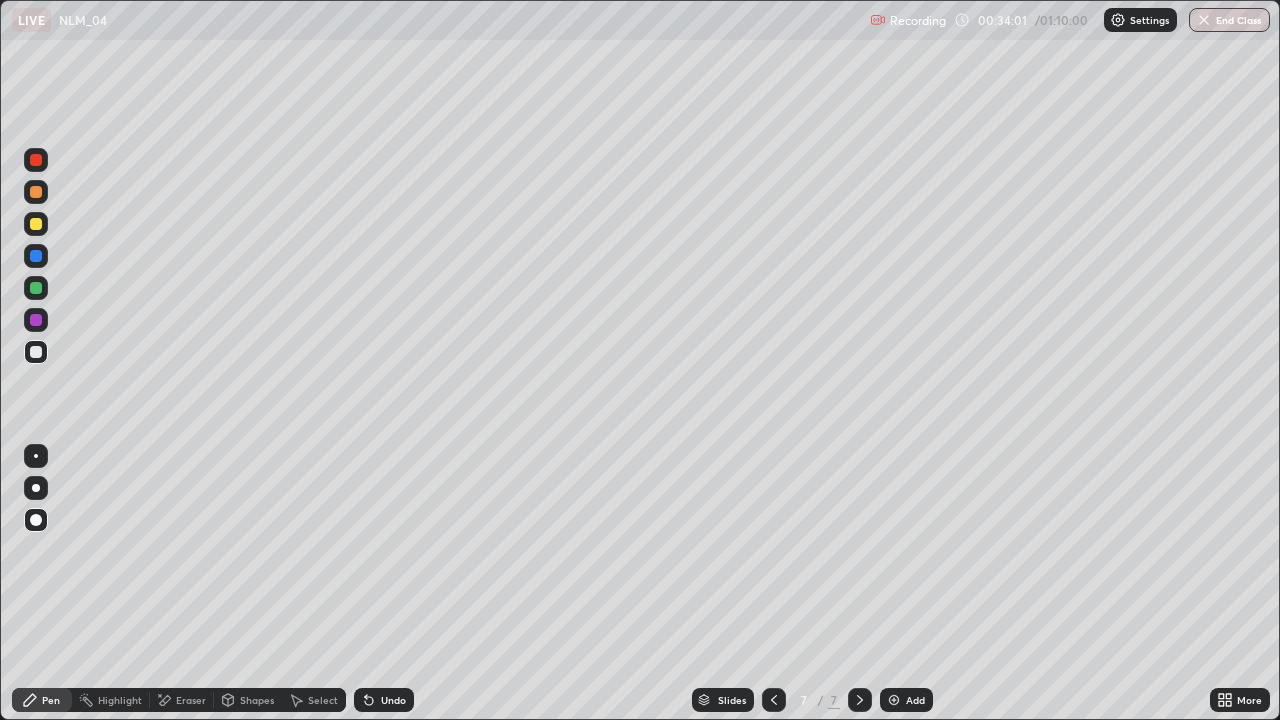 click at bounding box center (36, 224) 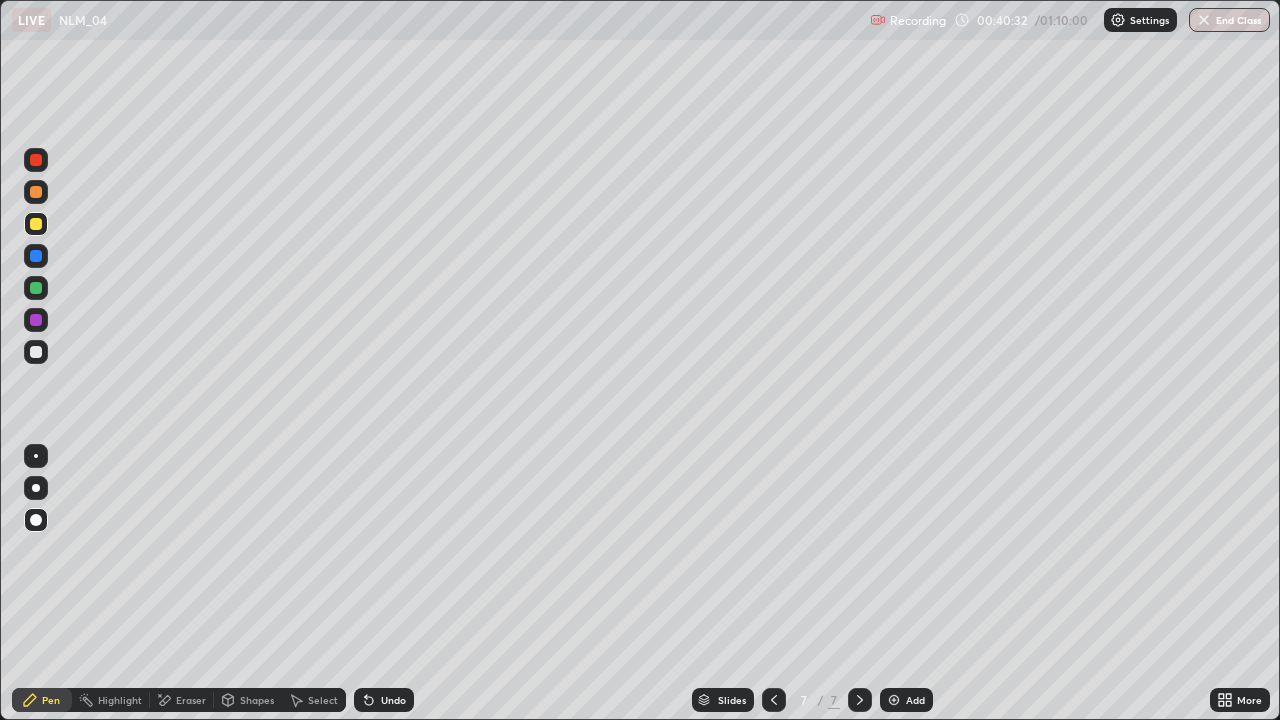 click 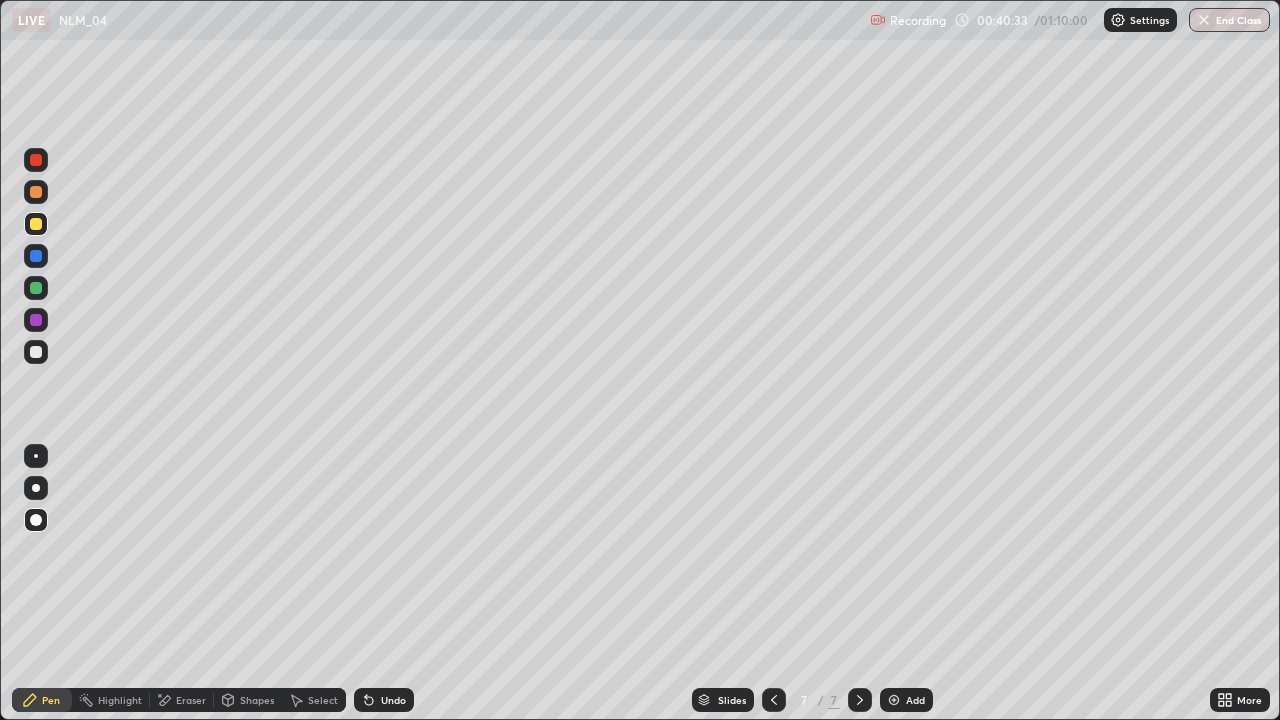 click at bounding box center (36, 352) 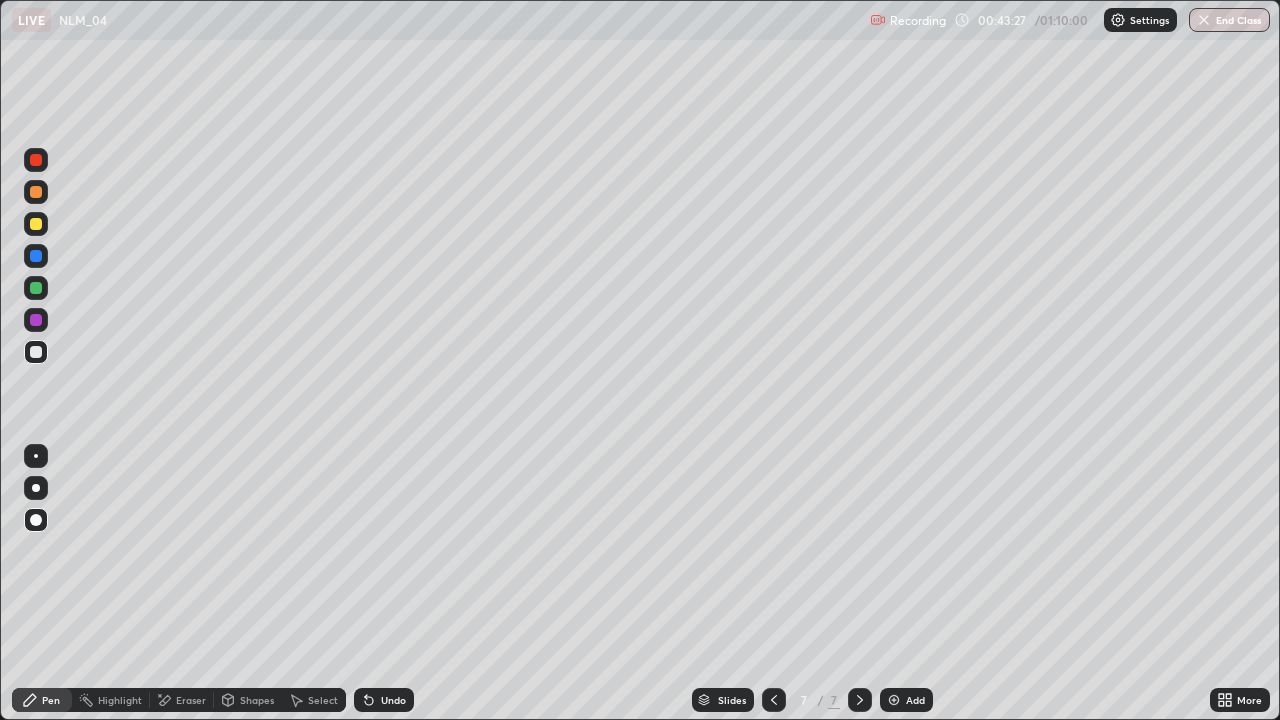 click on "Add" at bounding box center [906, 700] 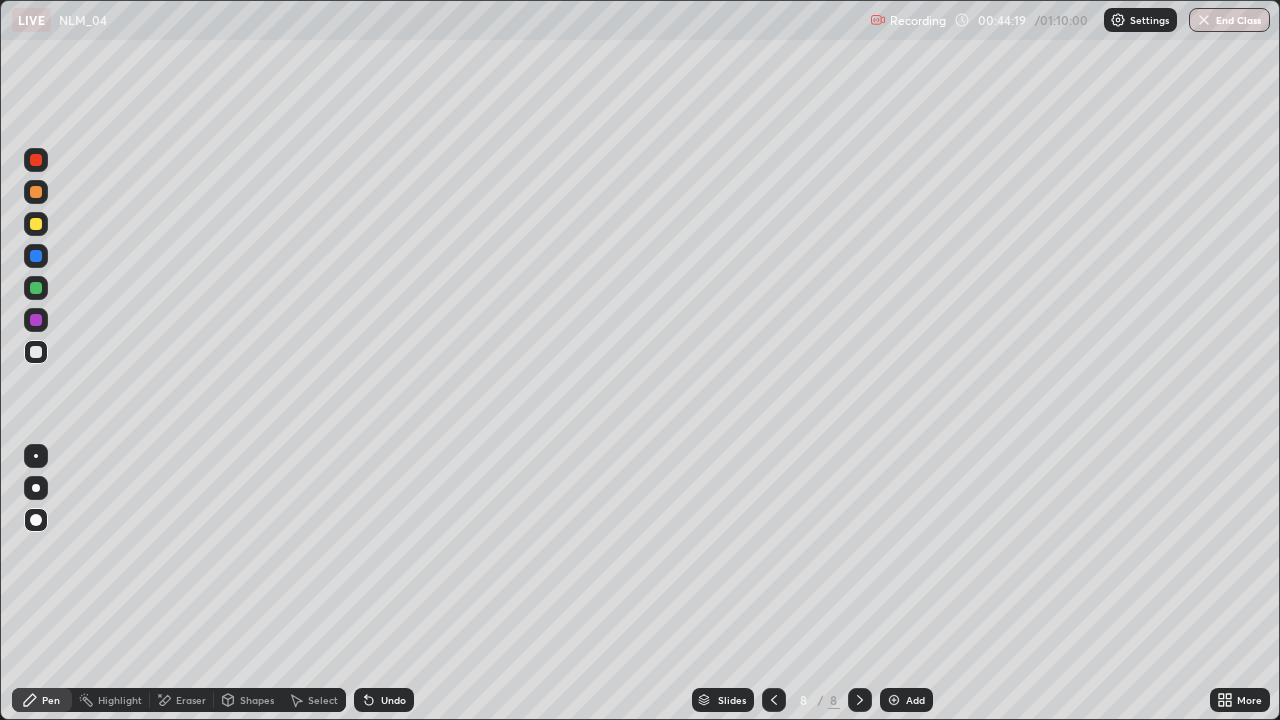 click at bounding box center (36, 224) 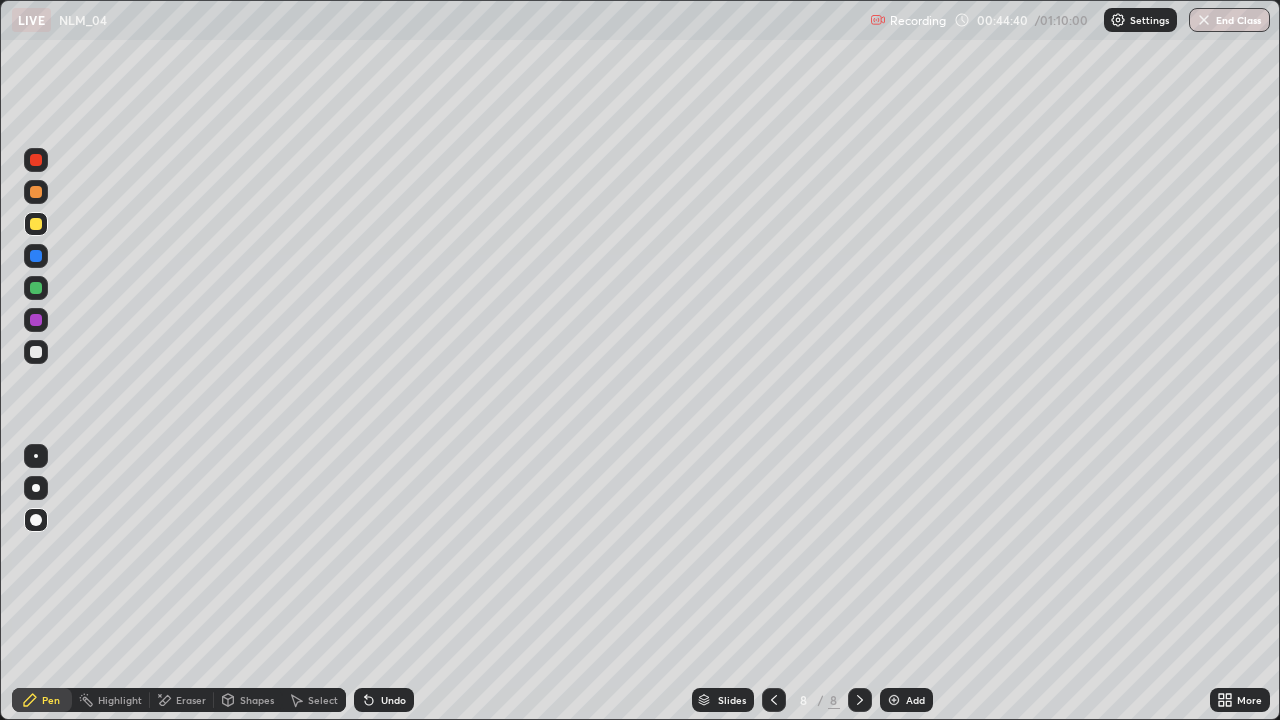 click at bounding box center (36, 352) 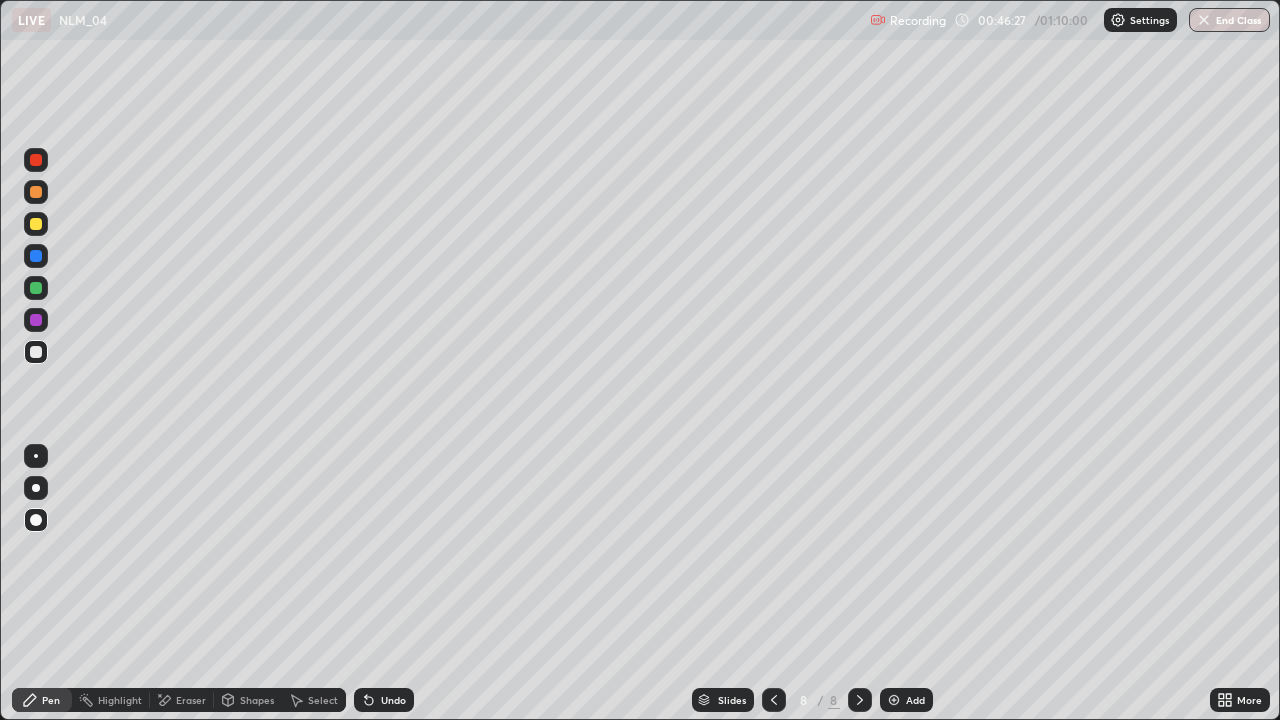 click at bounding box center (36, 288) 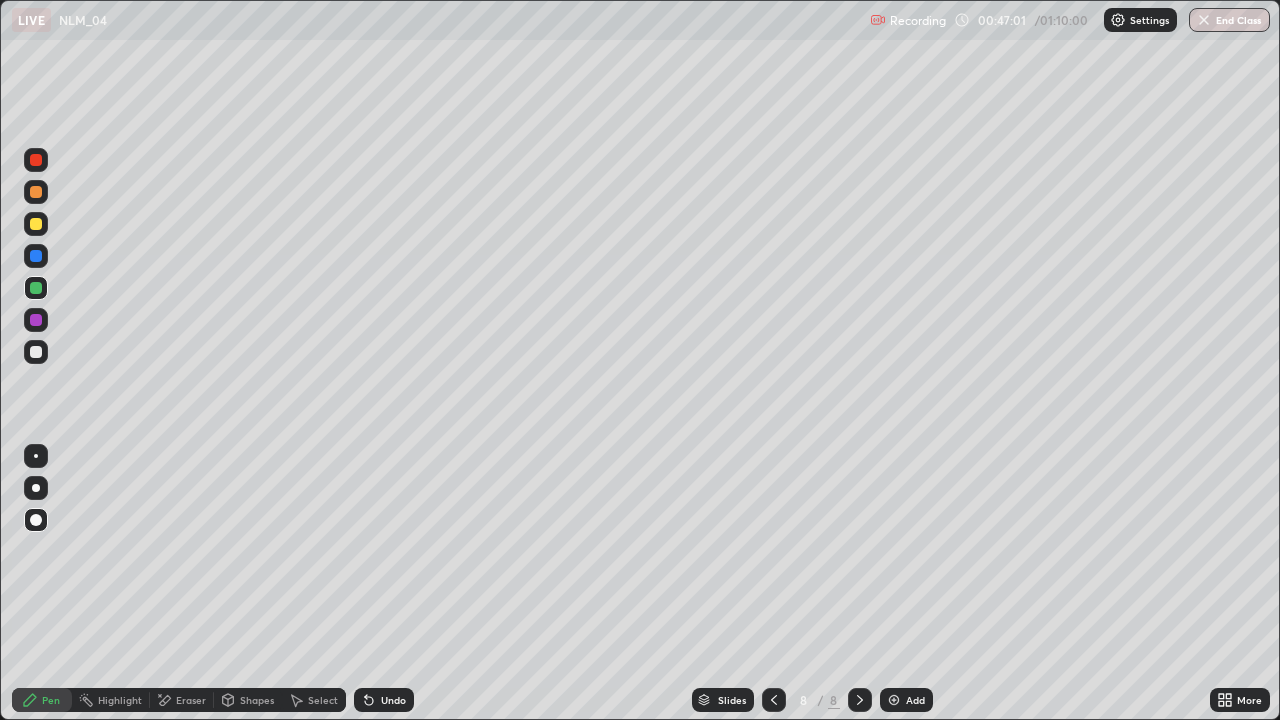 click on "Eraser" at bounding box center (191, 700) 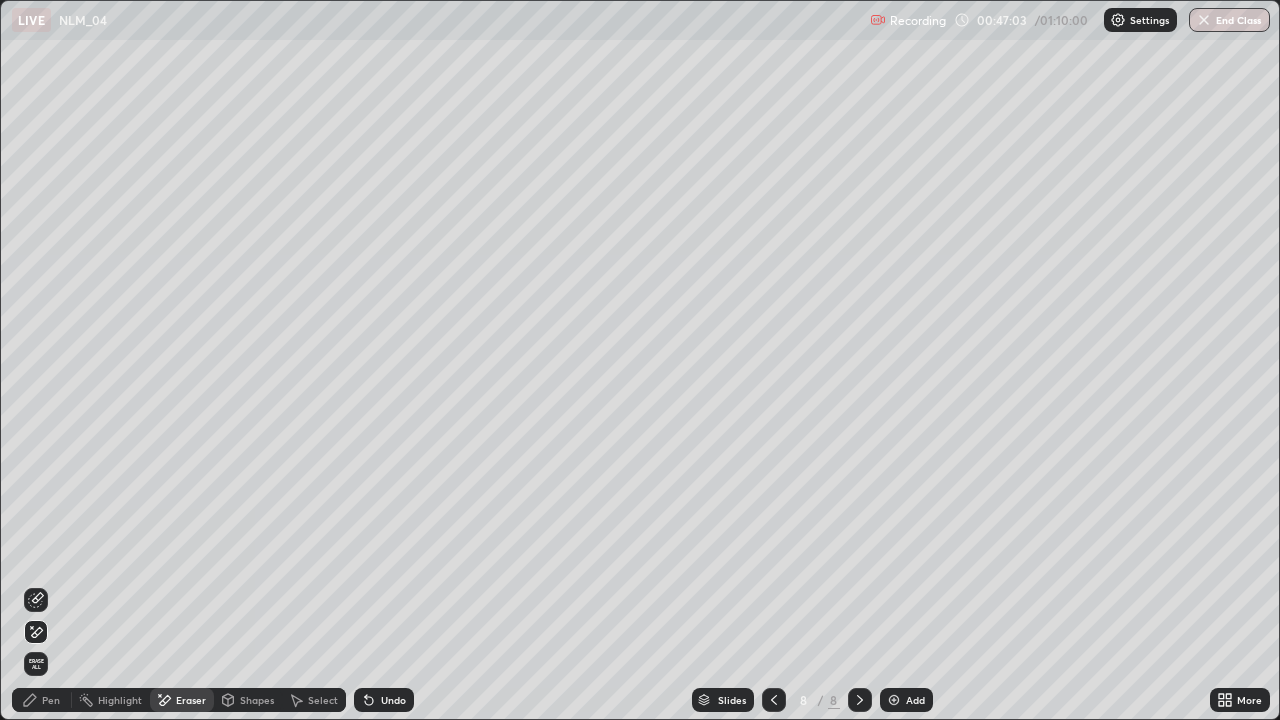 click on "Pen" at bounding box center (51, 700) 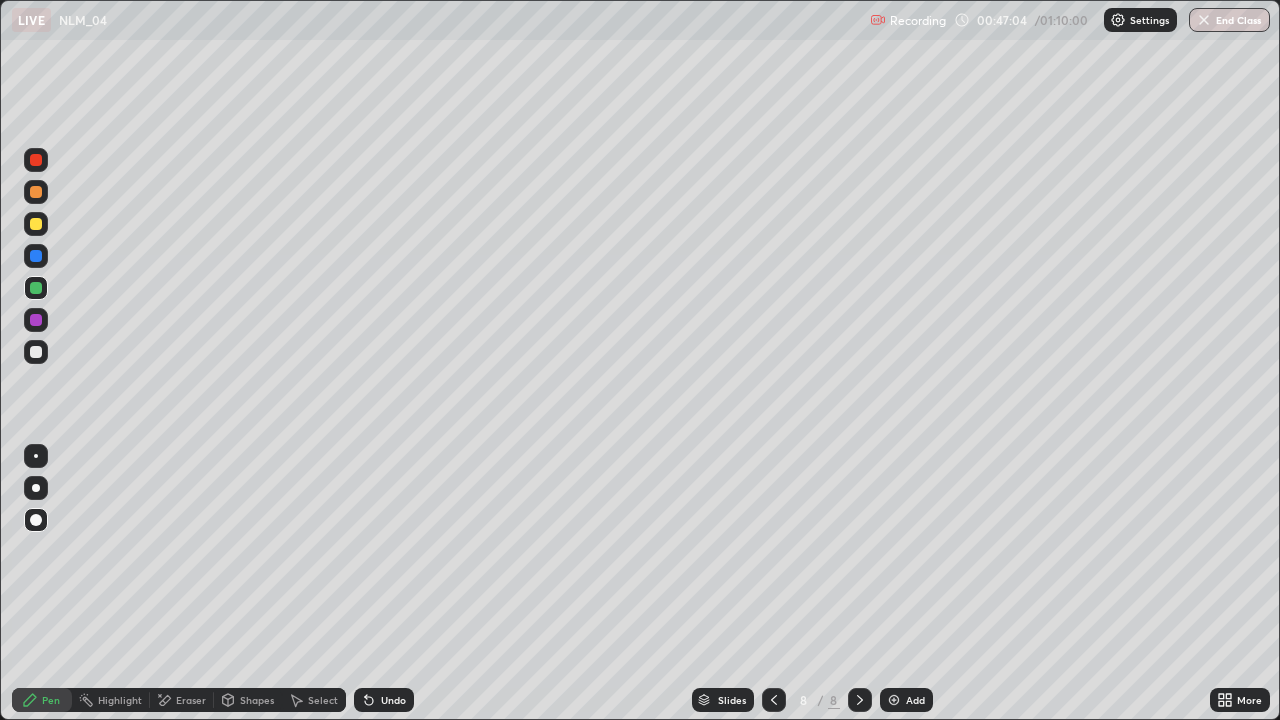 click at bounding box center [36, 224] 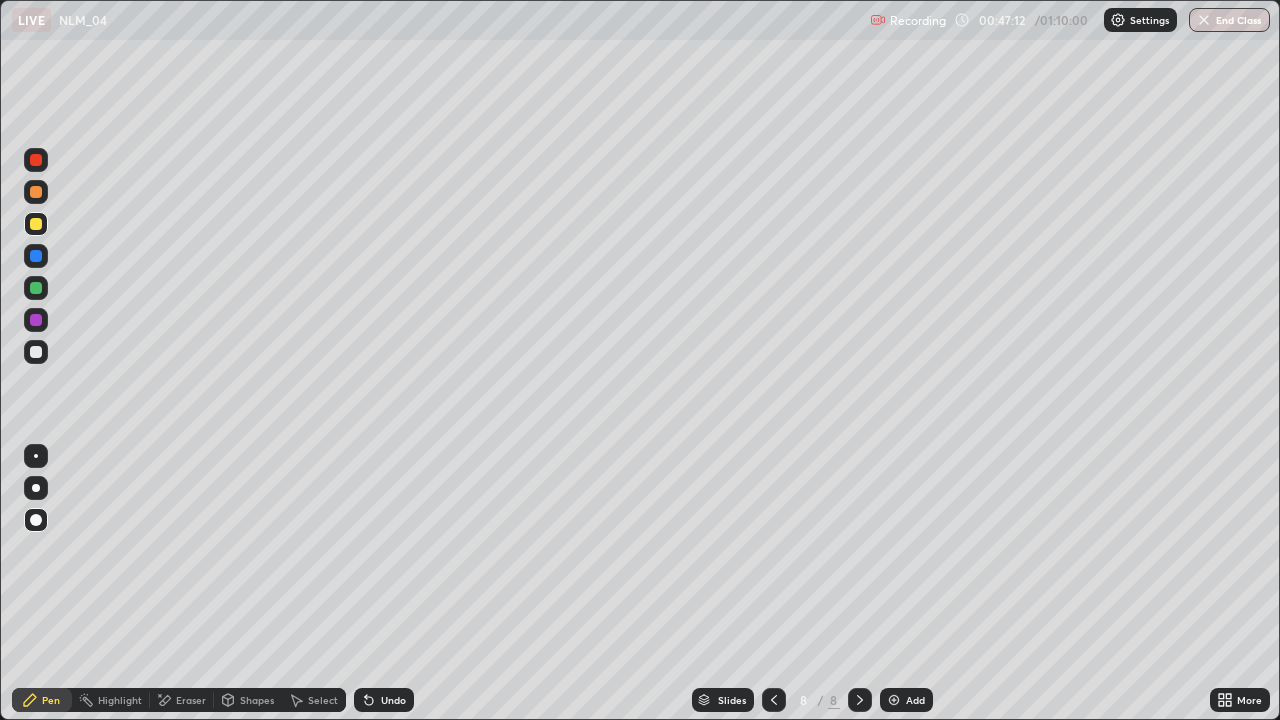 click at bounding box center (36, 352) 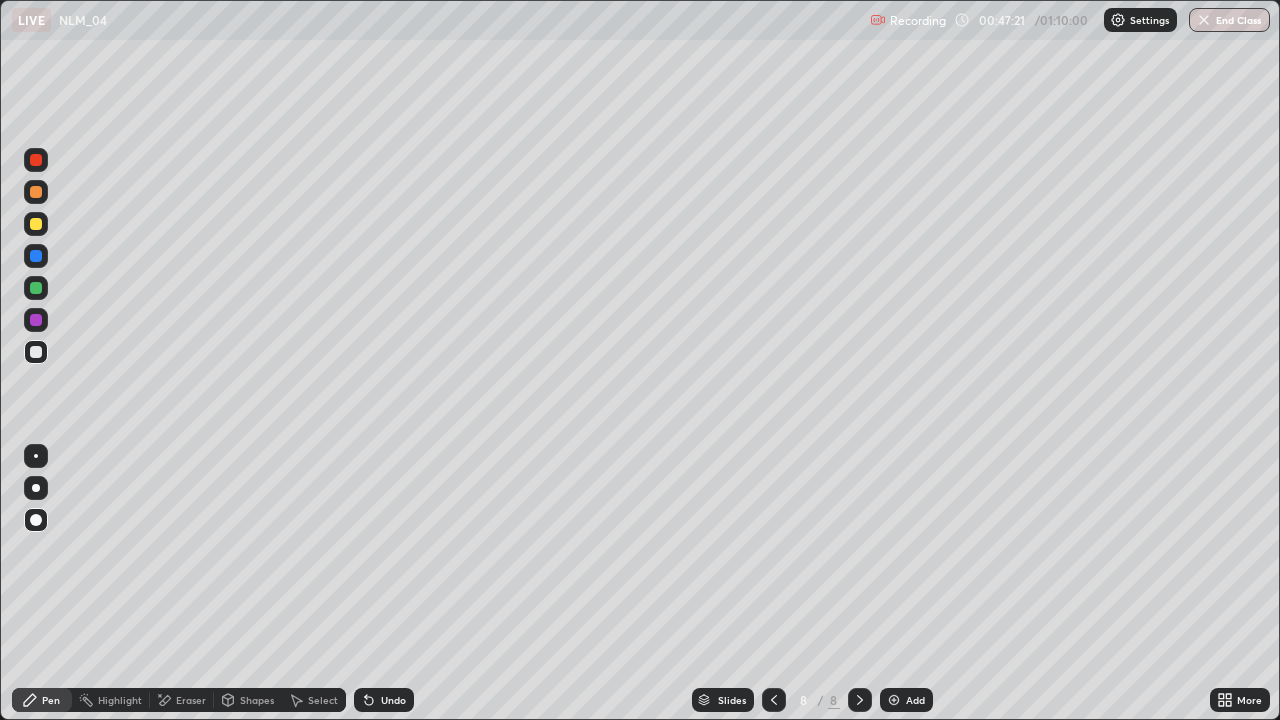 click at bounding box center [36, 288] 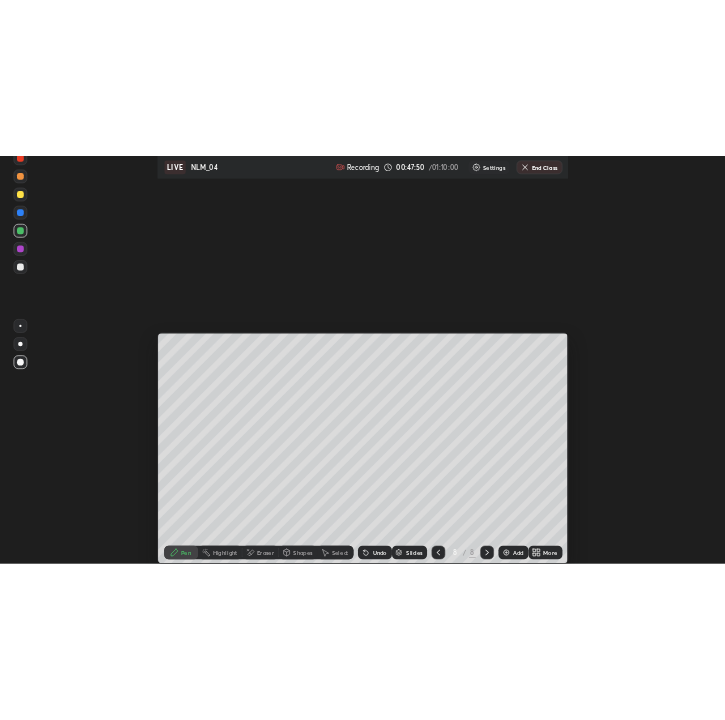 scroll, scrollTop: 720, scrollLeft: 725, axis: both 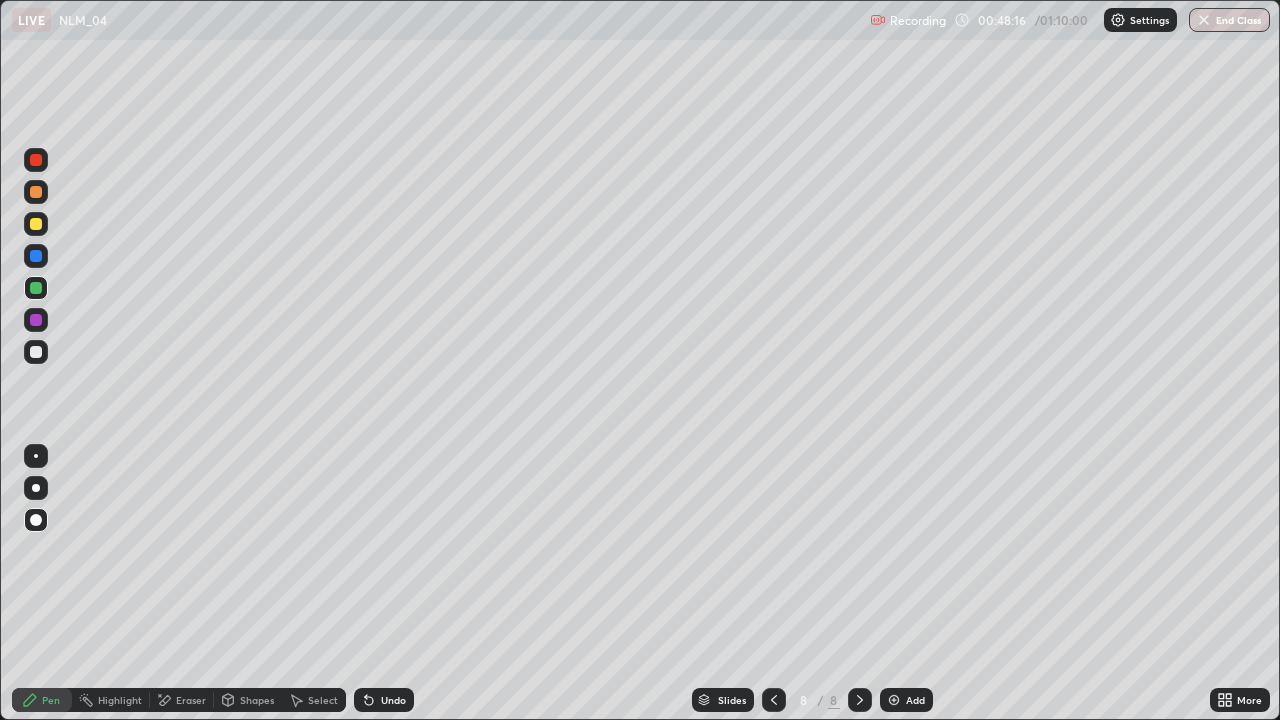 click at bounding box center (36, 224) 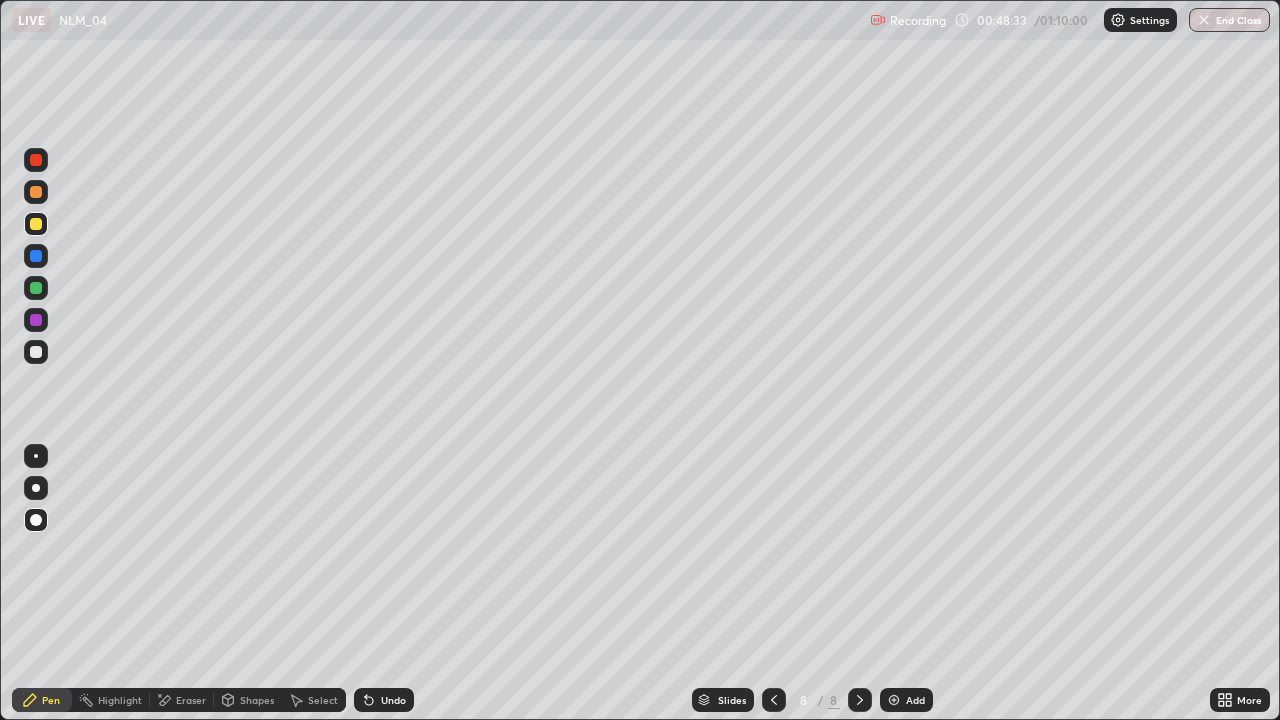 click at bounding box center [36, 352] 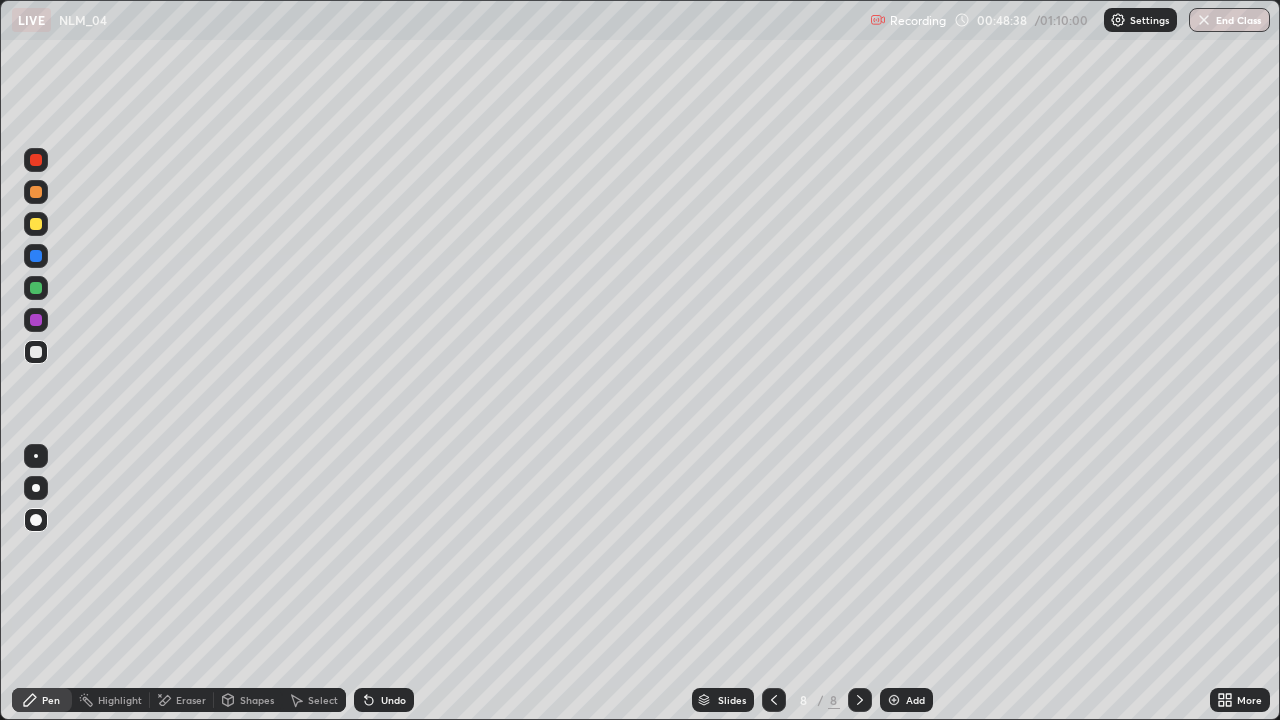 click at bounding box center [36, 224] 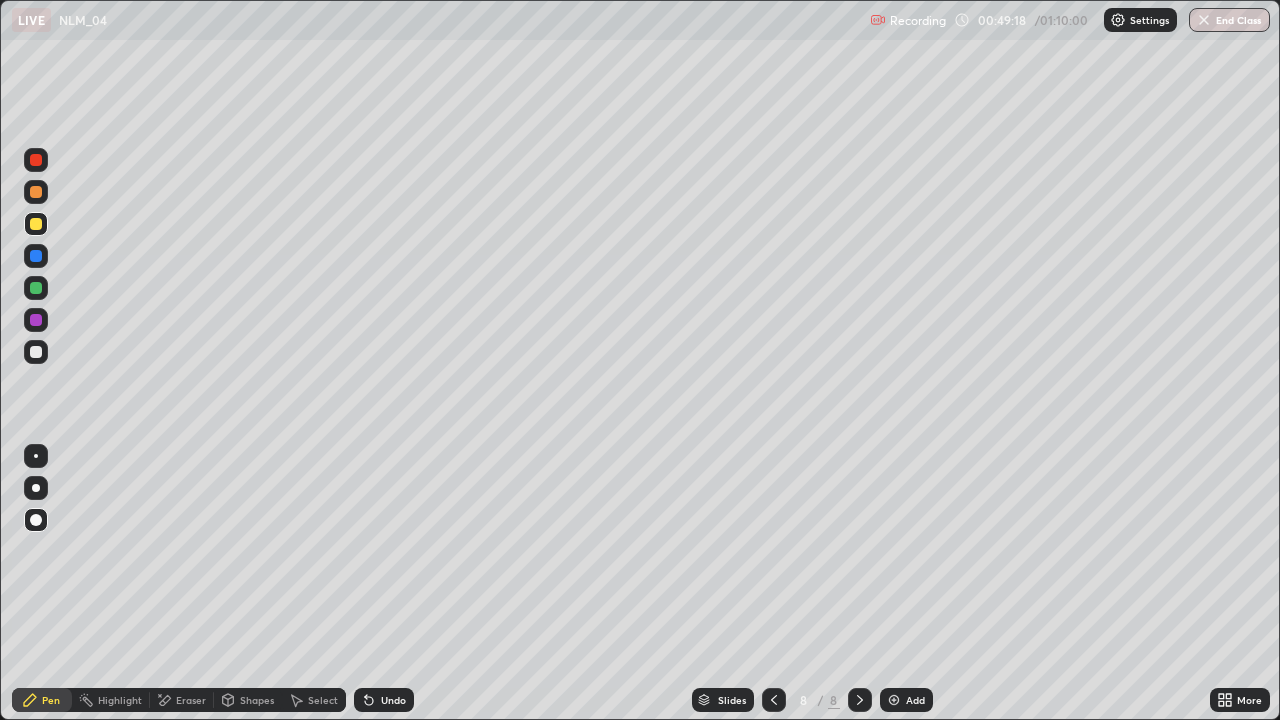 click at bounding box center (36, 352) 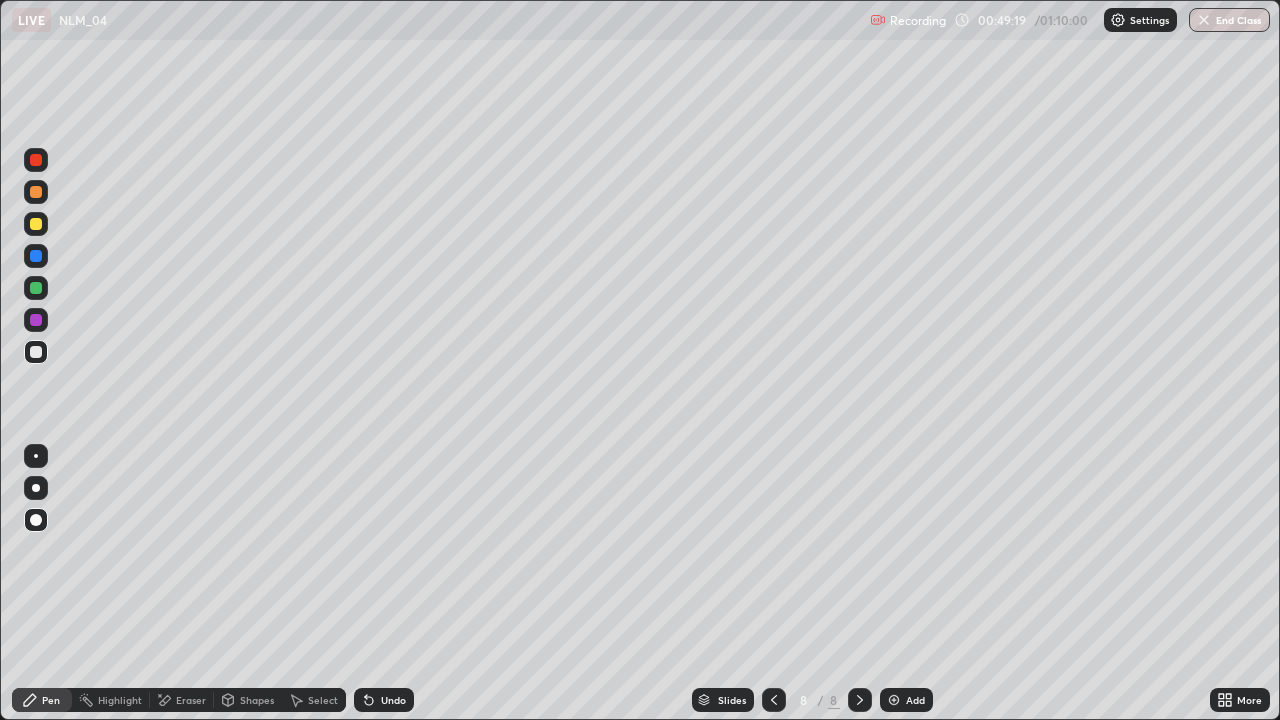click at bounding box center (36, 288) 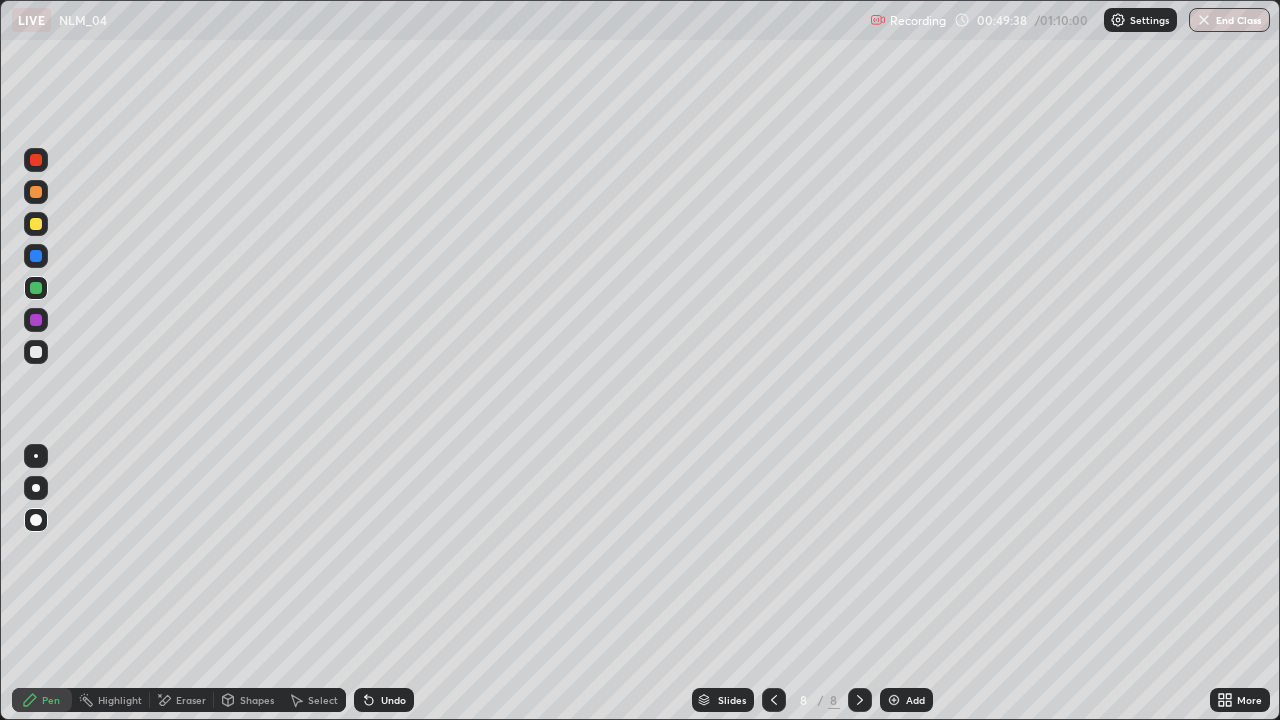 click at bounding box center (36, 352) 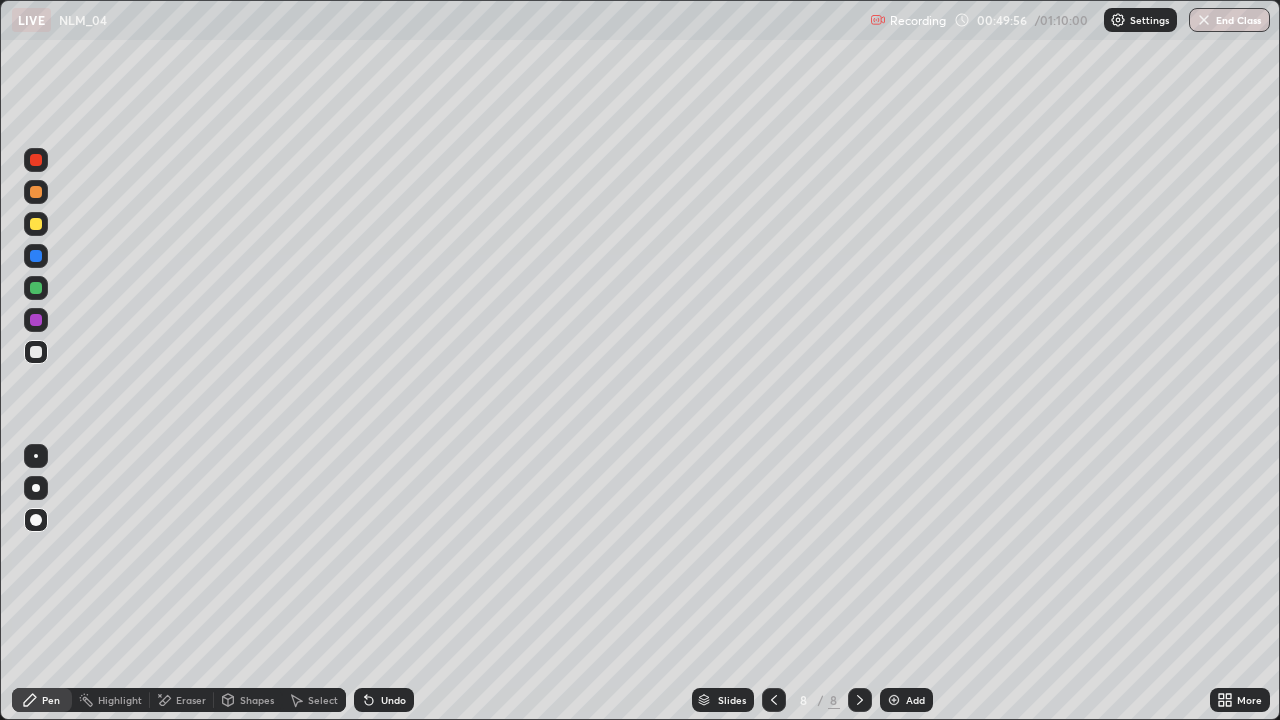 click on "Undo" at bounding box center (393, 700) 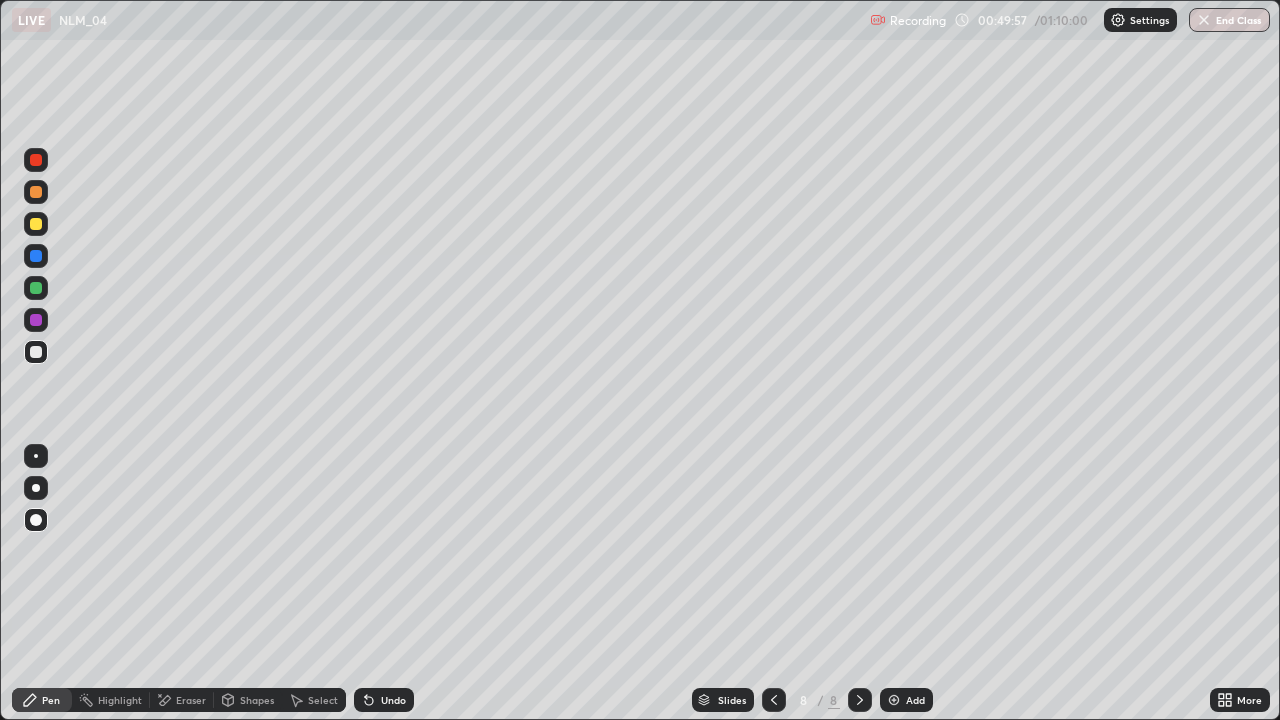 click on "Undo" at bounding box center [384, 700] 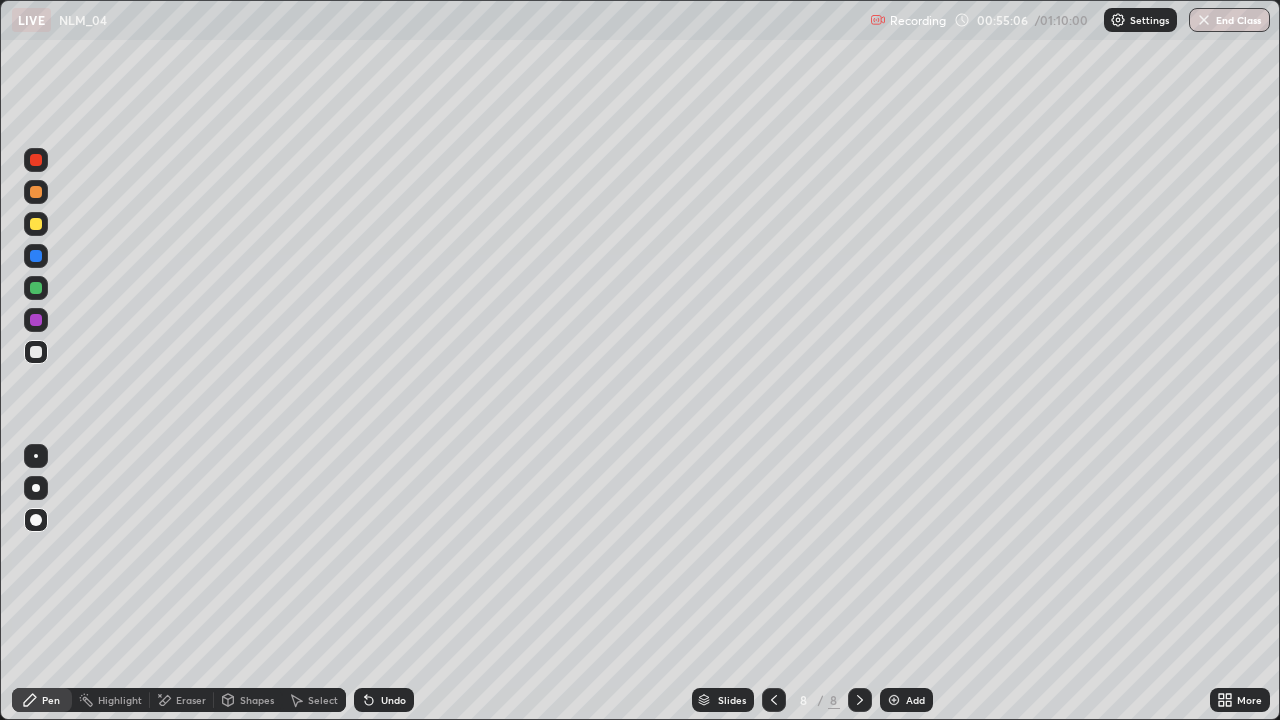 click on "Add" at bounding box center (906, 700) 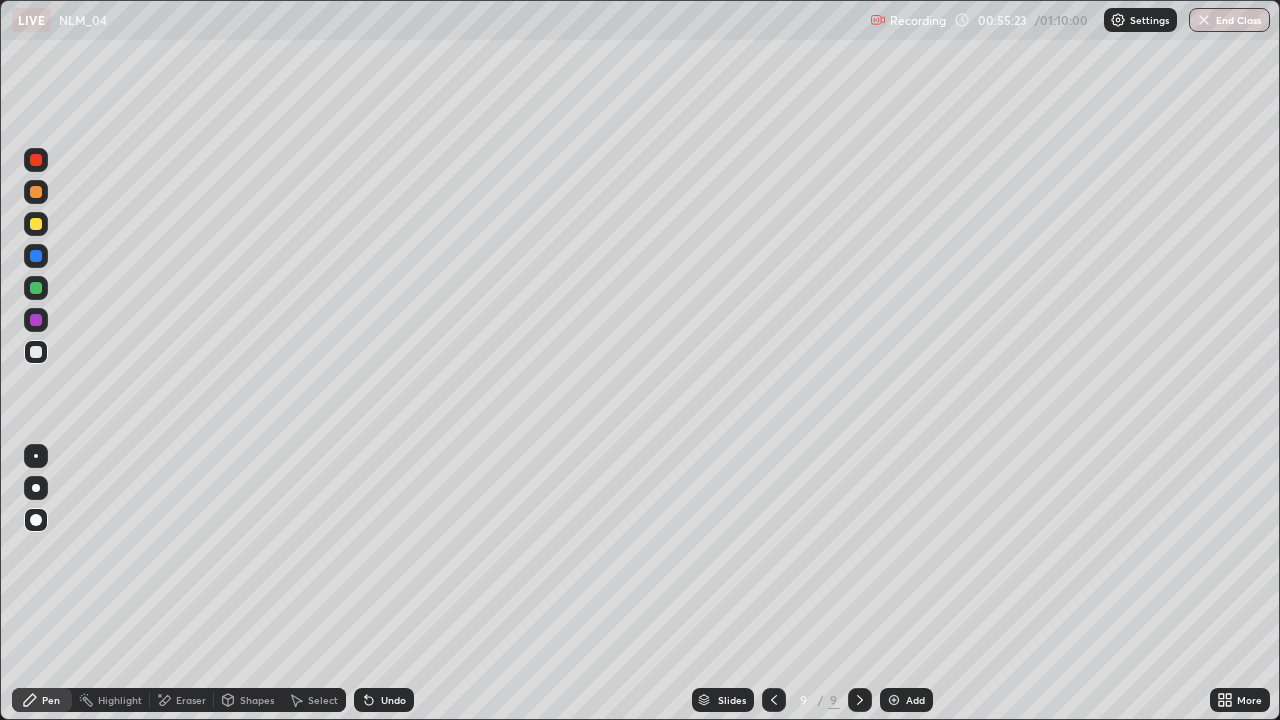 click at bounding box center (36, 288) 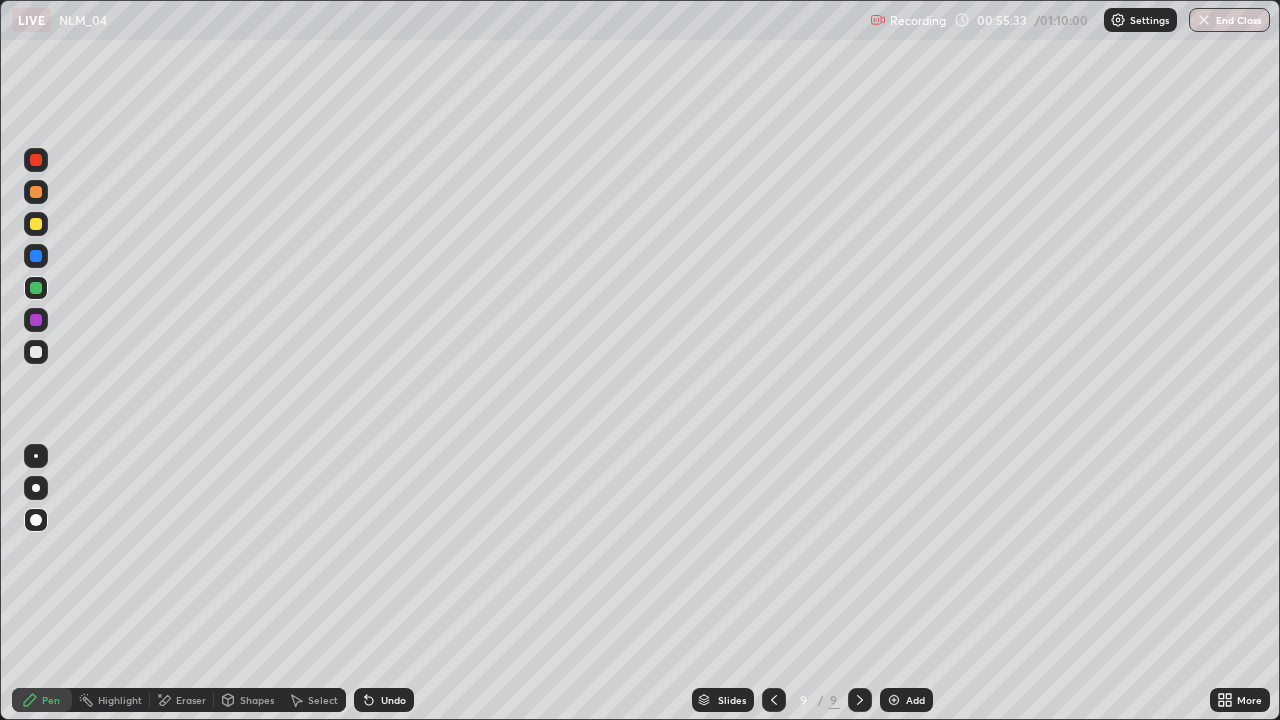 click at bounding box center [36, 352] 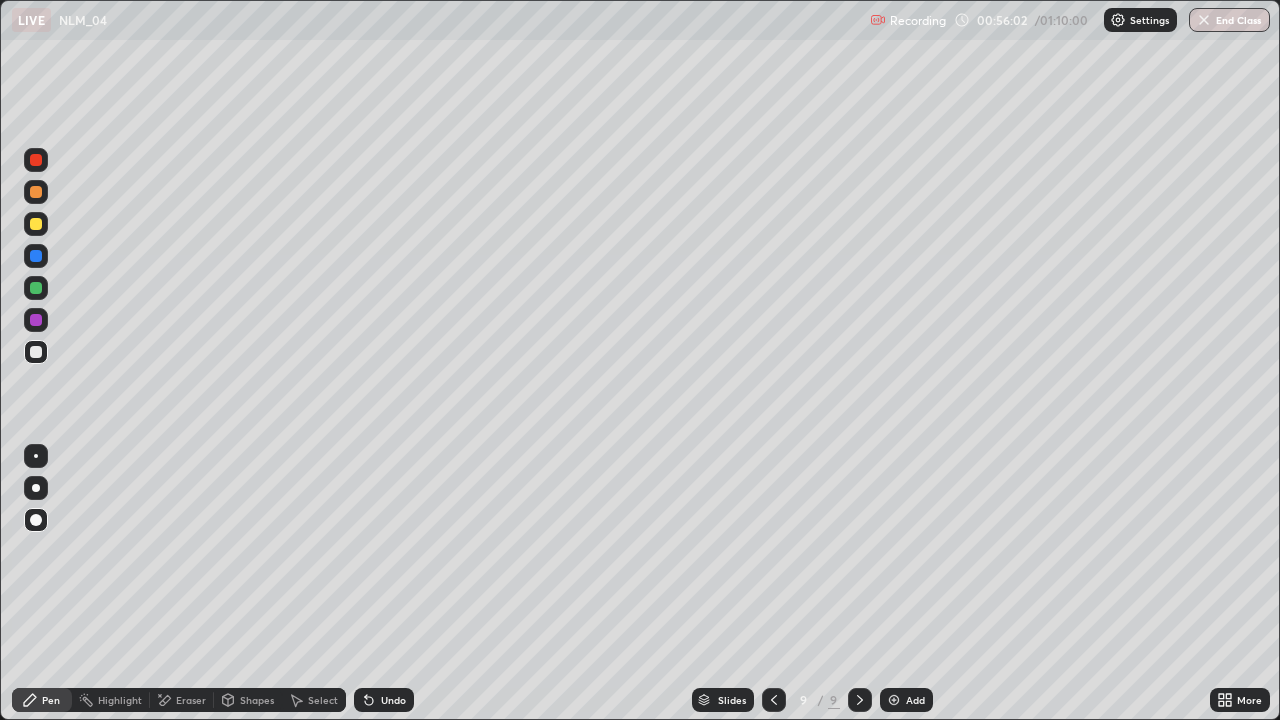 click at bounding box center [36, 224] 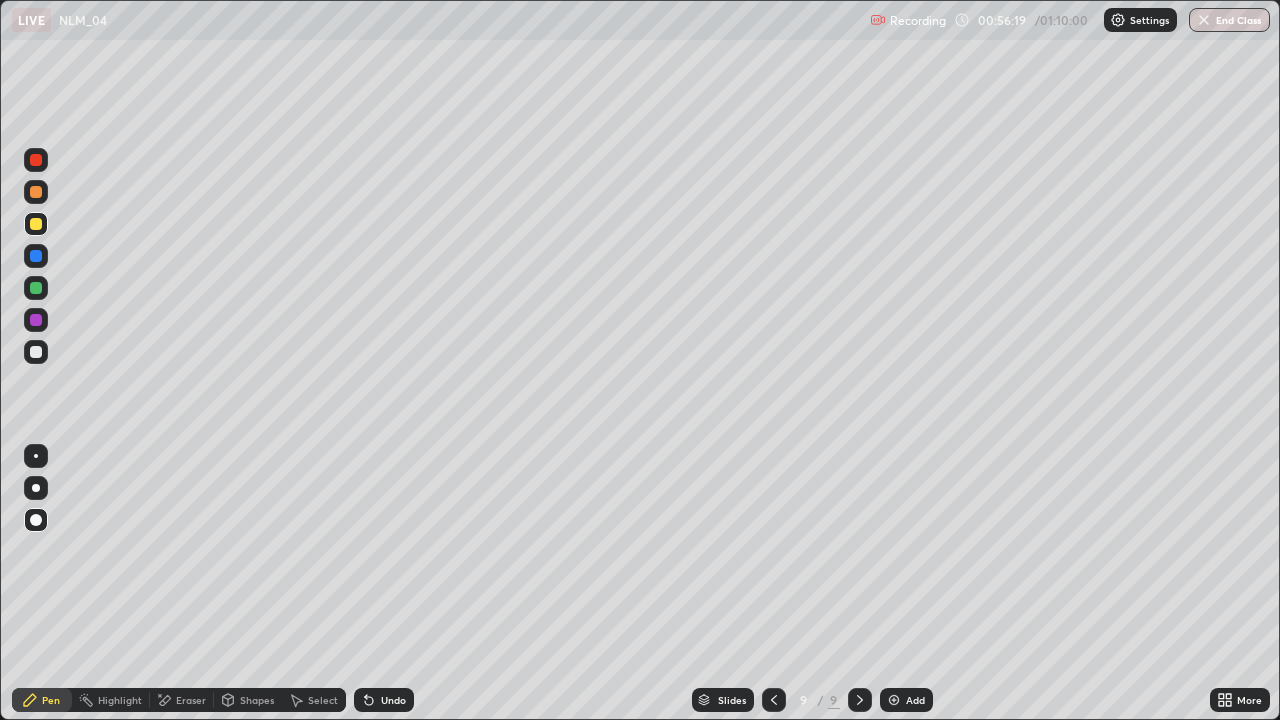 click at bounding box center (36, 352) 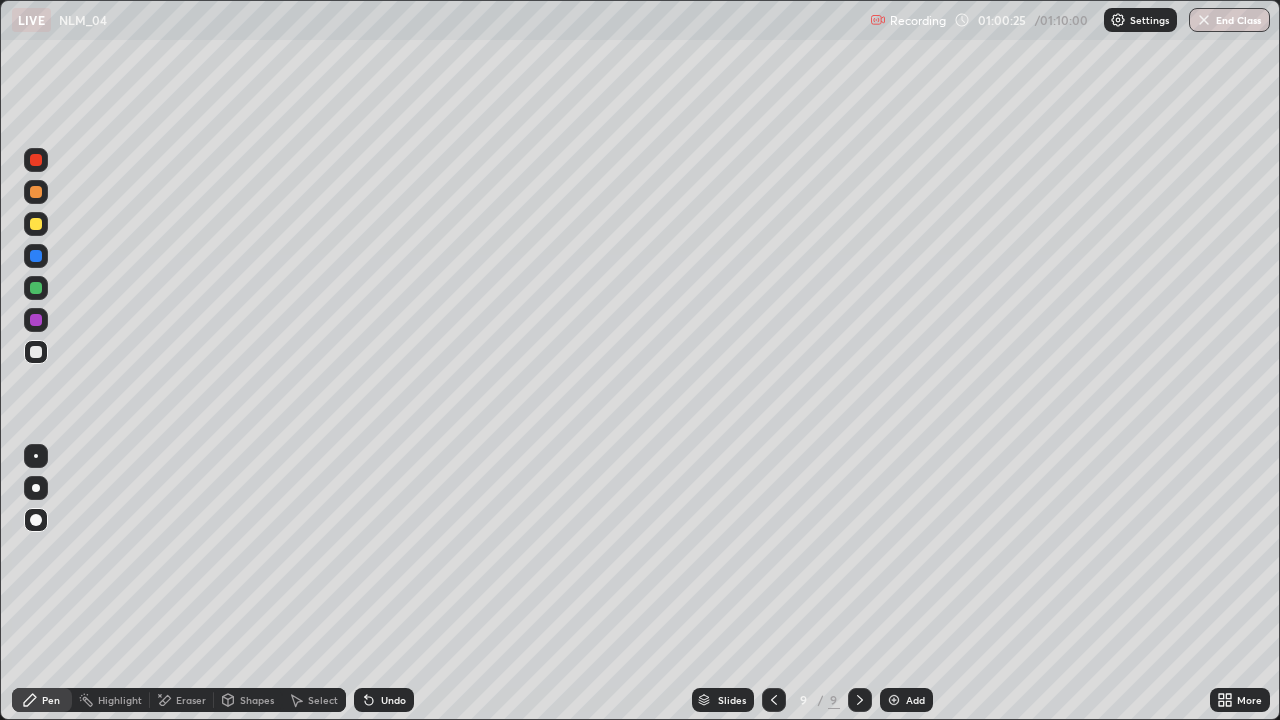 click at bounding box center (36, 224) 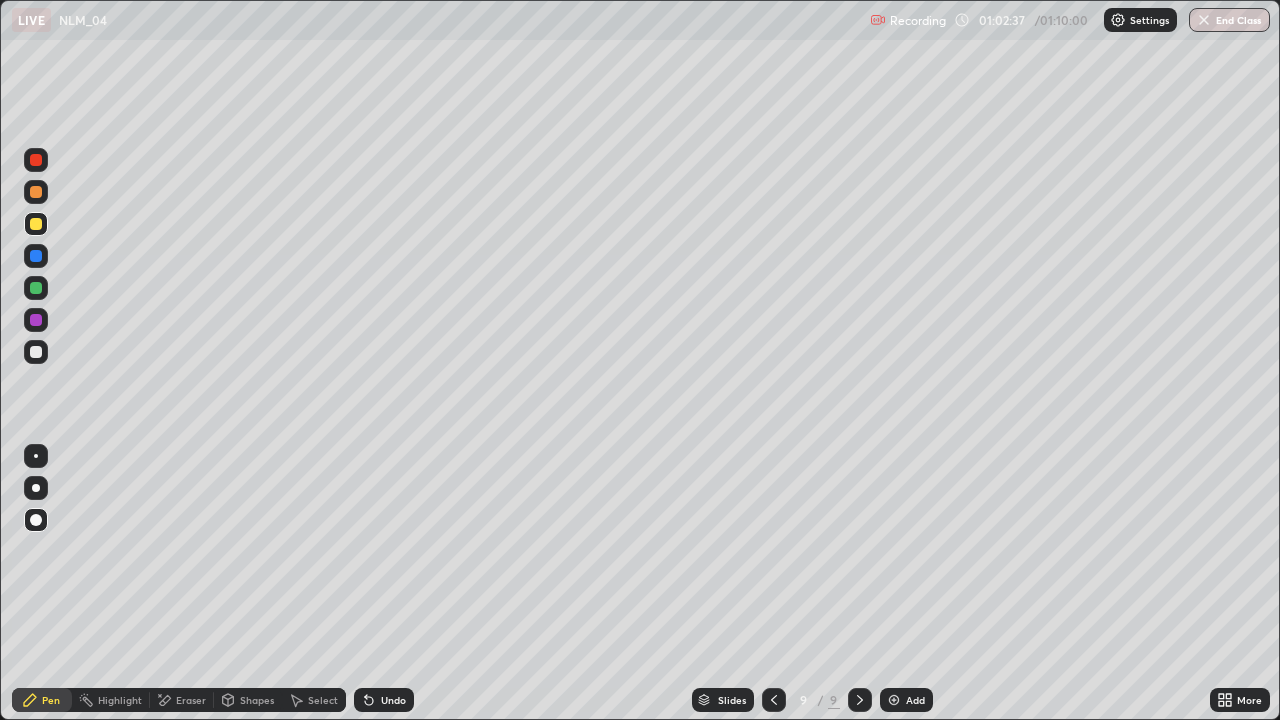 click on "End Class" at bounding box center (1229, 20) 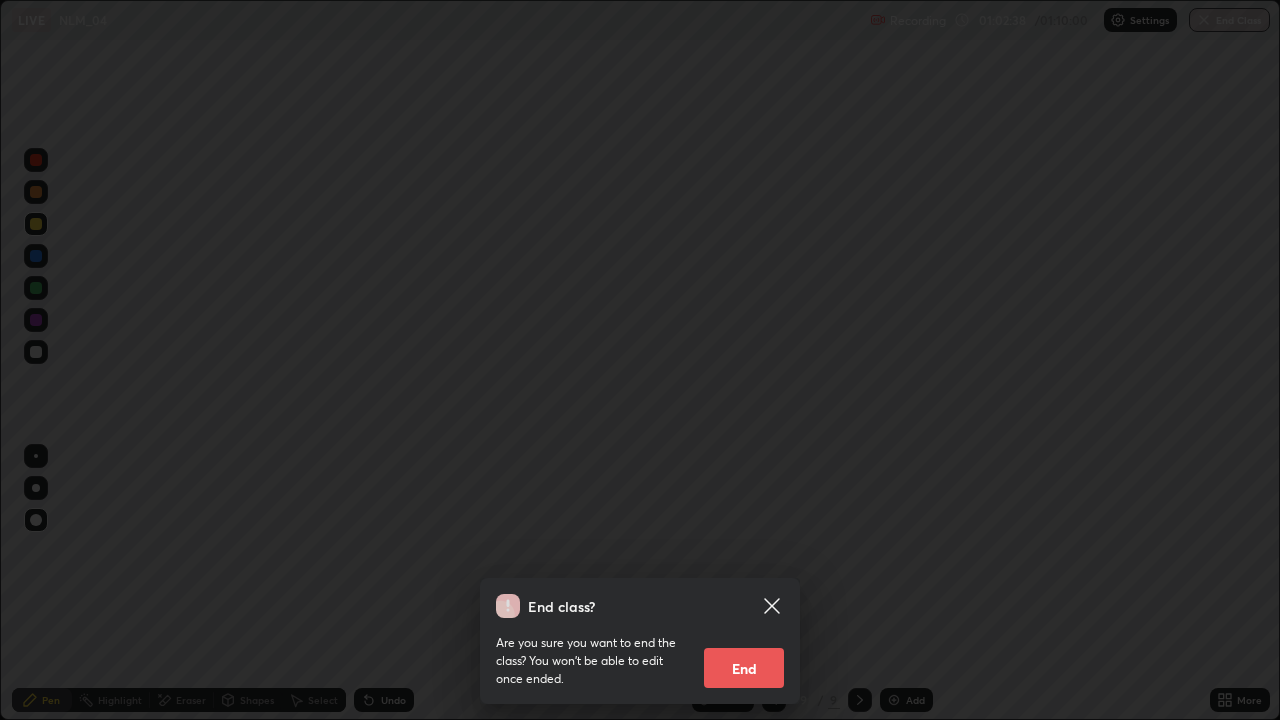 click on "End" at bounding box center [744, 668] 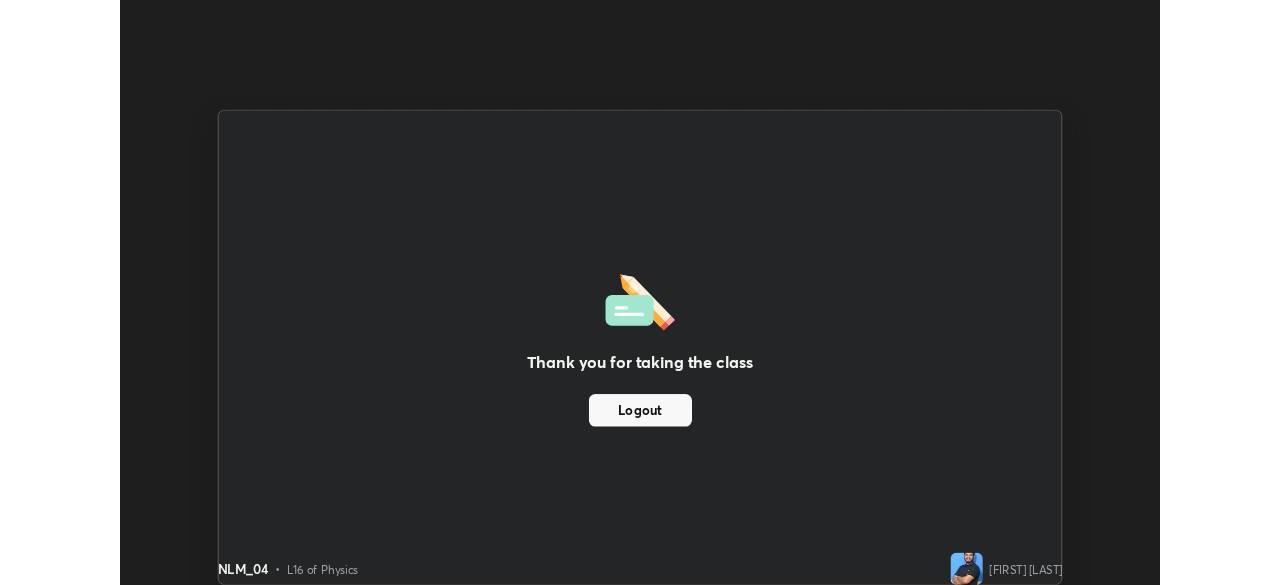 scroll, scrollTop: 585, scrollLeft: 1280, axis: both 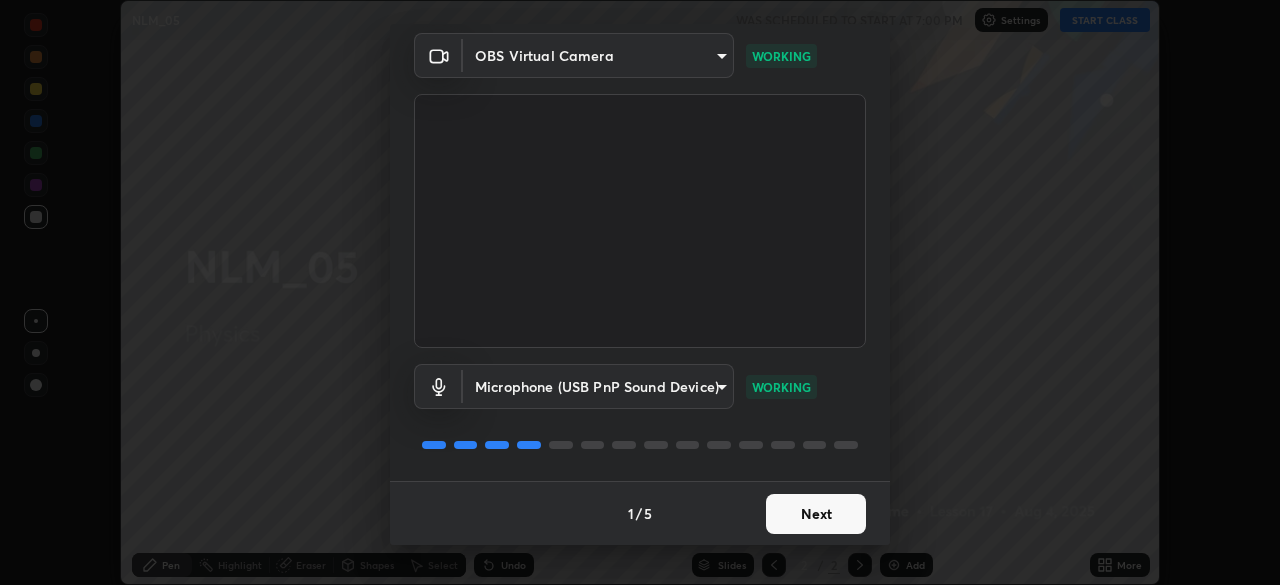 click on "Next" at bounding box center [816, 514] 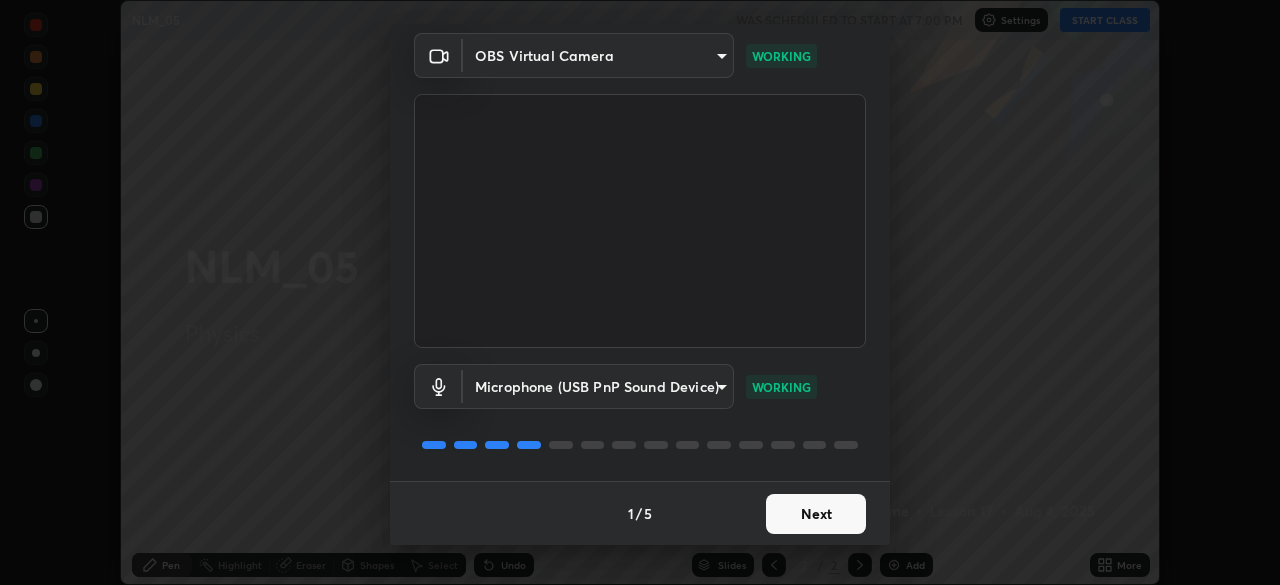scroll, scrollTop: 0, scrollLeft: 0, axis: both 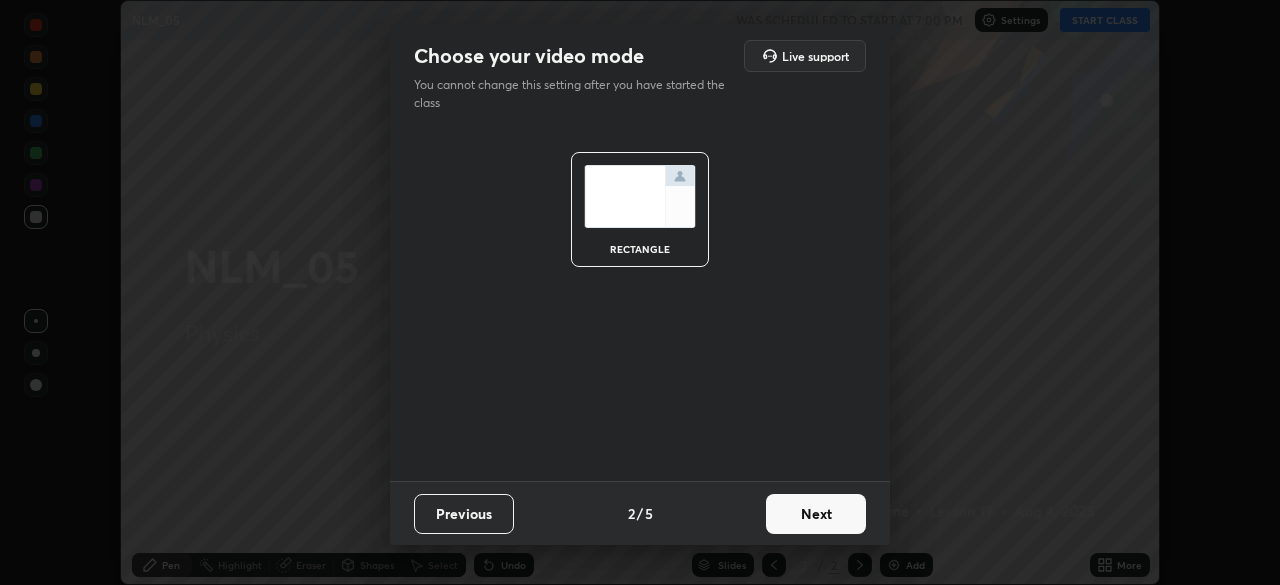 click on "Next" at bounding box center (816, 514) 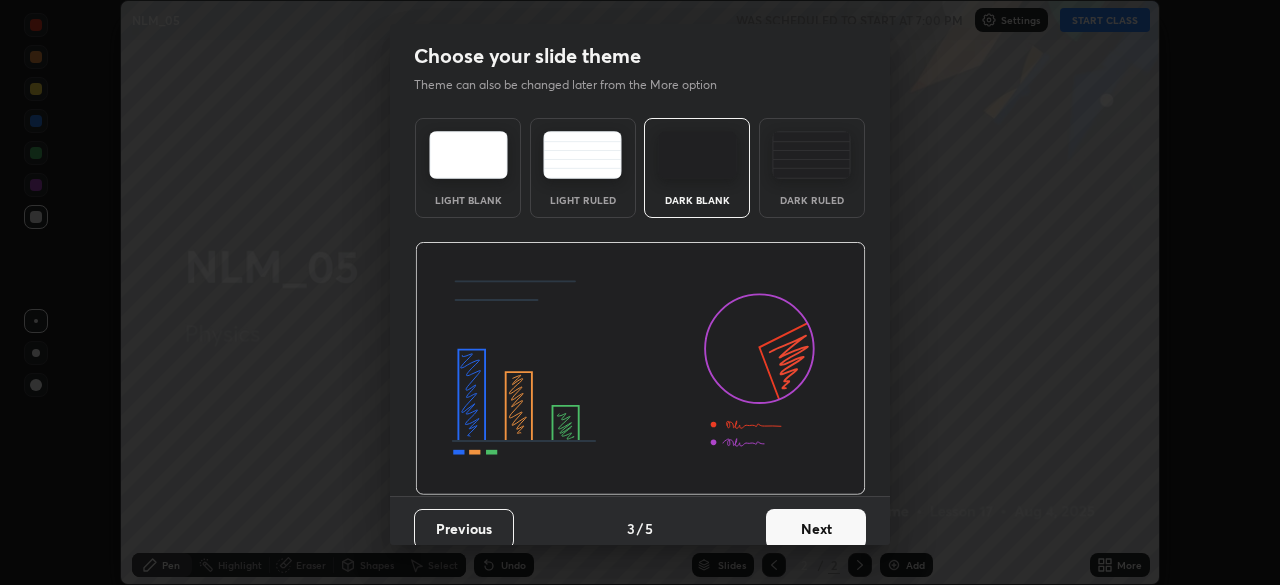 click on "Next" at bounding box center (816, 529) 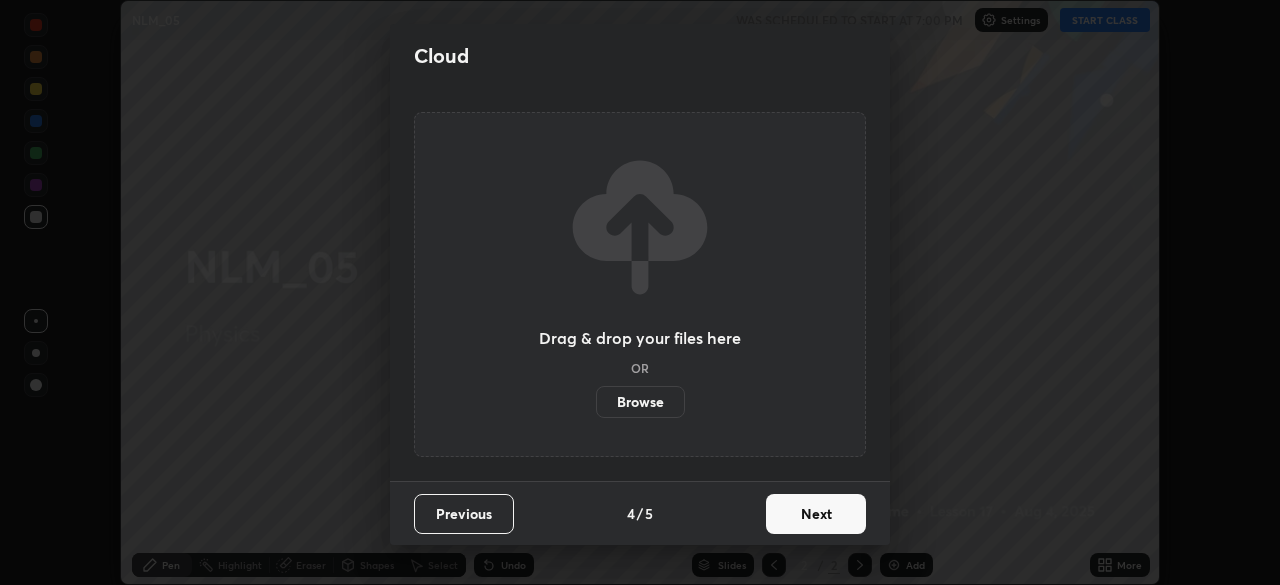 click on "Next" at bounding box center [816, 514] 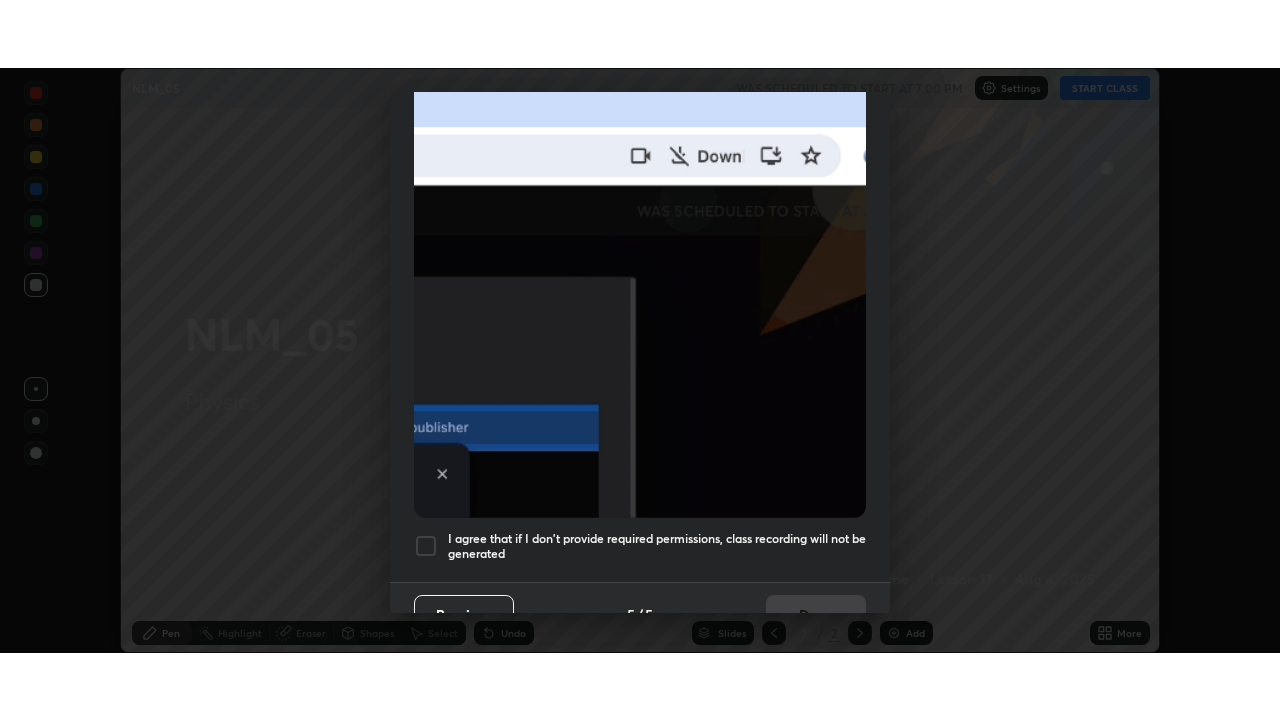 scroll, scrollTop: 479, scrollLeft: 0, axis: vertical 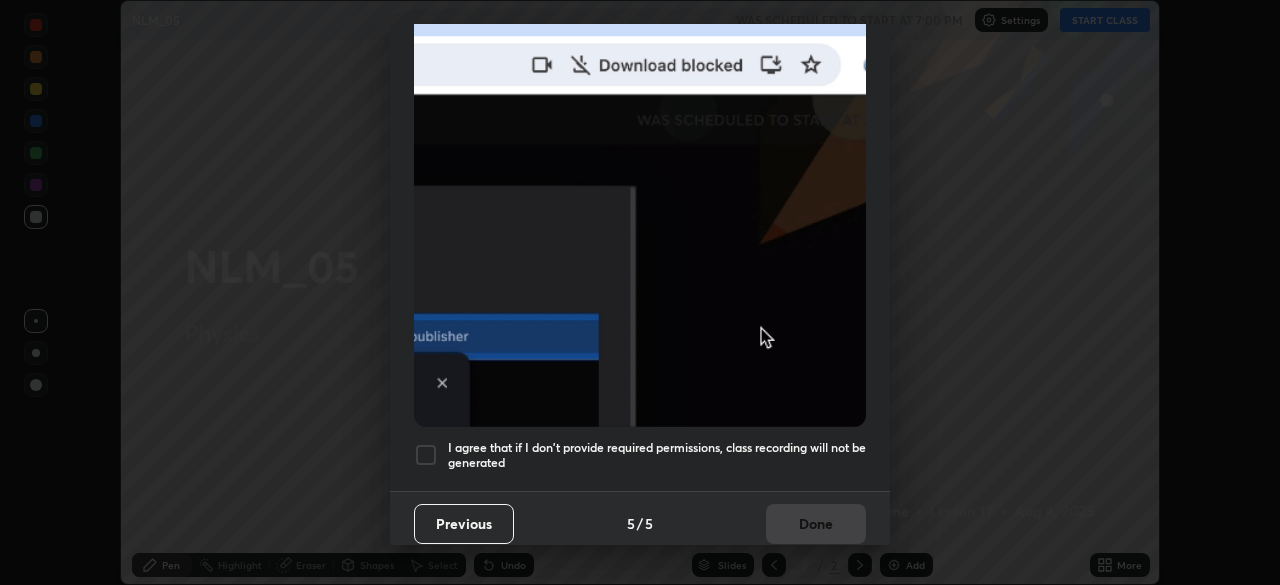 click at bounding box center [426, 455] 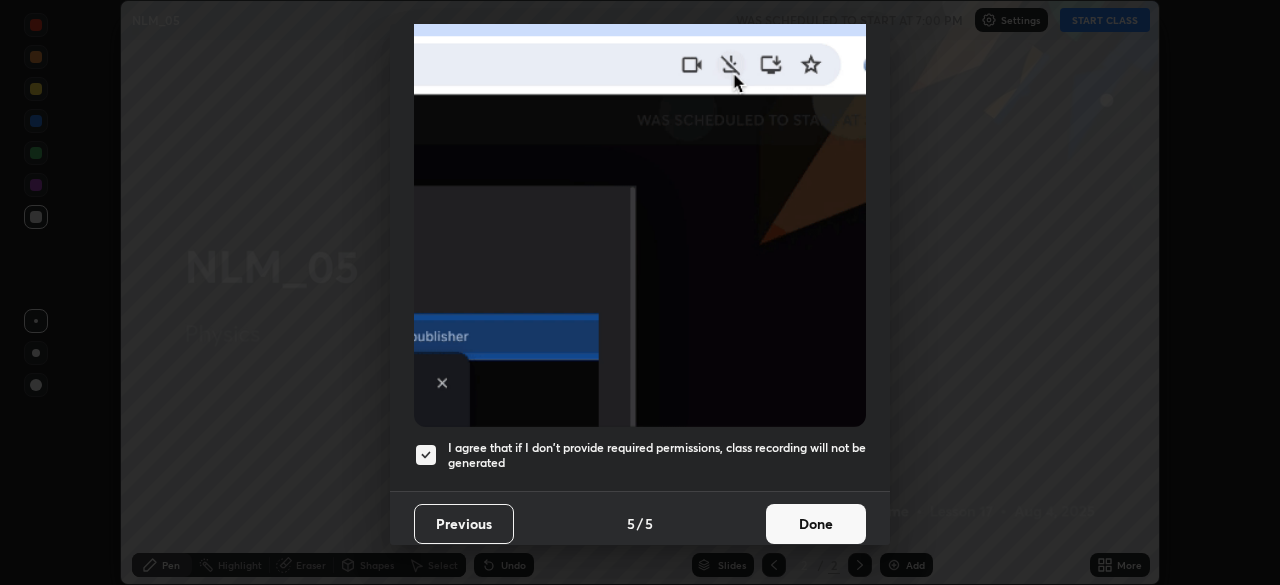 click on "Done" at bounding box center [816, 524] 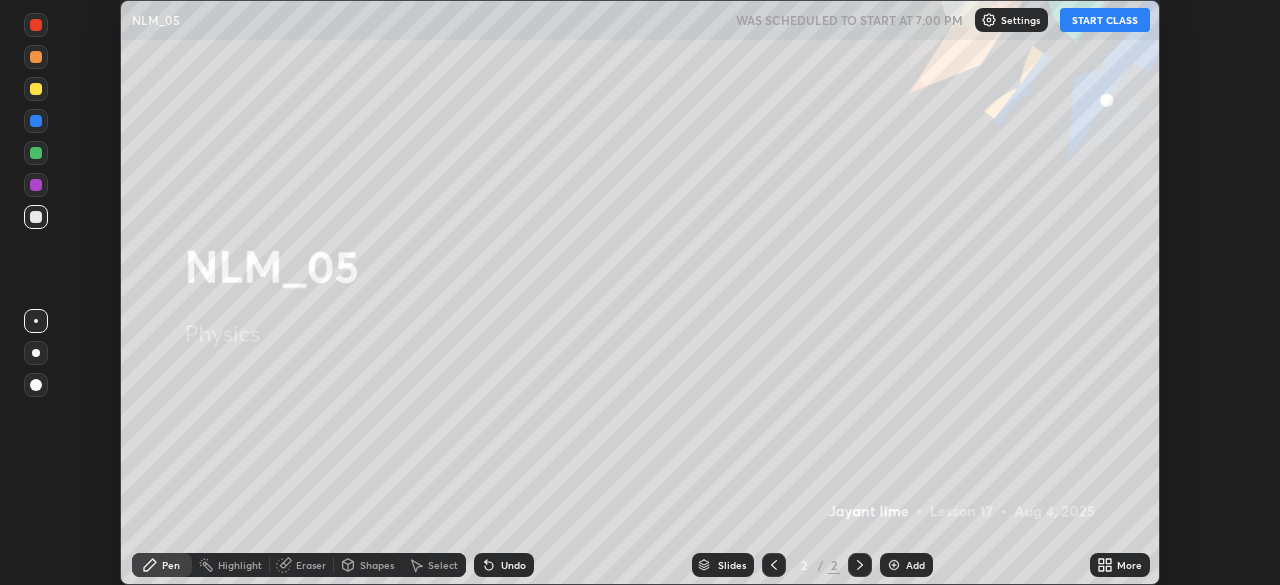 click on "START CLASS" at bounding box center [1105, 20] 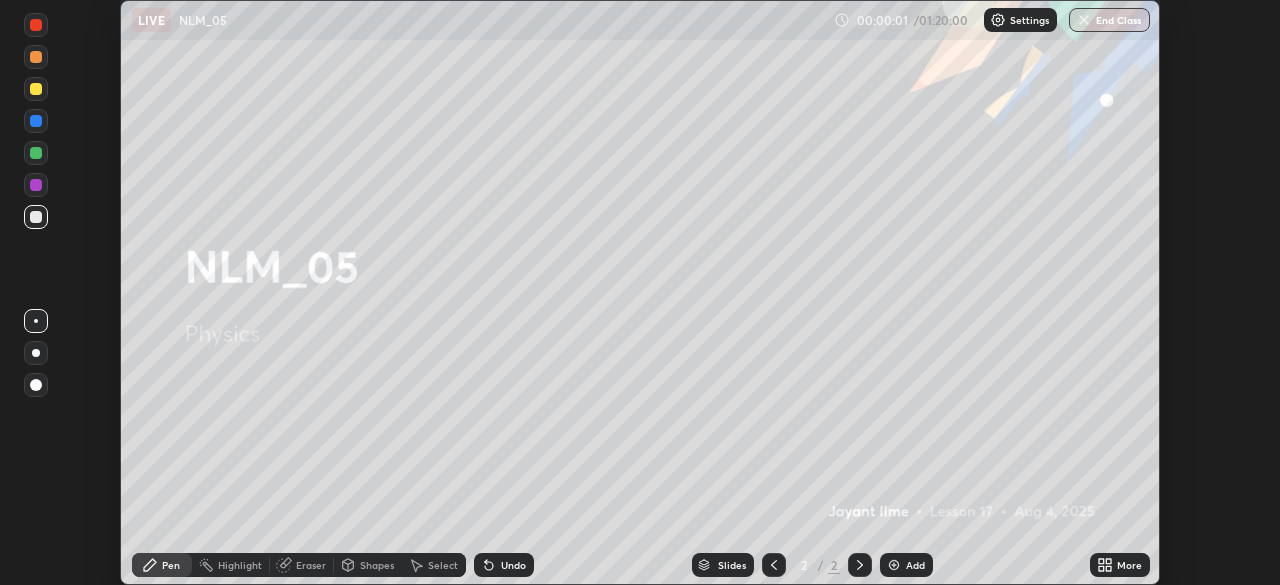 click 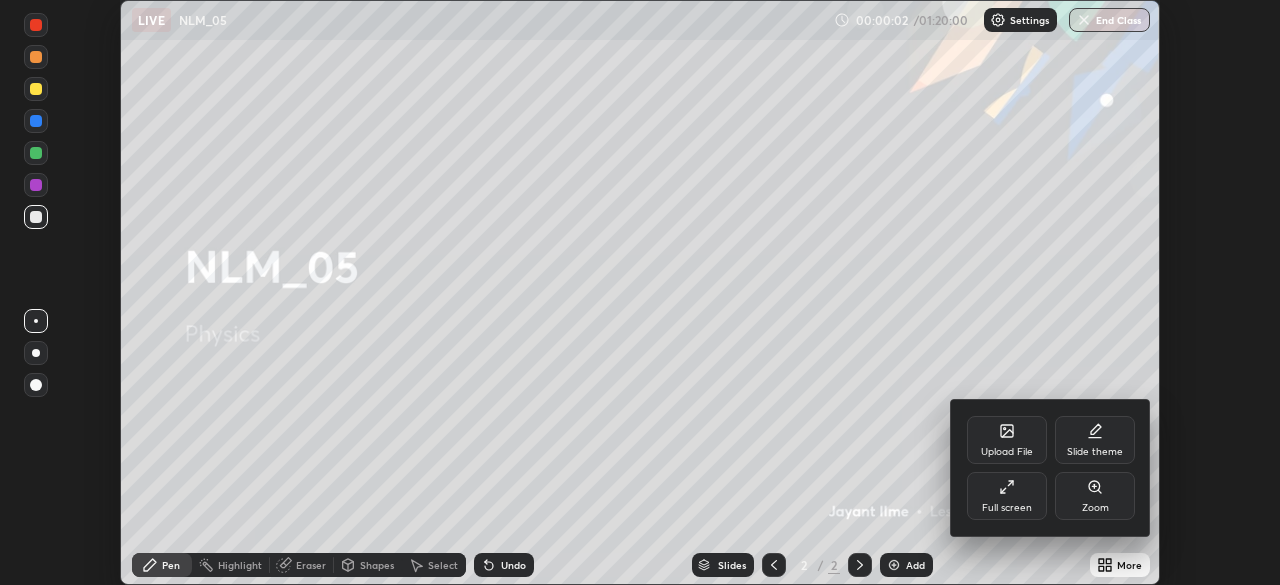 click 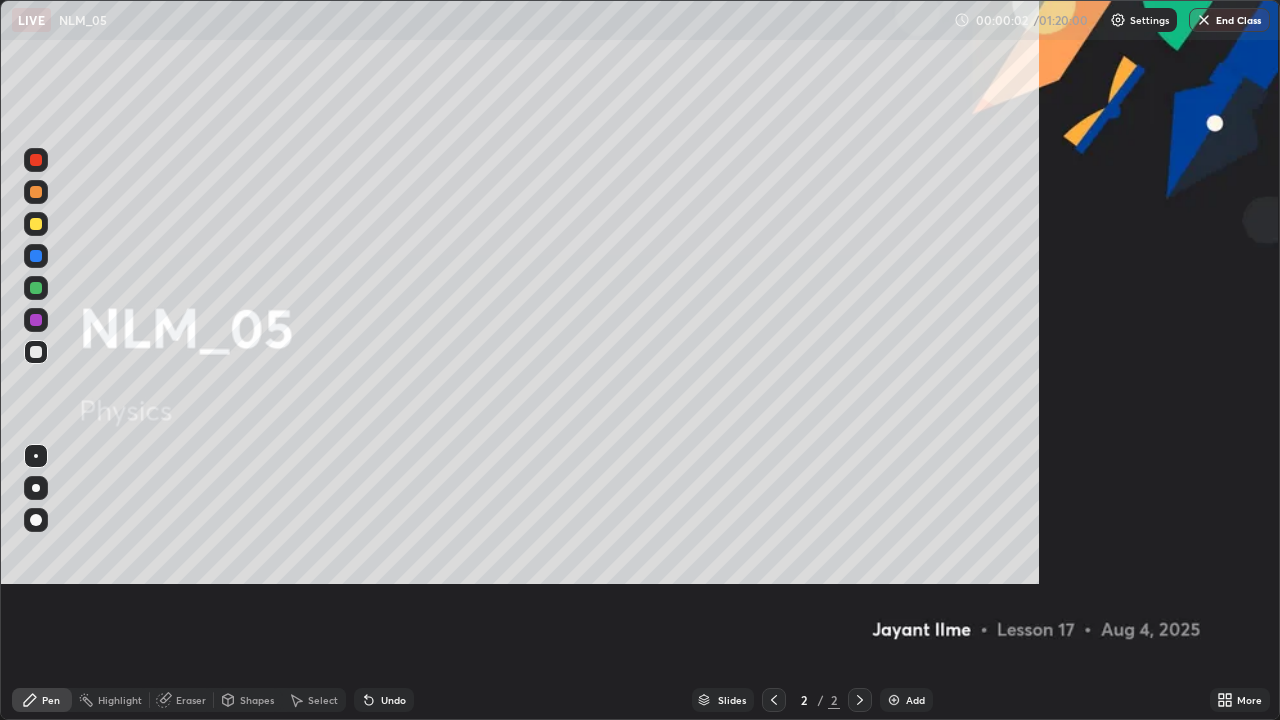 scroll, scrollTop: 99280, scrollLeft: 98720, axis: both 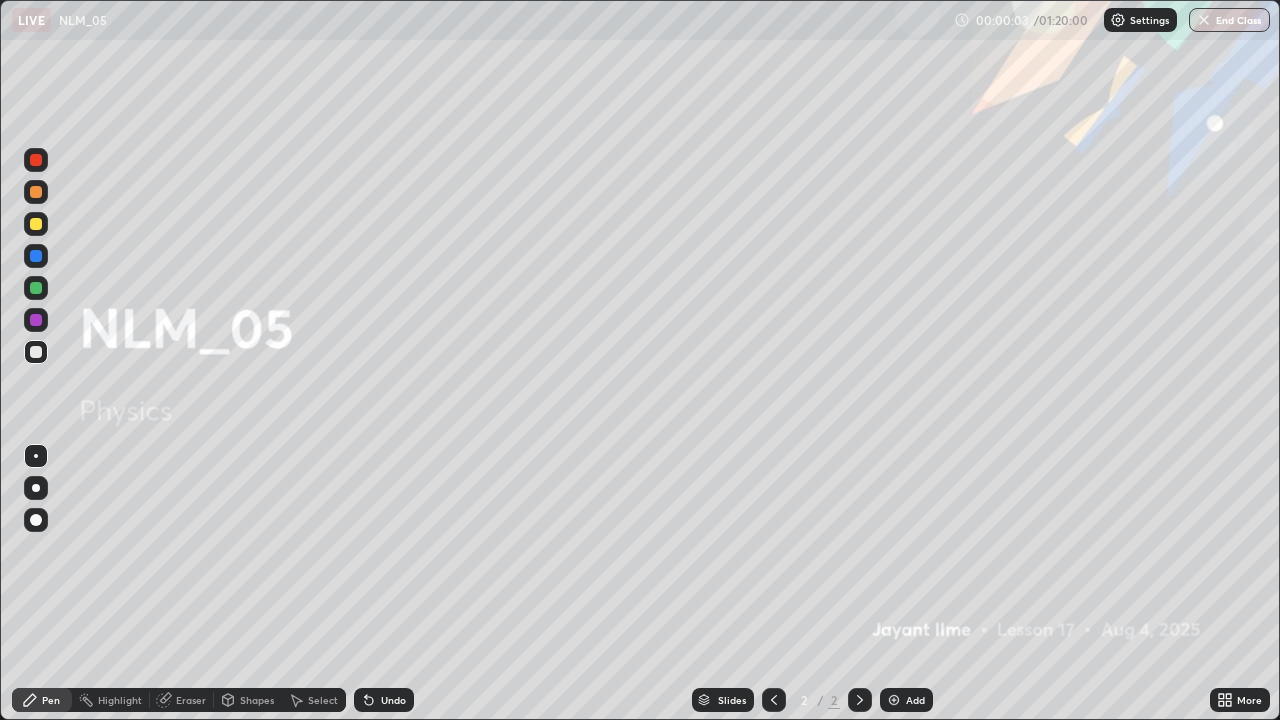click on "Add" at bounding box center [915, 700] 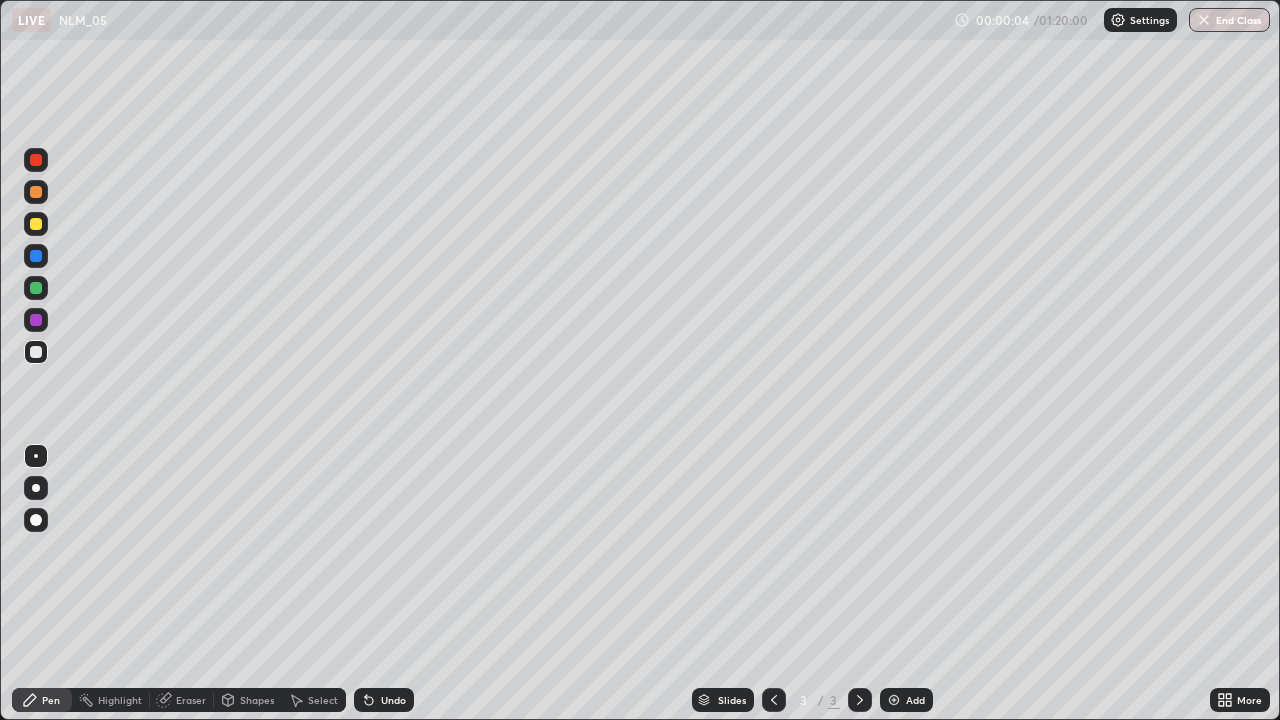 click at bounding box center [36, 520] 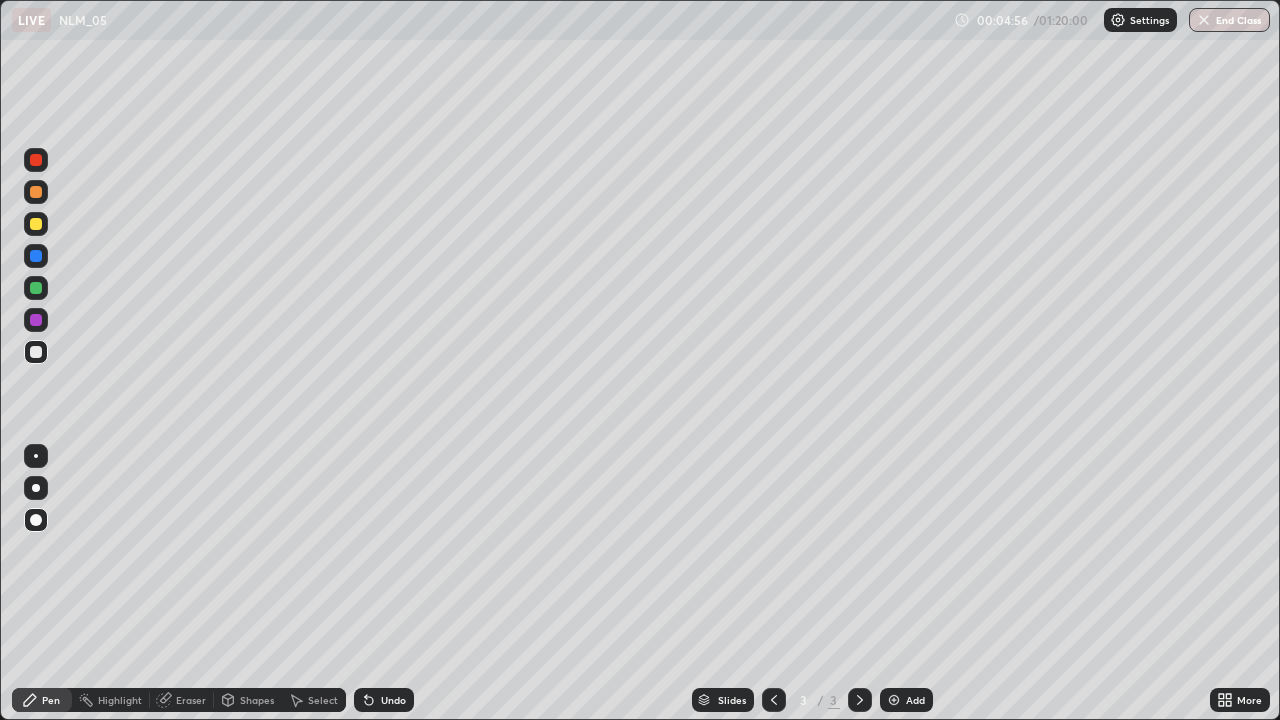 click at bounding box center (36, 224) 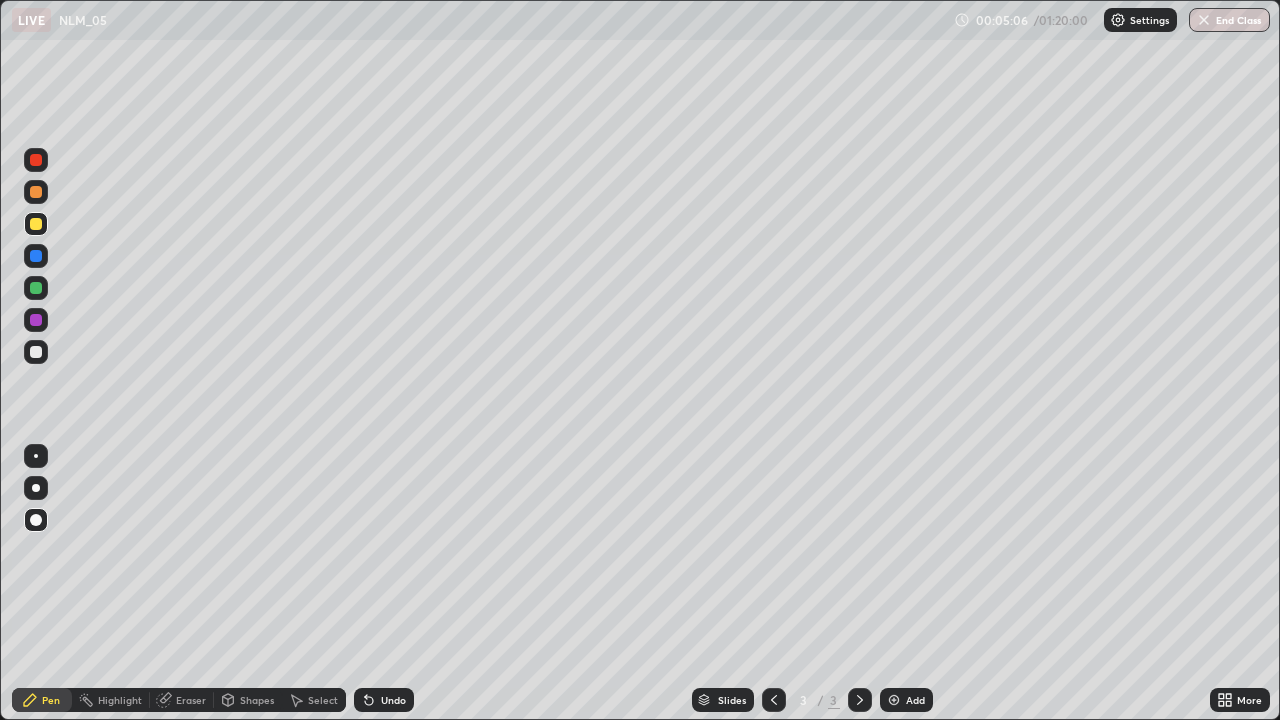 click at bounding box center [36, 352] 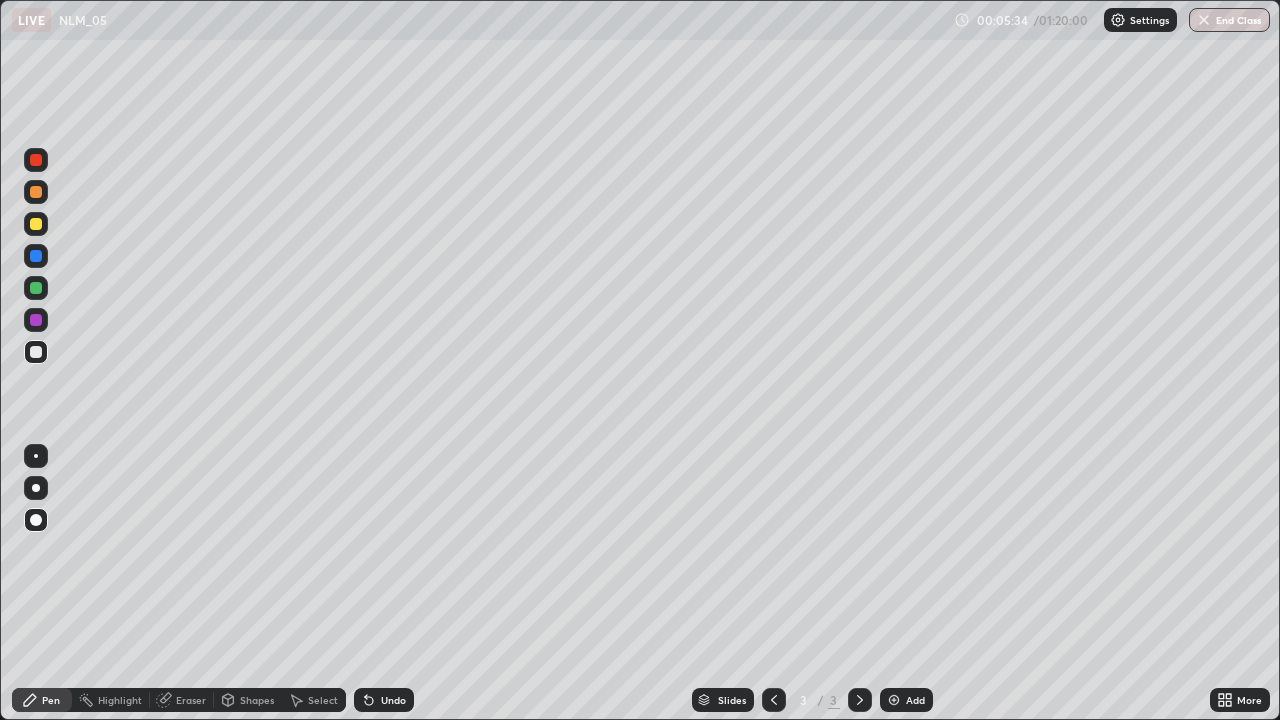 click at bounding box center [36, 224] 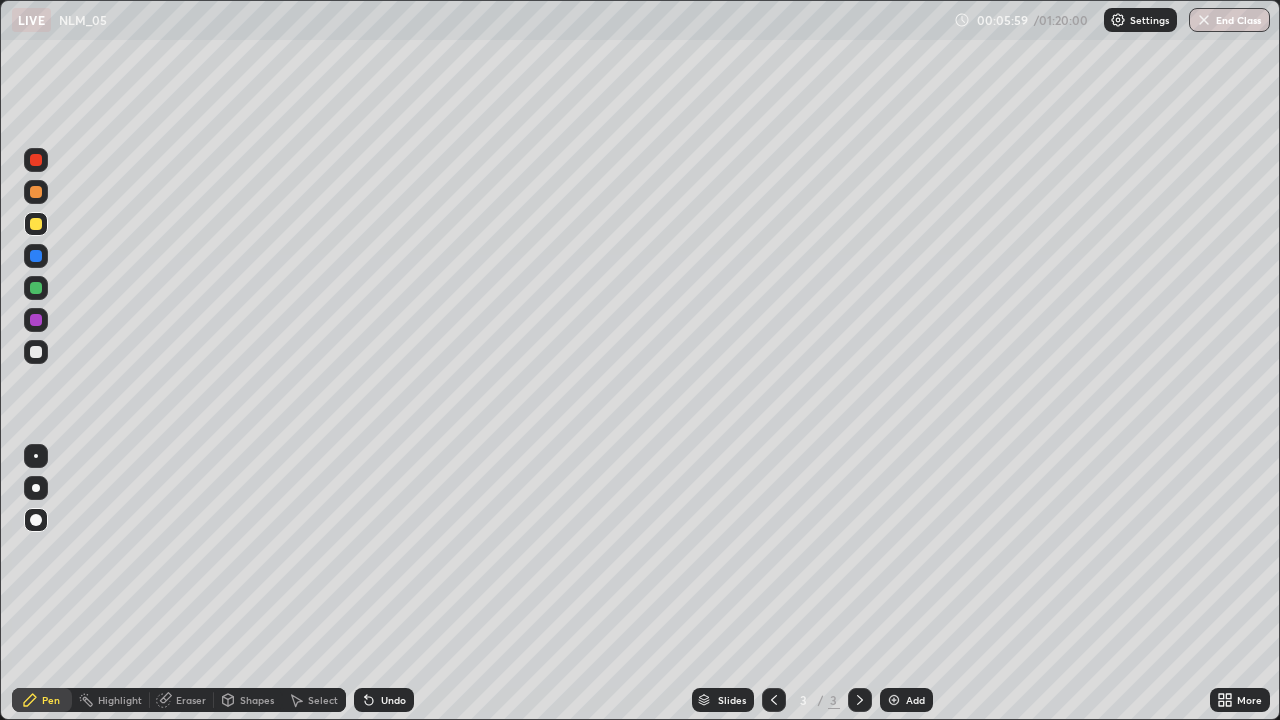 click at bounding box center (36, 352) 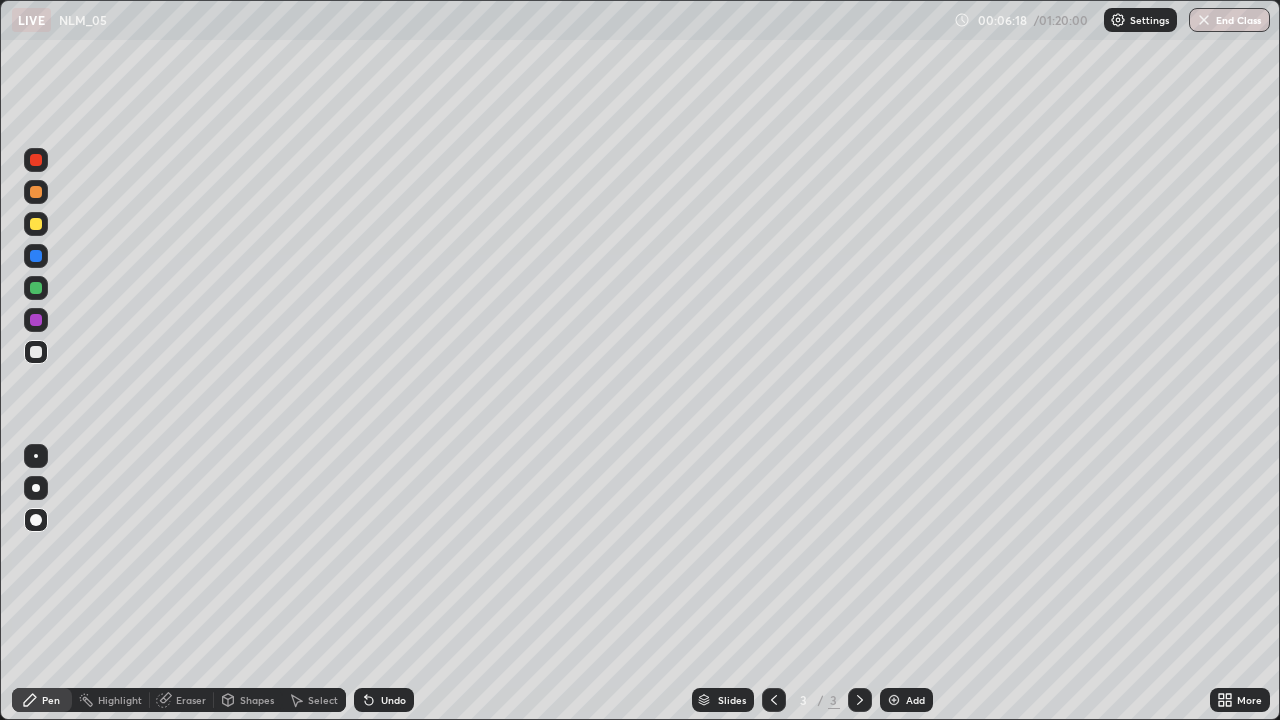 click at bounding box center [36, 352] 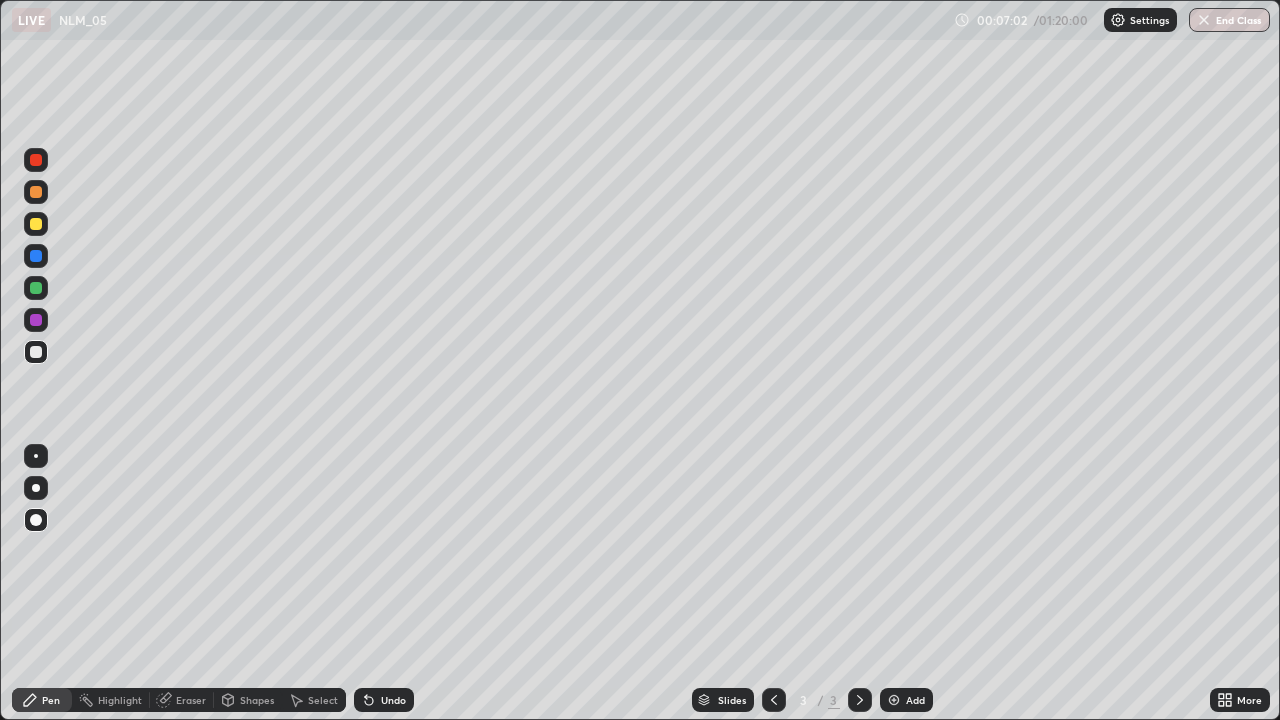 click at bounding box center (36, 352) 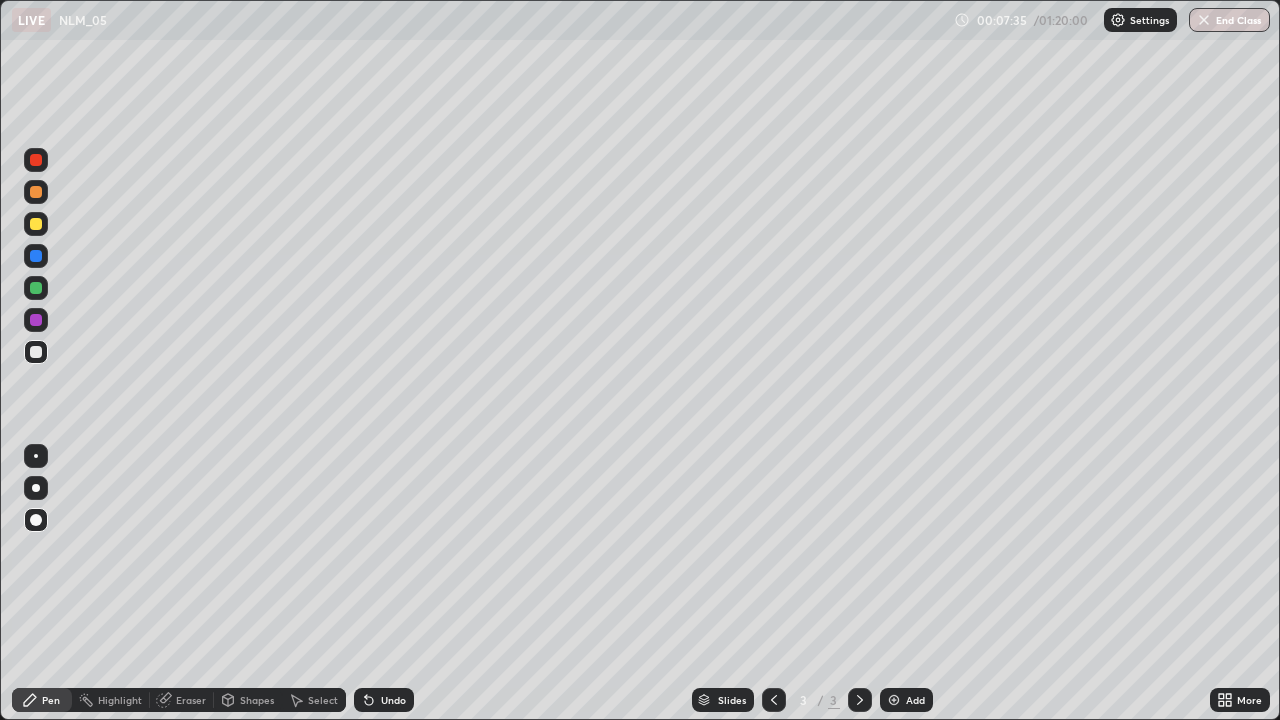 click on "Eraser" at bounding box center [191, 700] 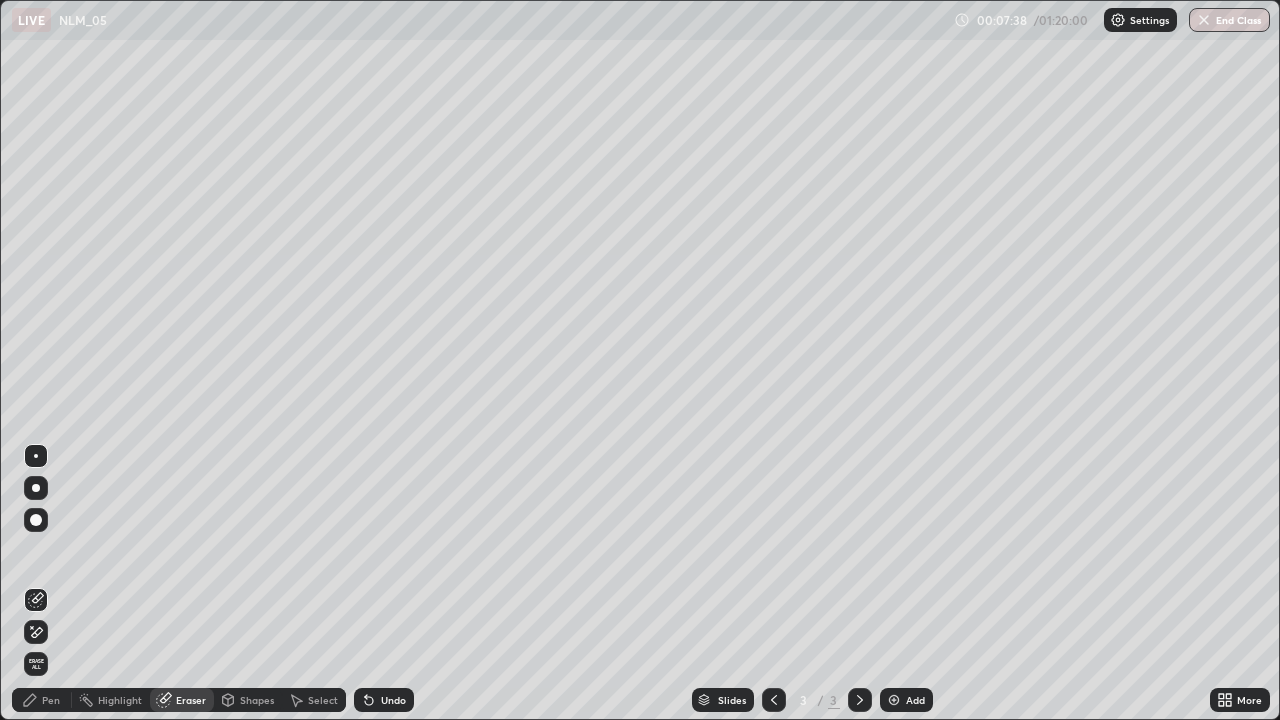 click on "Pen" at bounding box center (51, 700) 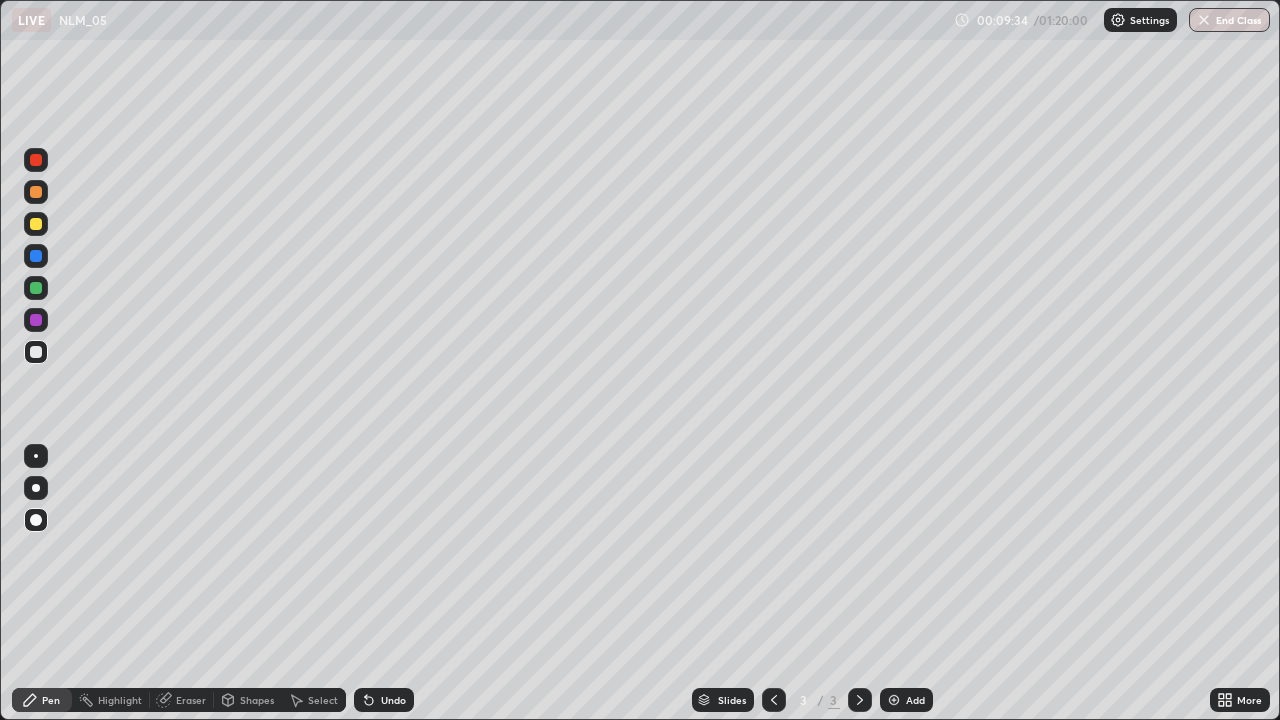 click at bounding box center (36, 352) 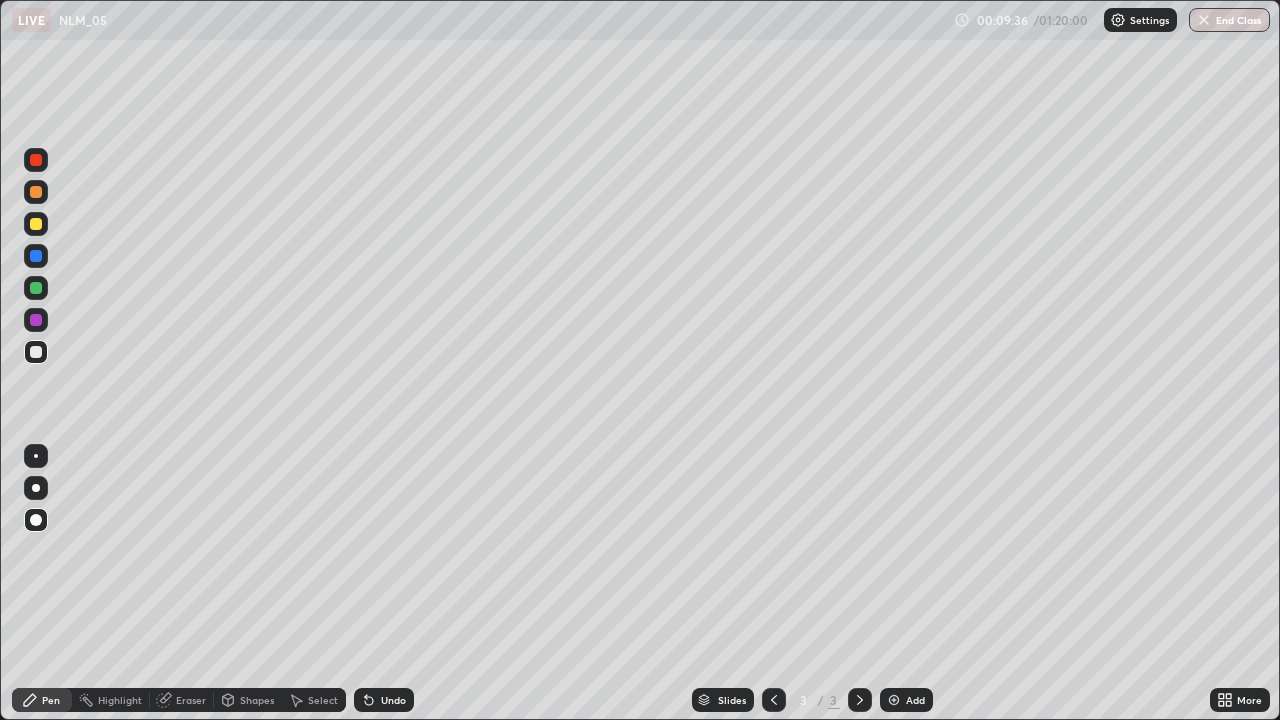 click on "Eraser" at bounding box center (191, 700) 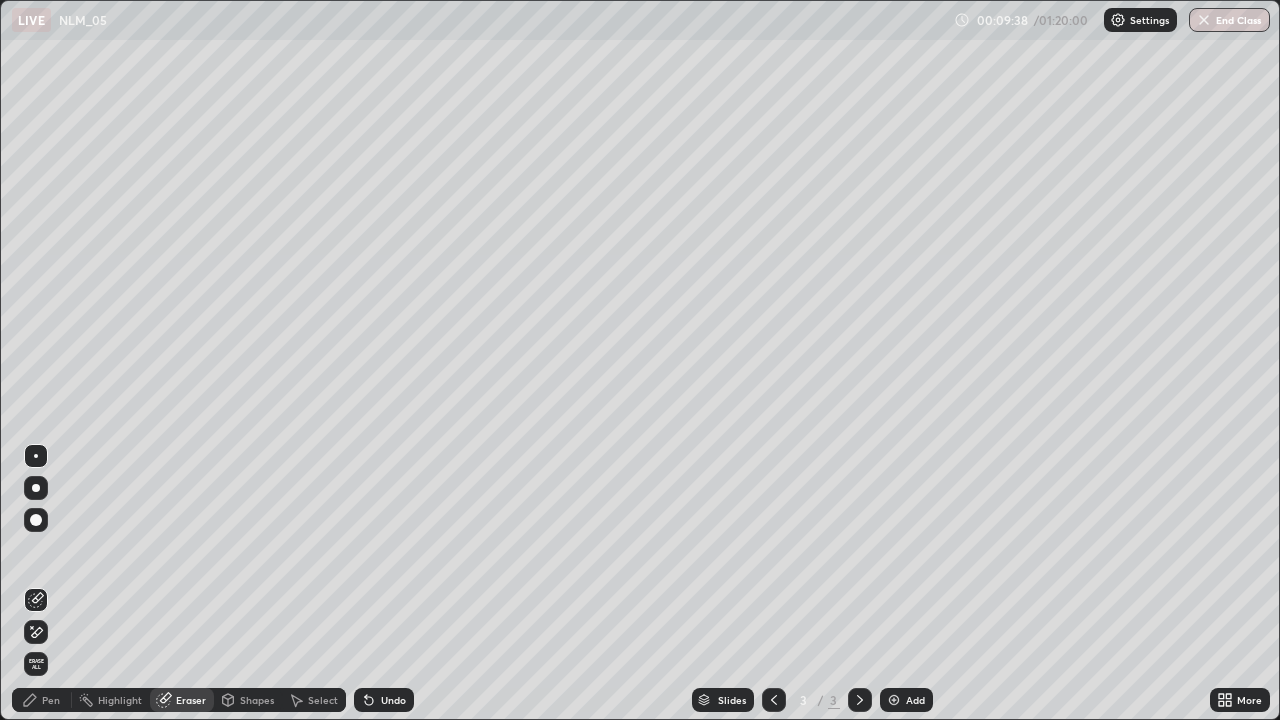 click on "Pen" at bounding box center [42, 700] 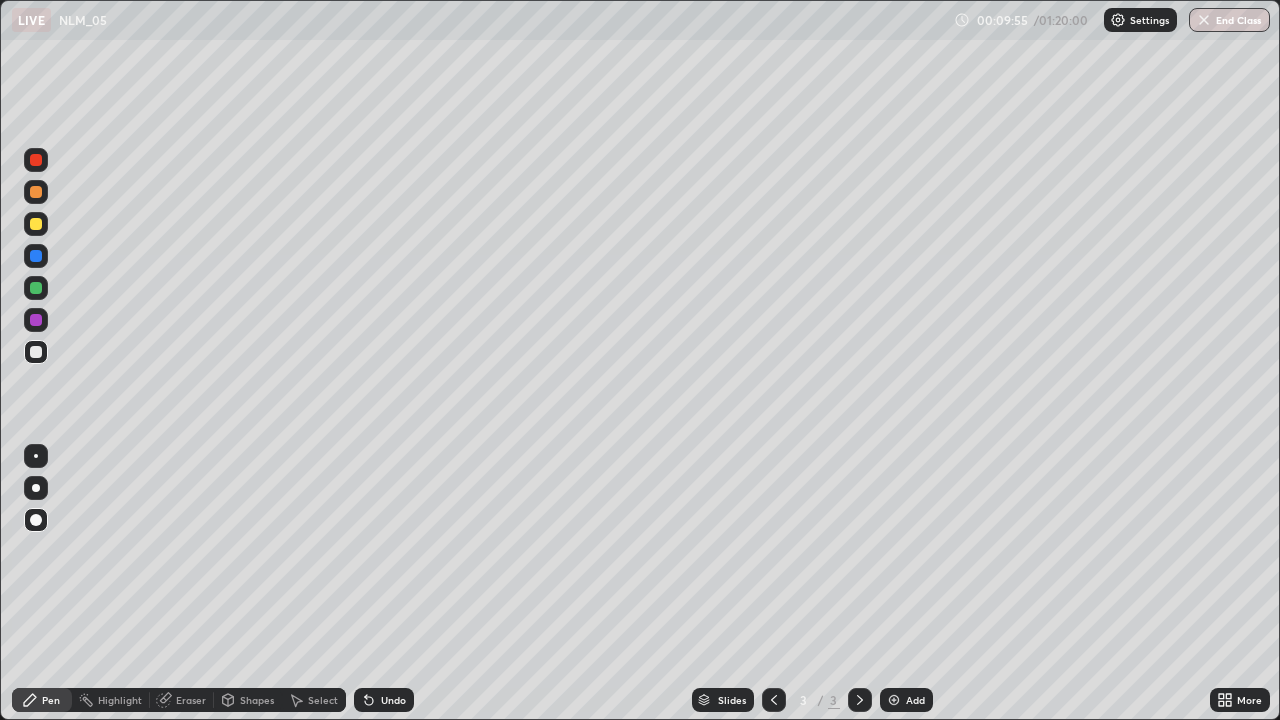 click on "Undo" at bounding box center (384, 700) 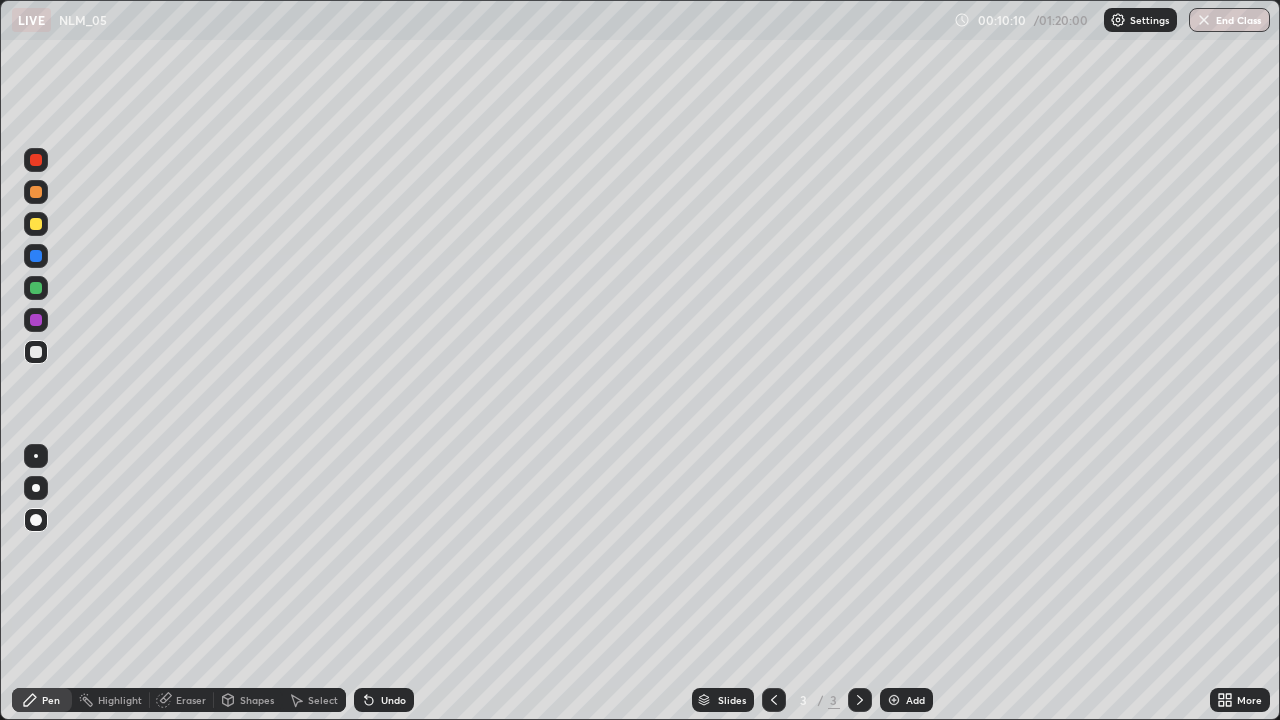 click at bounding box center [36, 288] 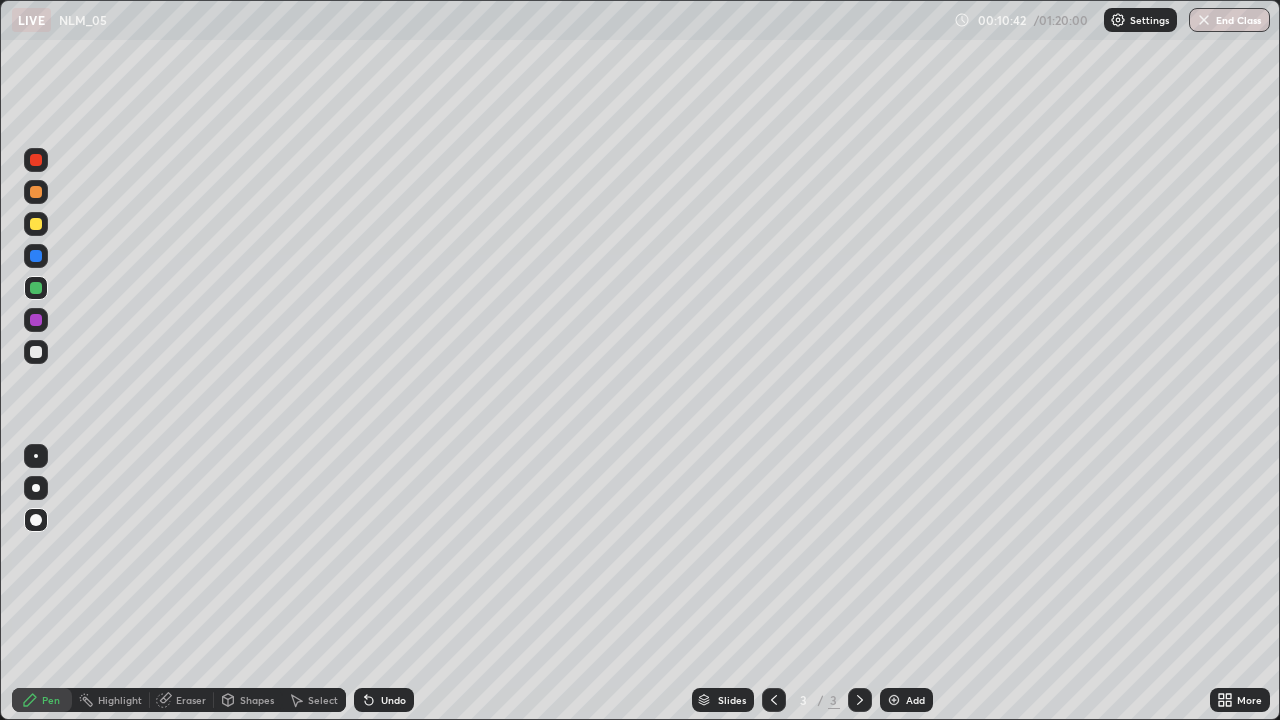 click at bounding box center (36, 352) 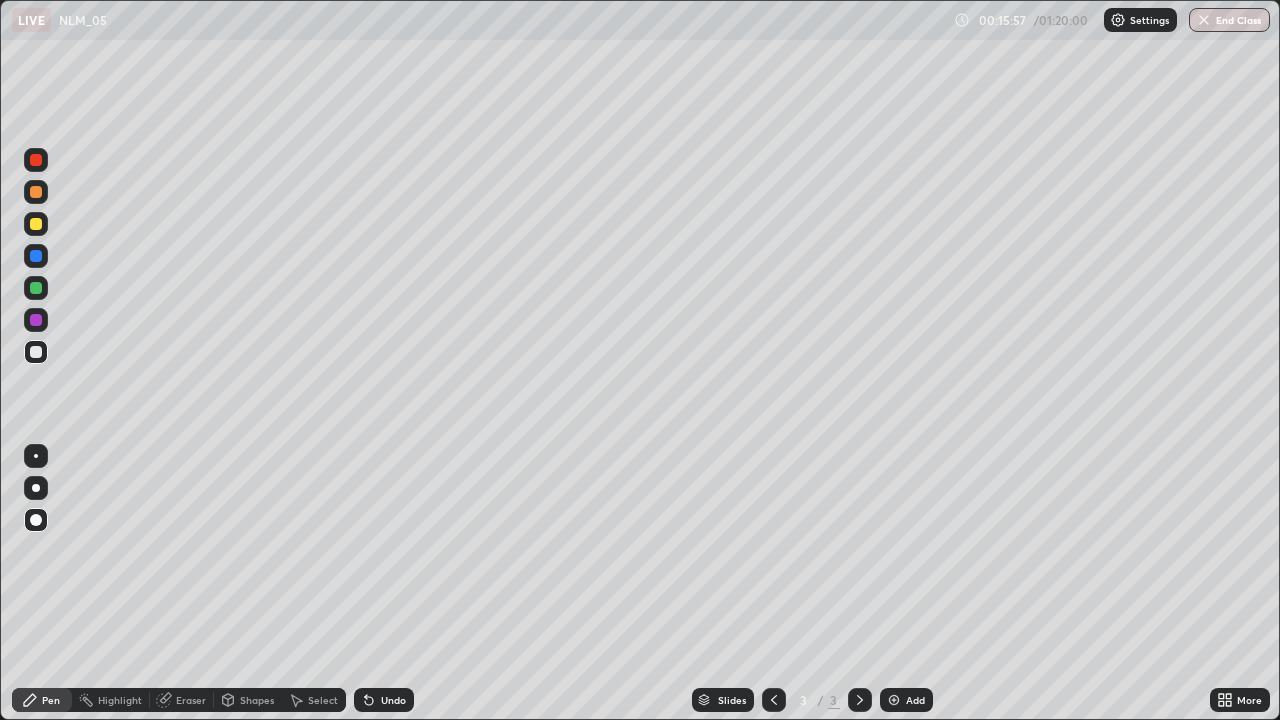 click at bounding box center [36, 224] 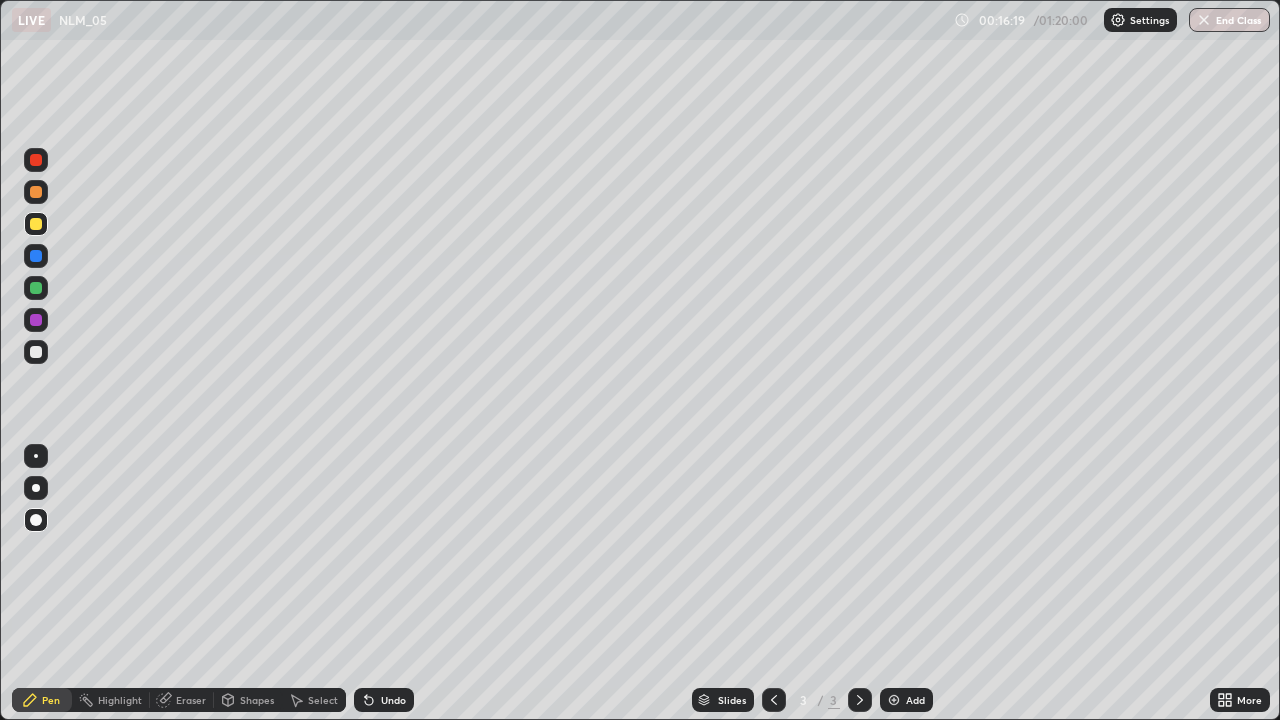 click on "Add" at bounding box center [915, 700] 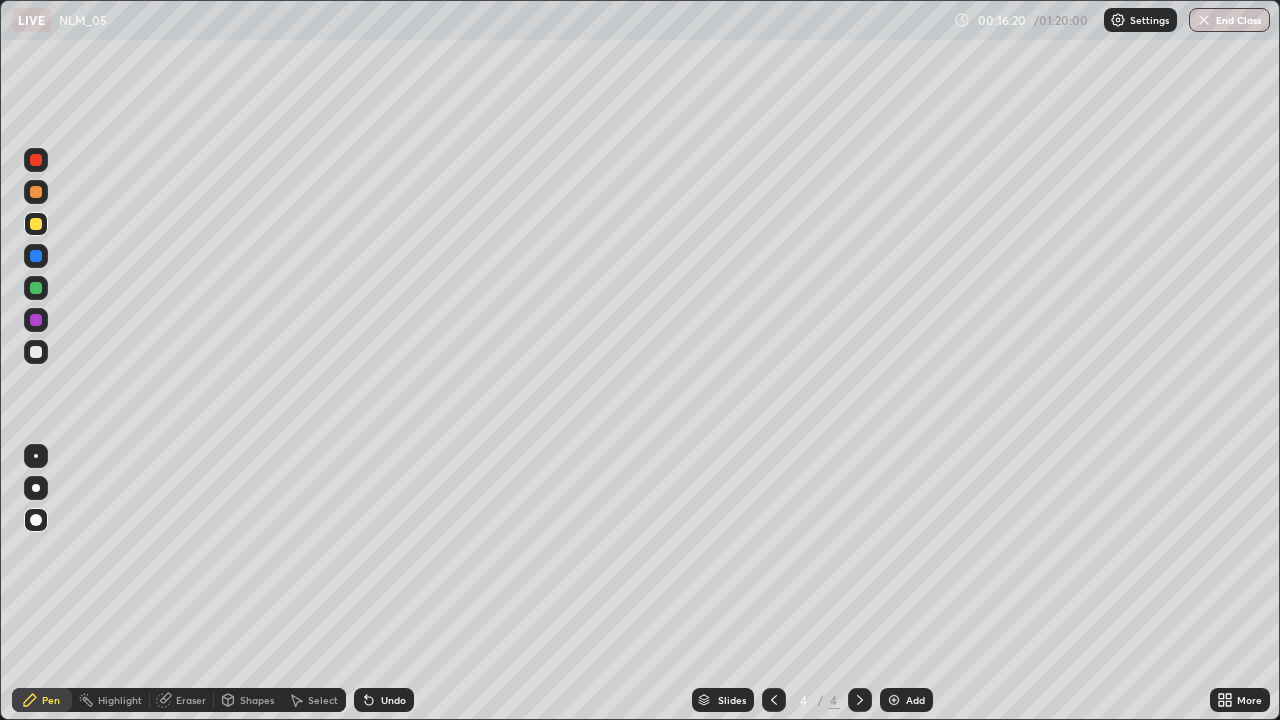 click at bounding box center [36, 352] 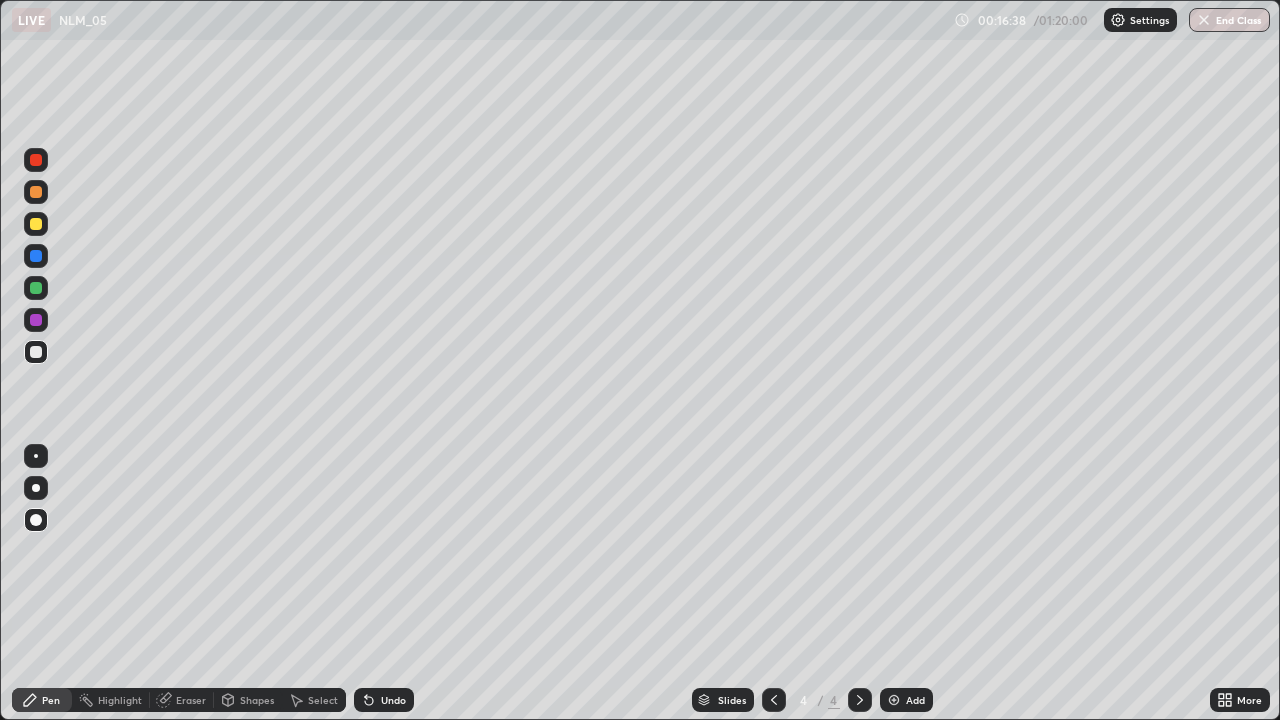 click at bounding box center (36, 288) 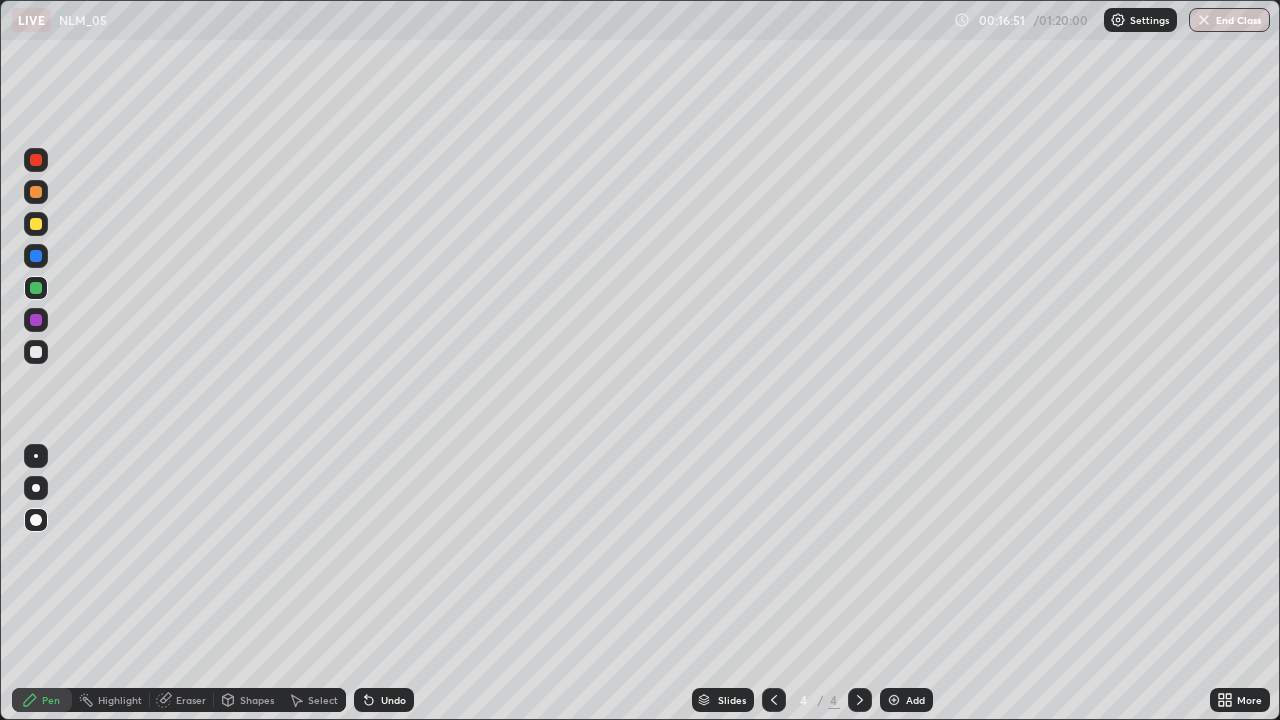 click at bounding box center (36, 224) 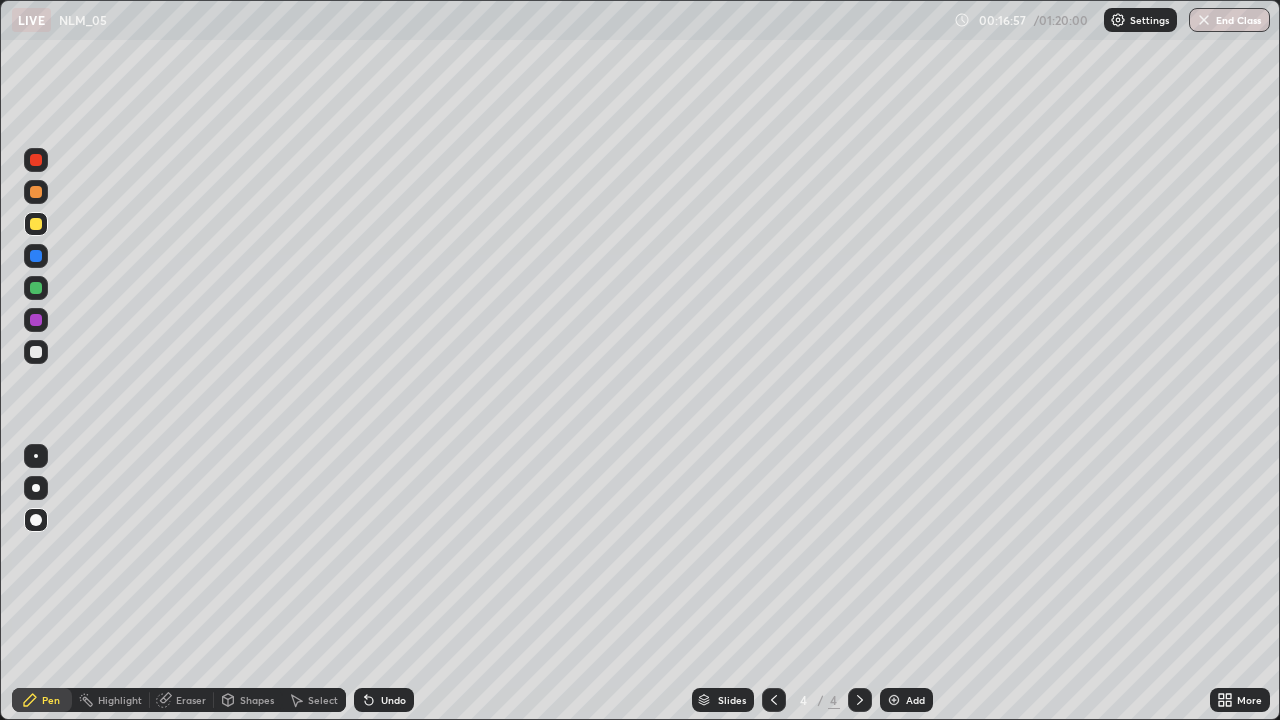 click at bounding box center [36, 352] 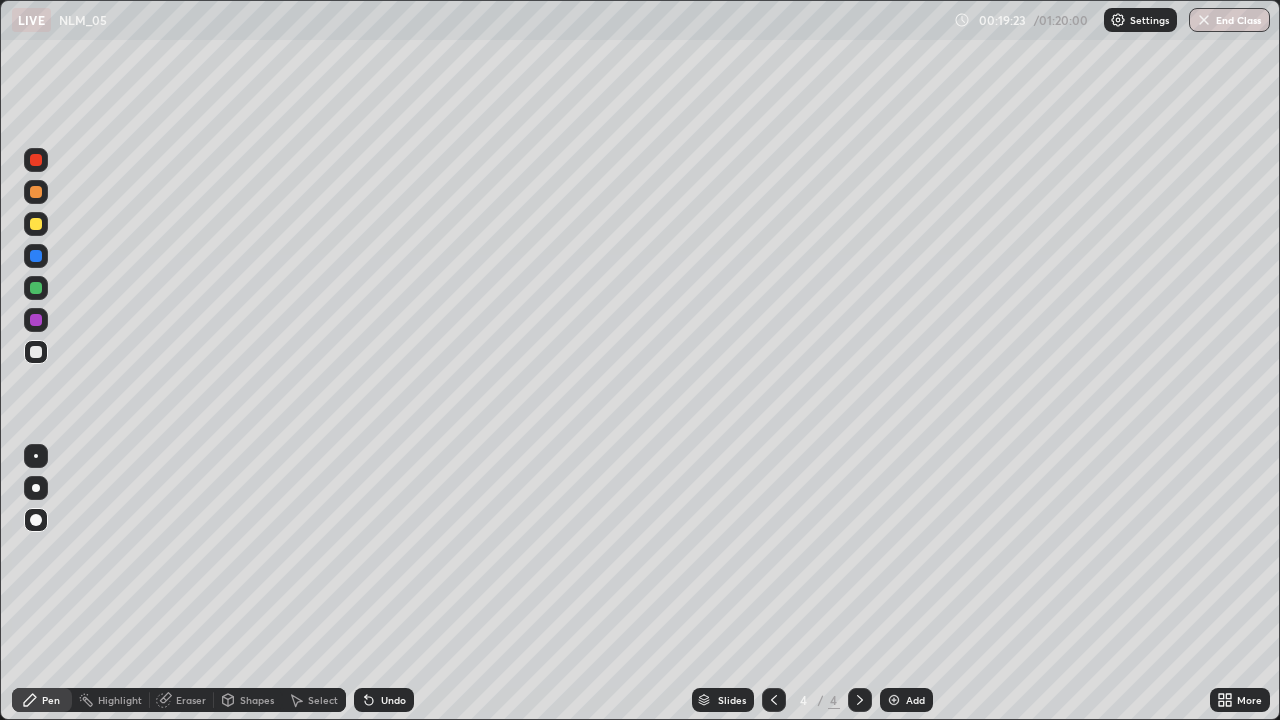 click at bounding box center (36, 288) 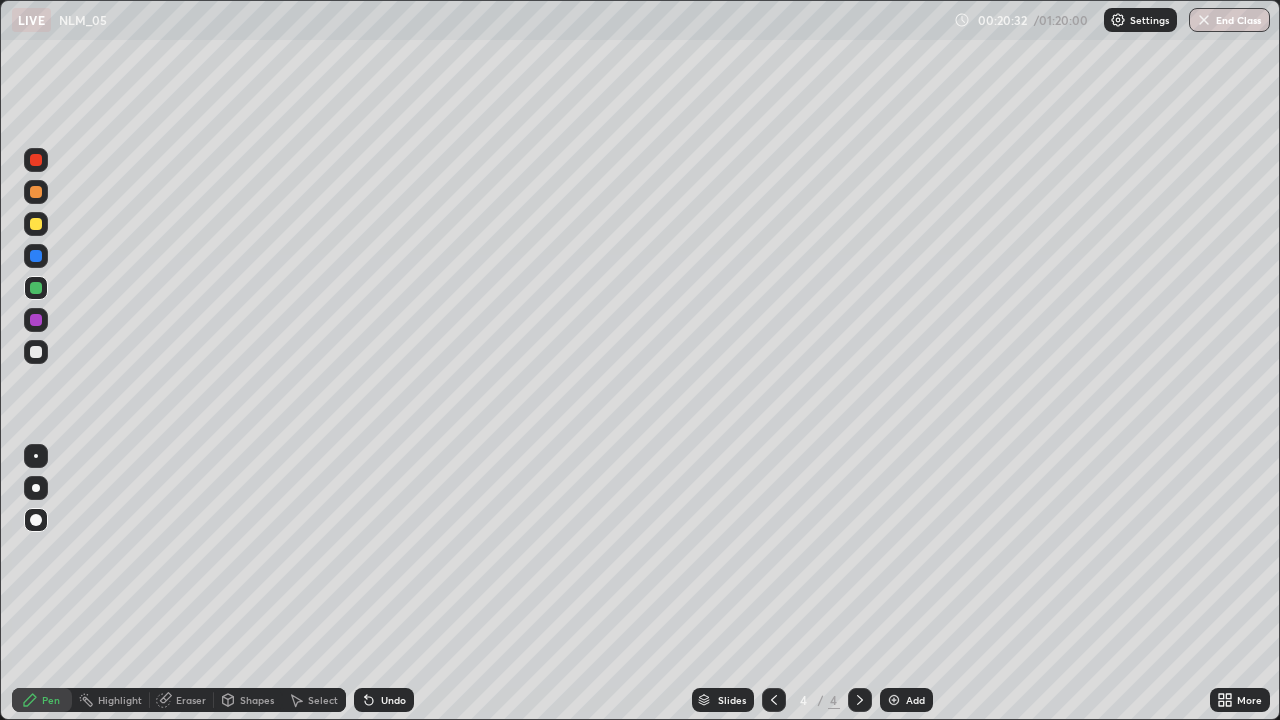 click at bounding box center [36, 352] 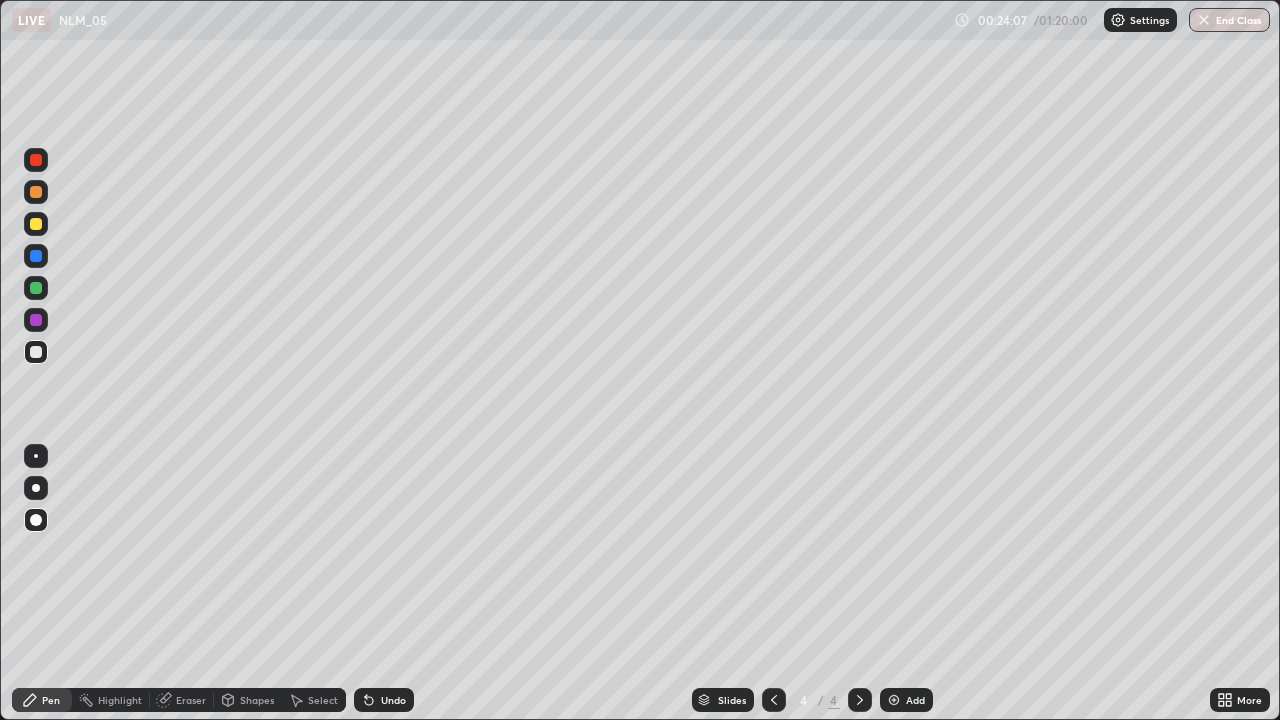 click at bounding box center [36, 224] 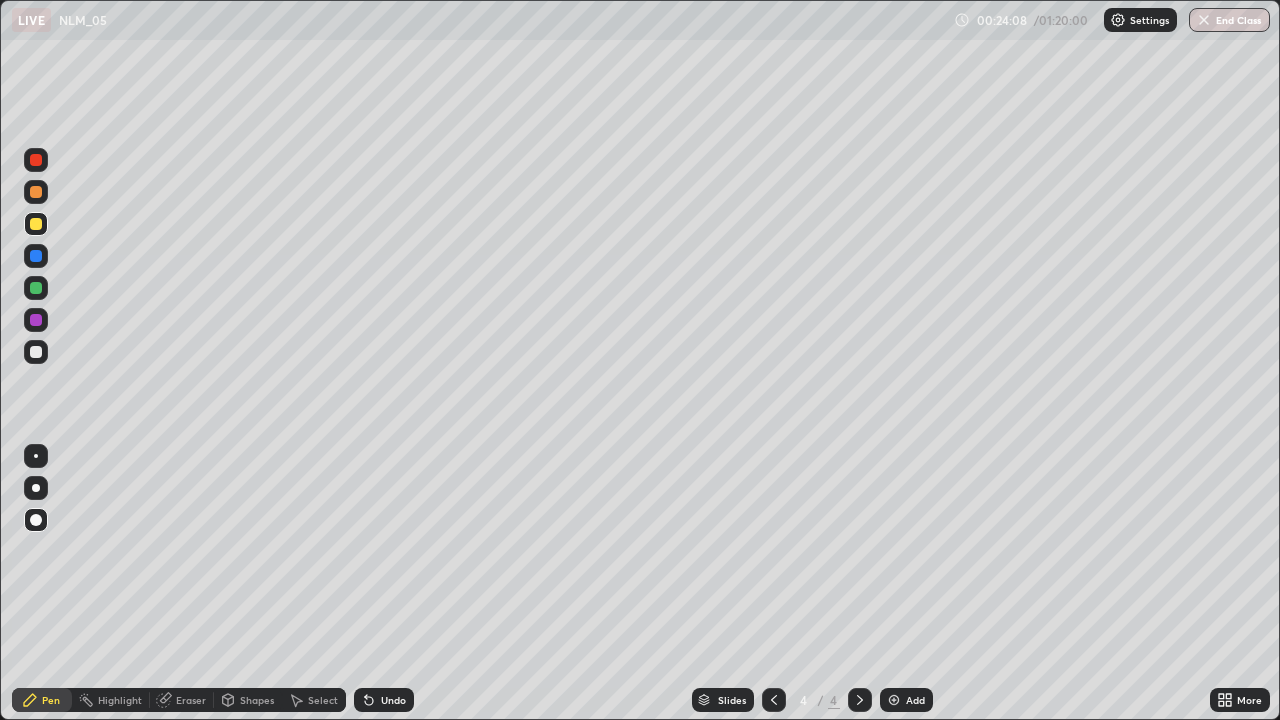 click at bounding box center [36, 352] 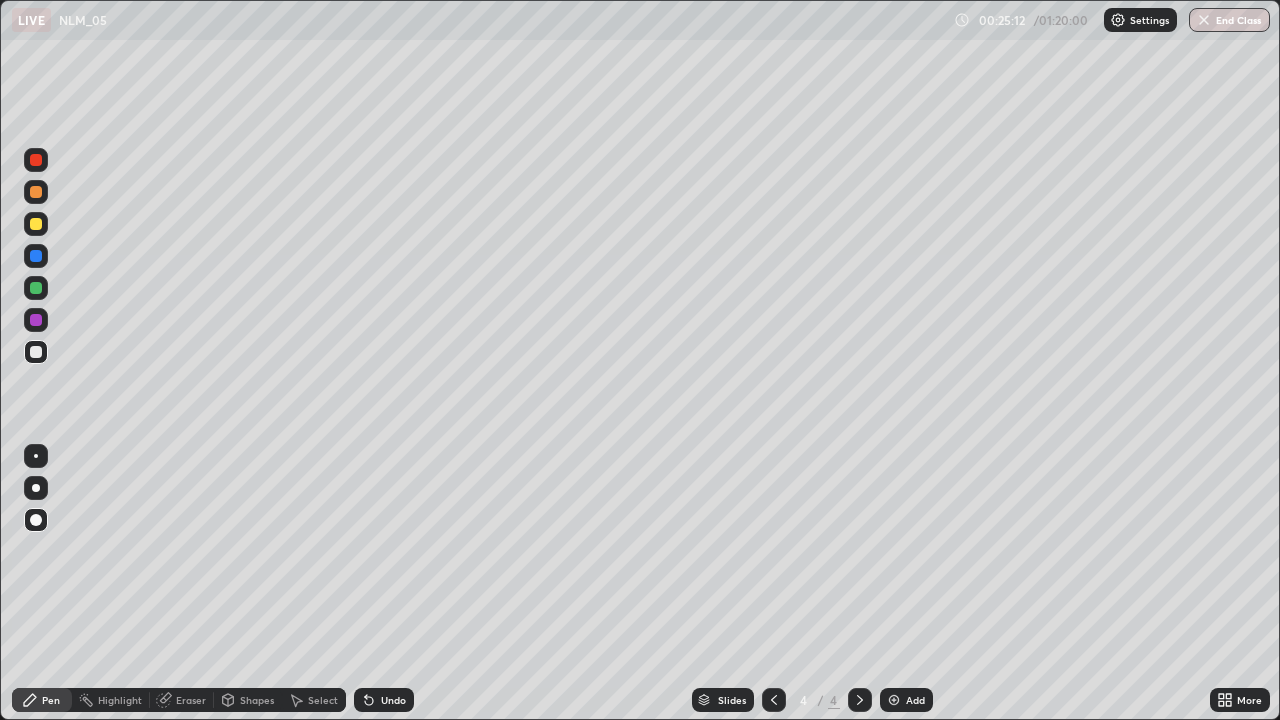 click at bounding box center [894, 700] 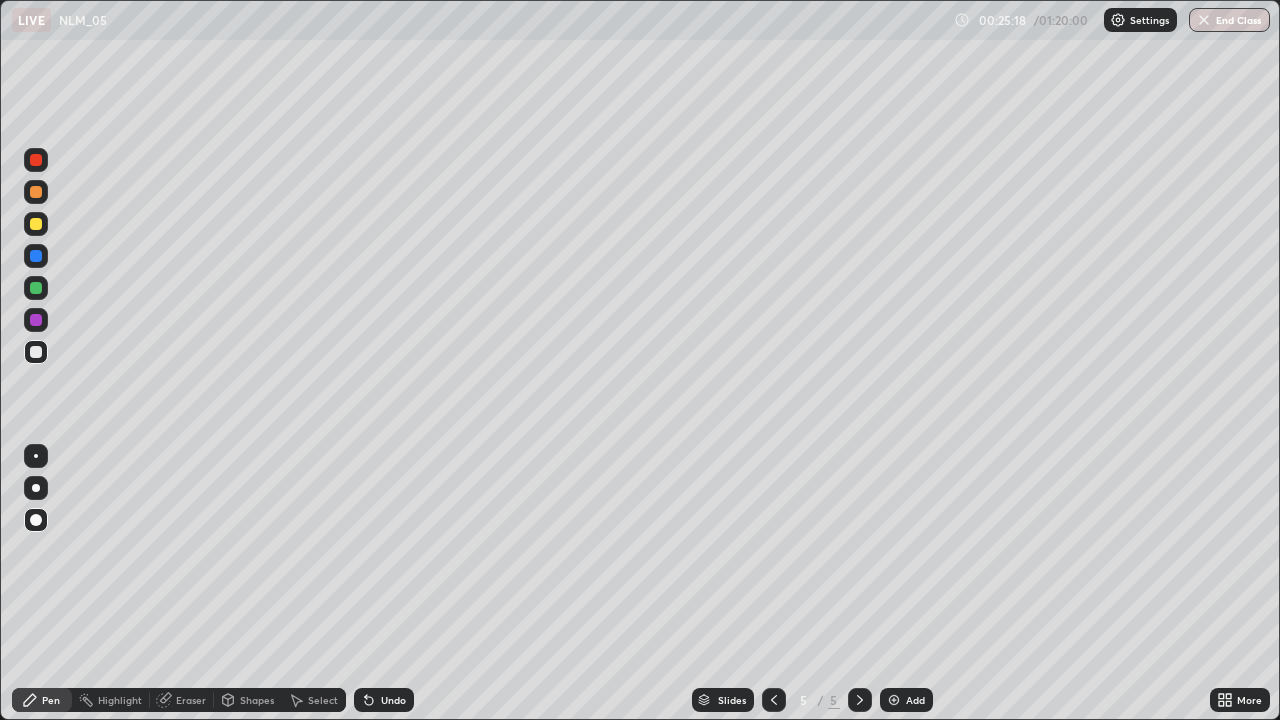 click on "Undo" at bounding box center [384, 700] 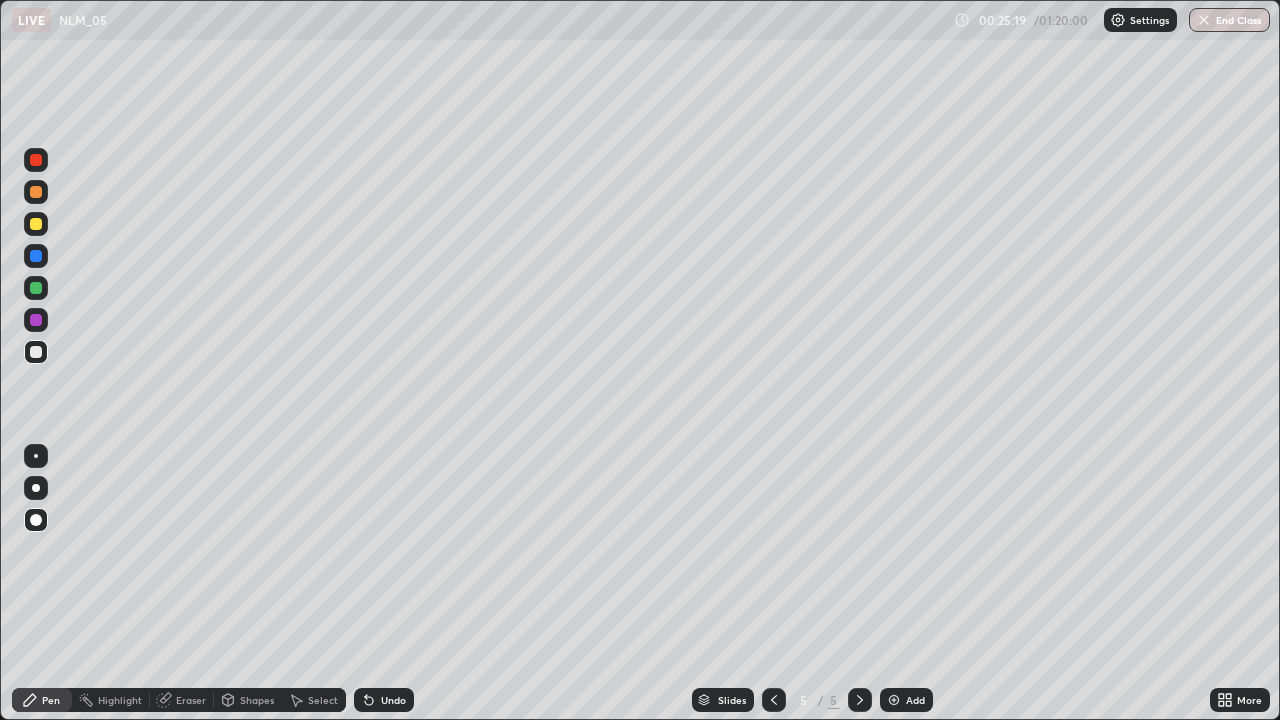click on "Undo" at bounding box center [384, 700] 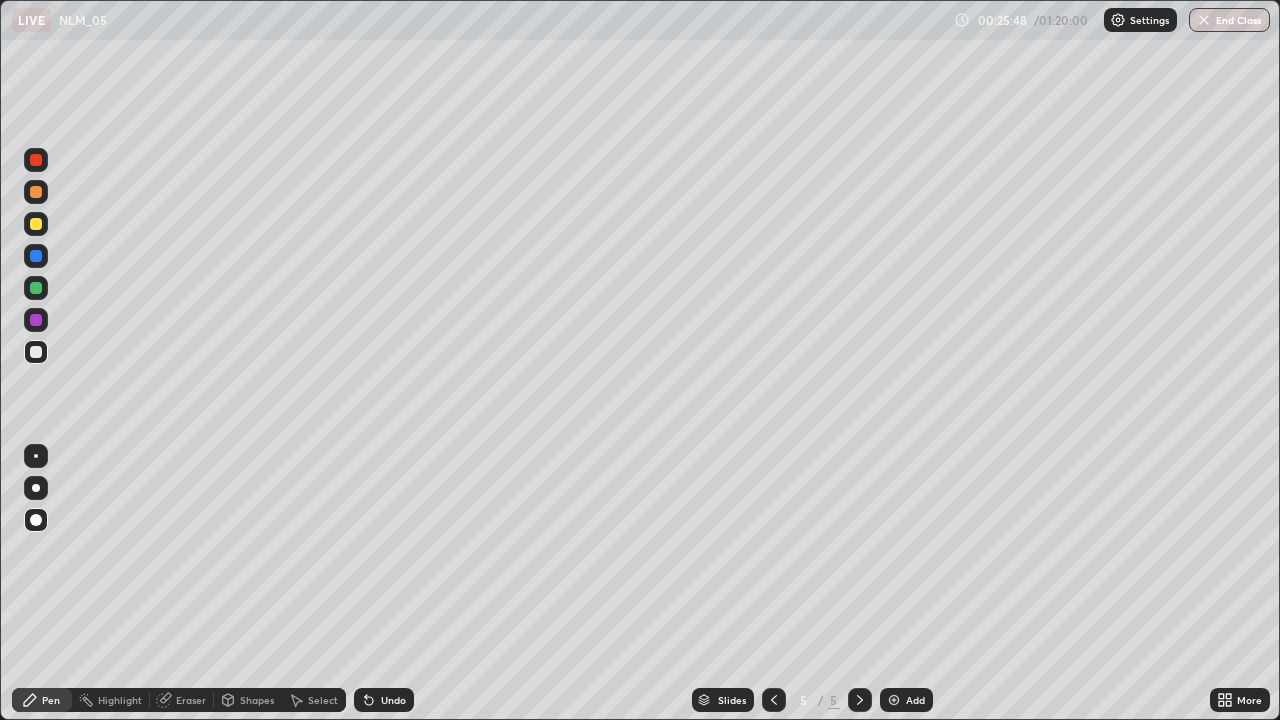 click at bounding box center (36, 352) 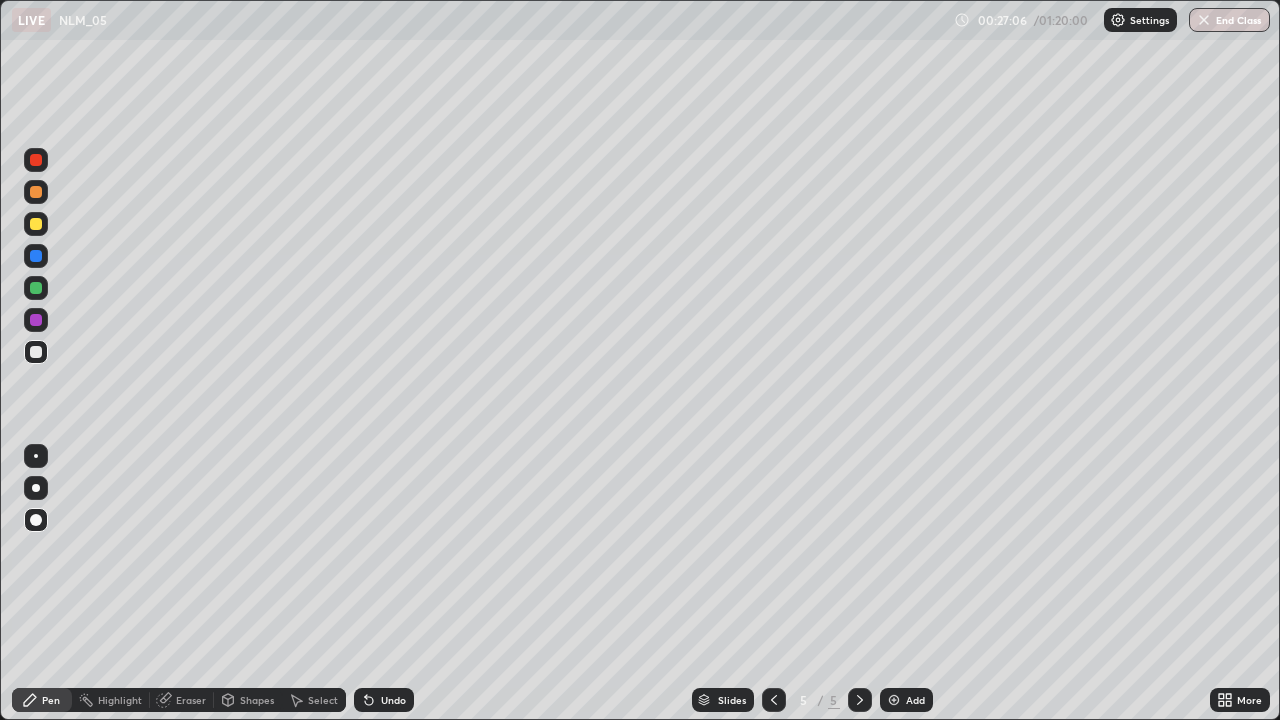 click at bounding box center [36, 224] 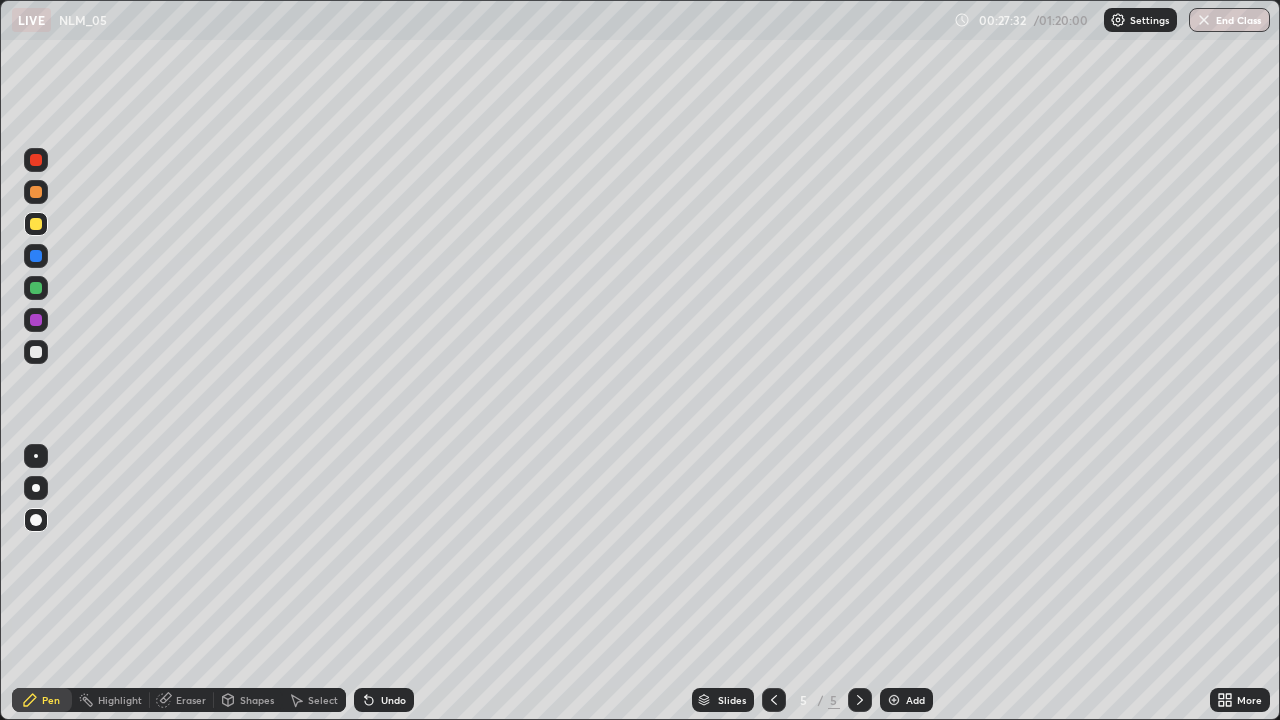 click at bounding box center (36, 352) 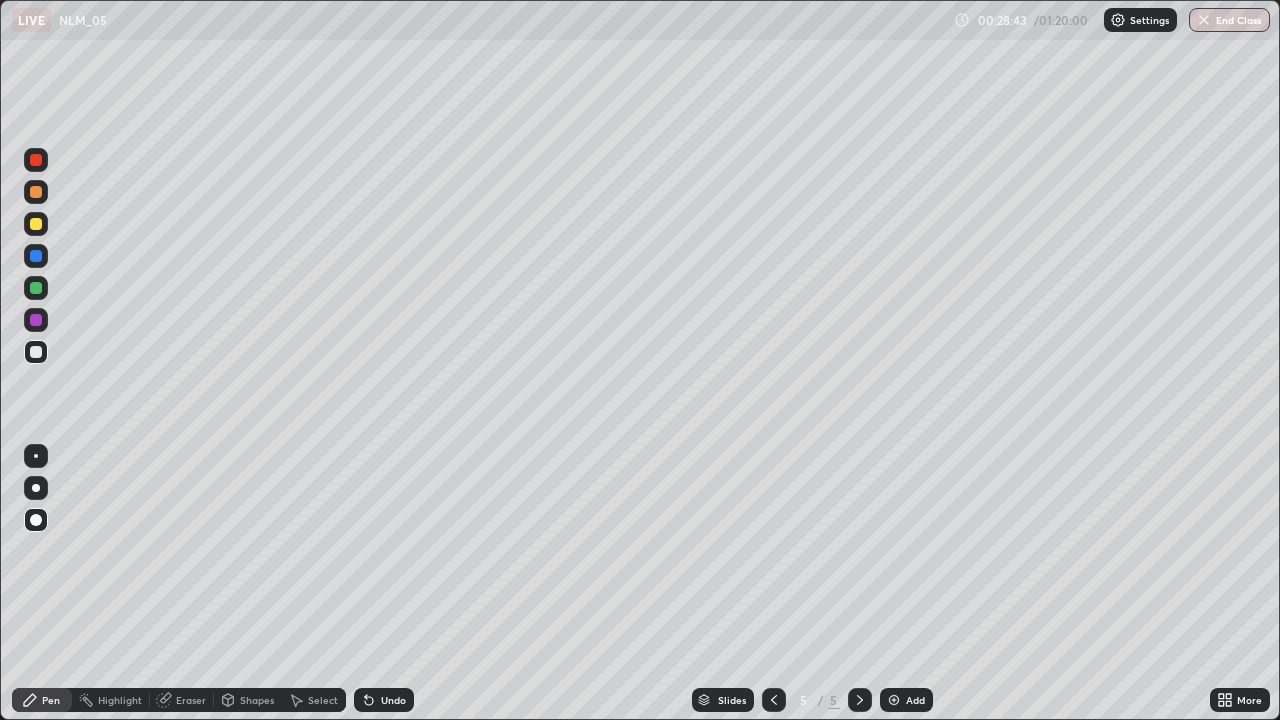 click at bounding box center (36, 160) 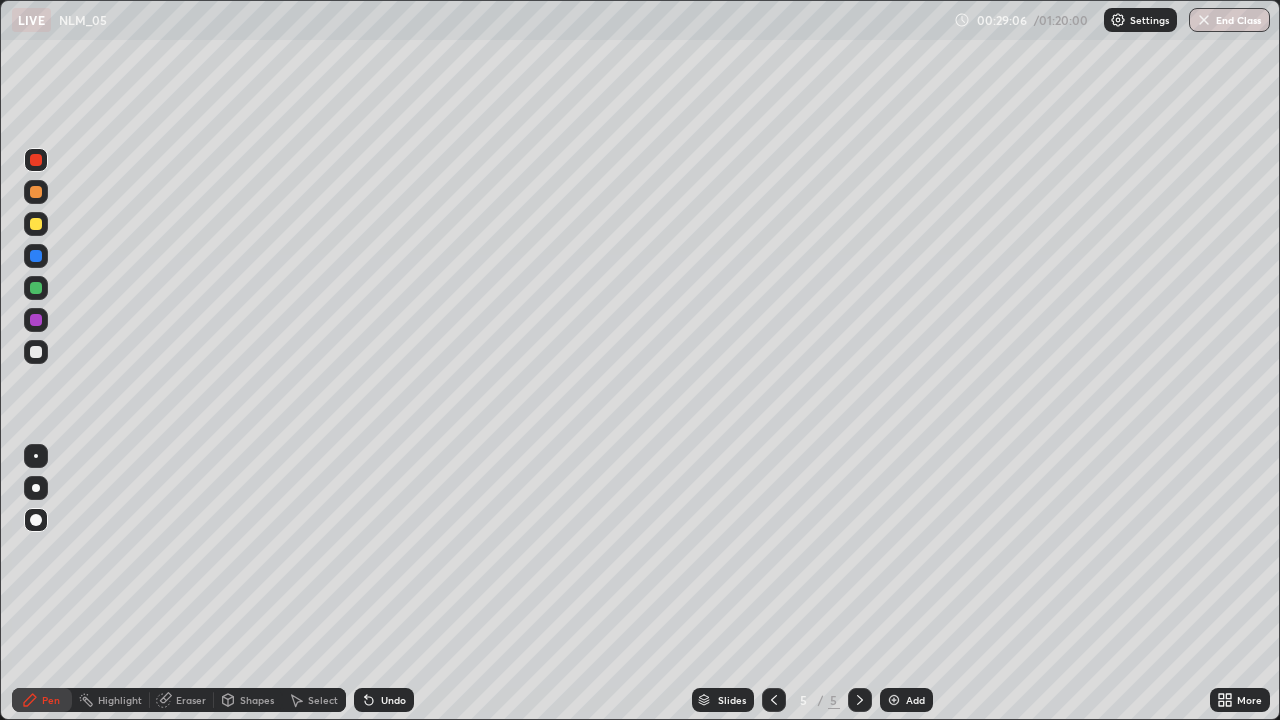 click at bounding box center (36, 352) 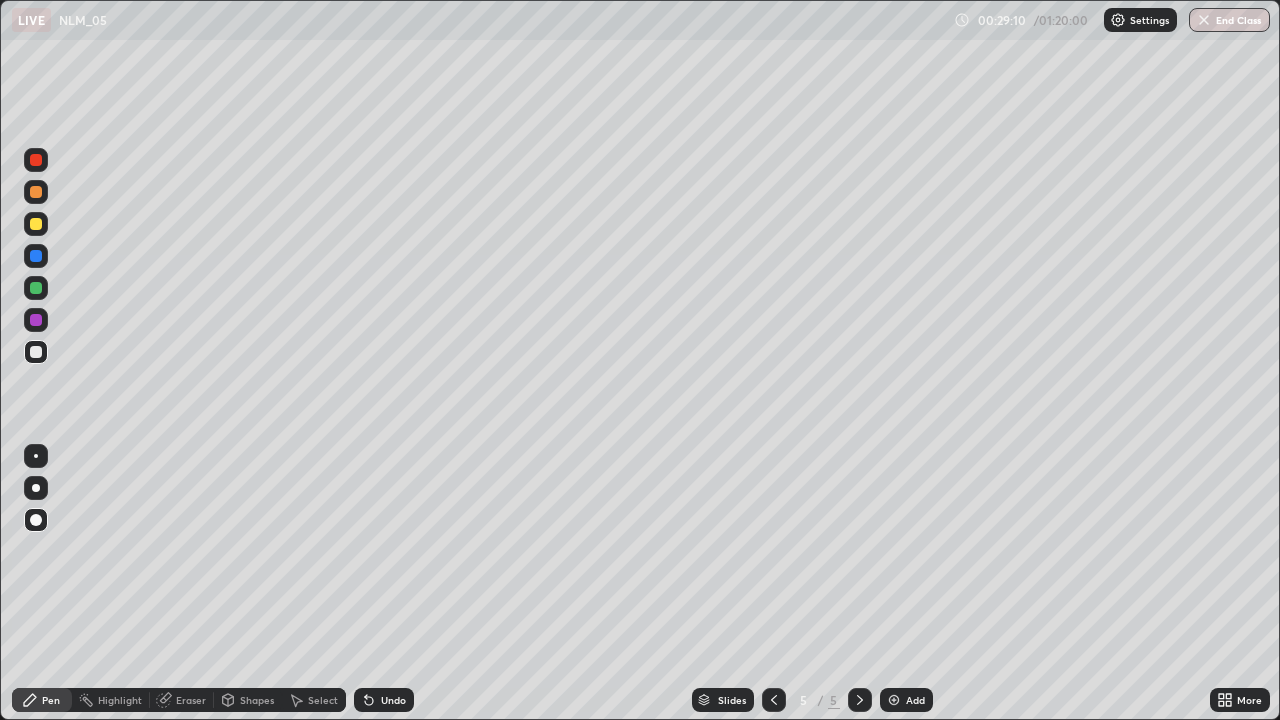click at bounding box center [36, 224] 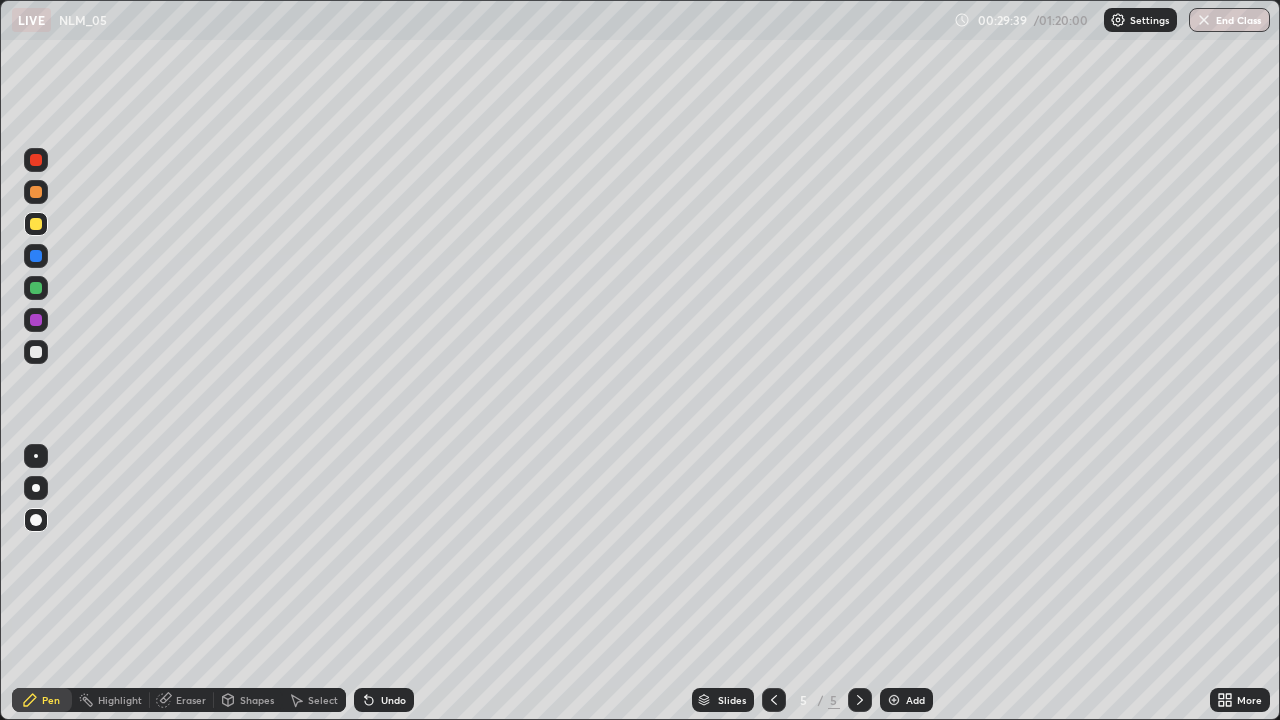 click at bounding box center (36, 160) 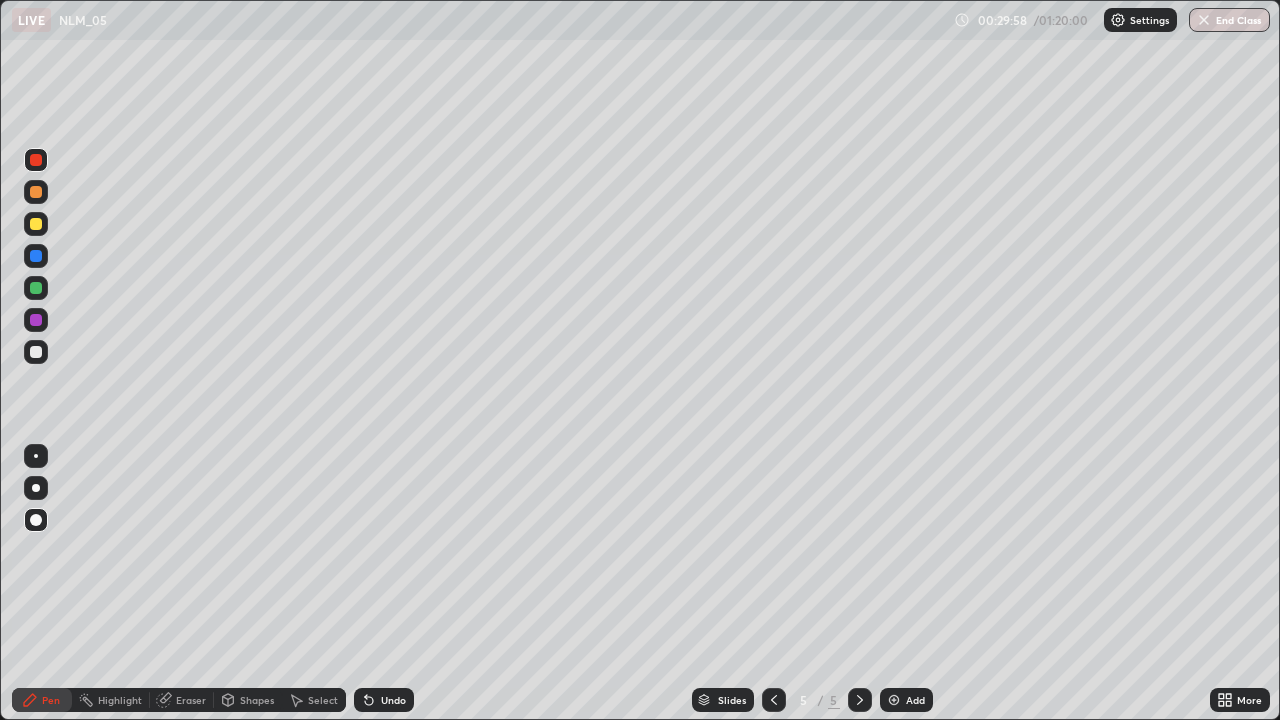 click on "Undo" at bounding box center (393, 700) 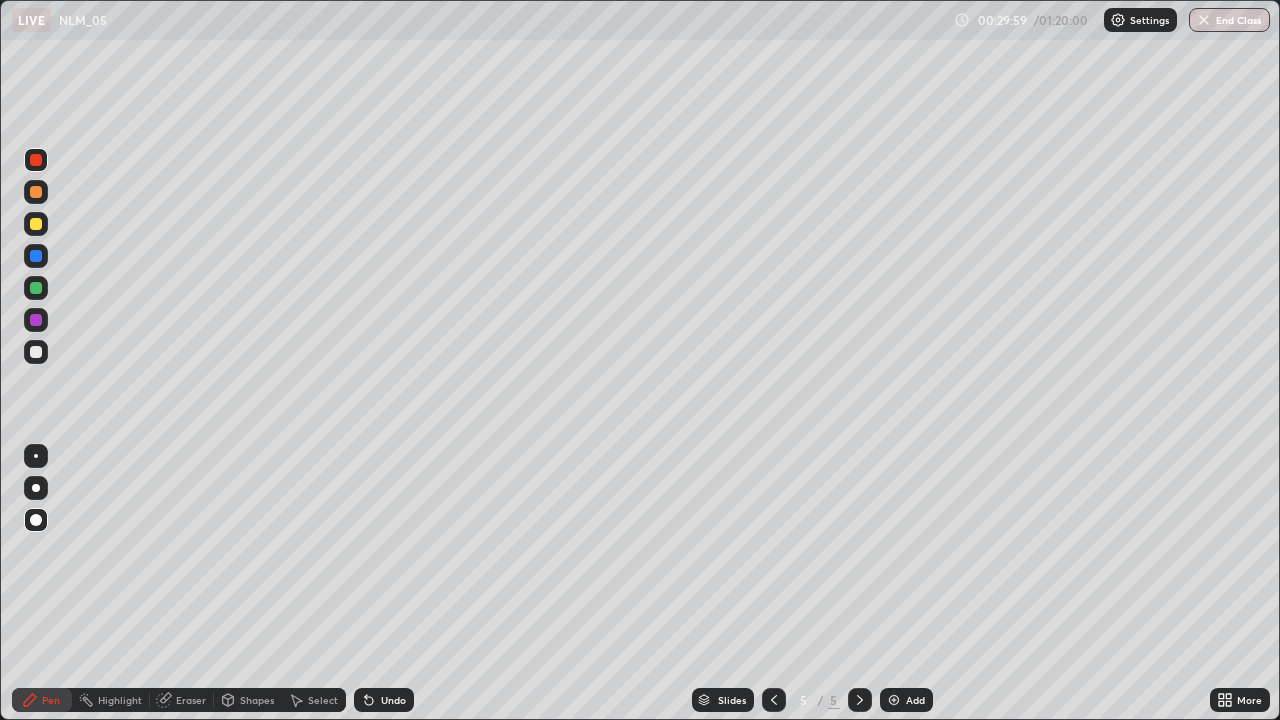 click on "Undo" at bounding box center [384, 700] 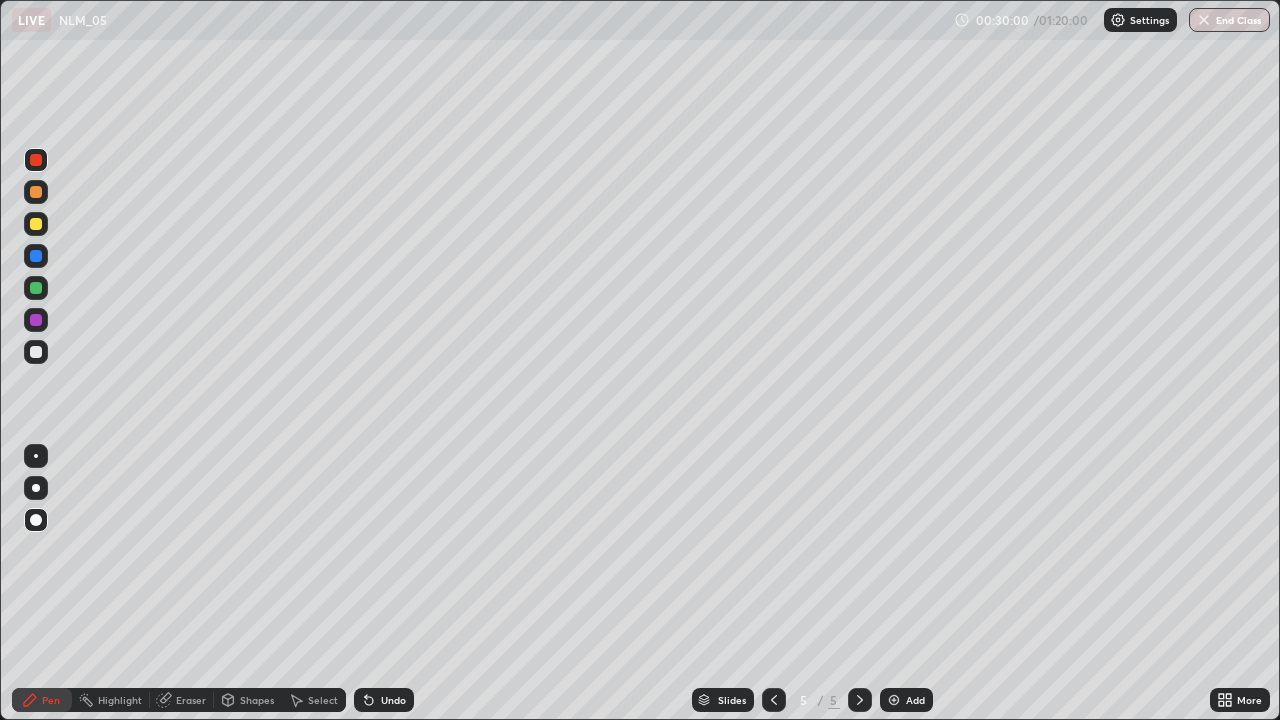 click on "Undo" at bounding box center [384, 700] 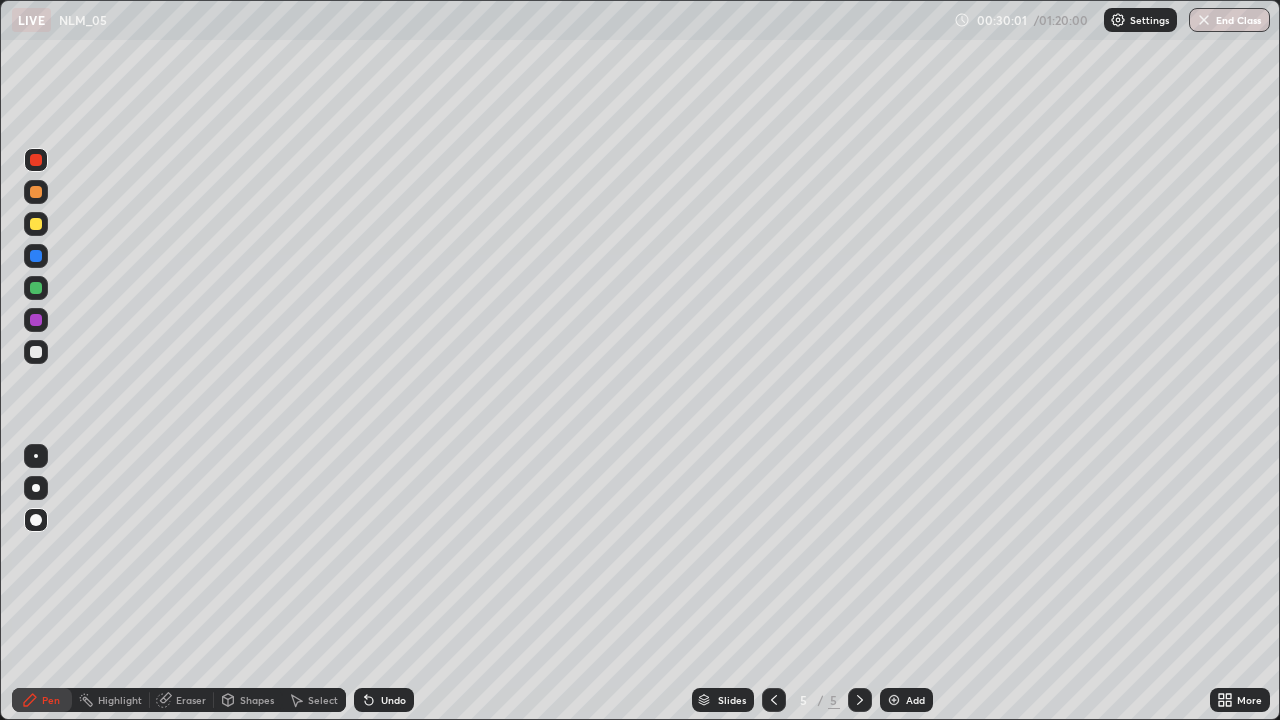 click on "Undo" at bounding box center [384, 700] 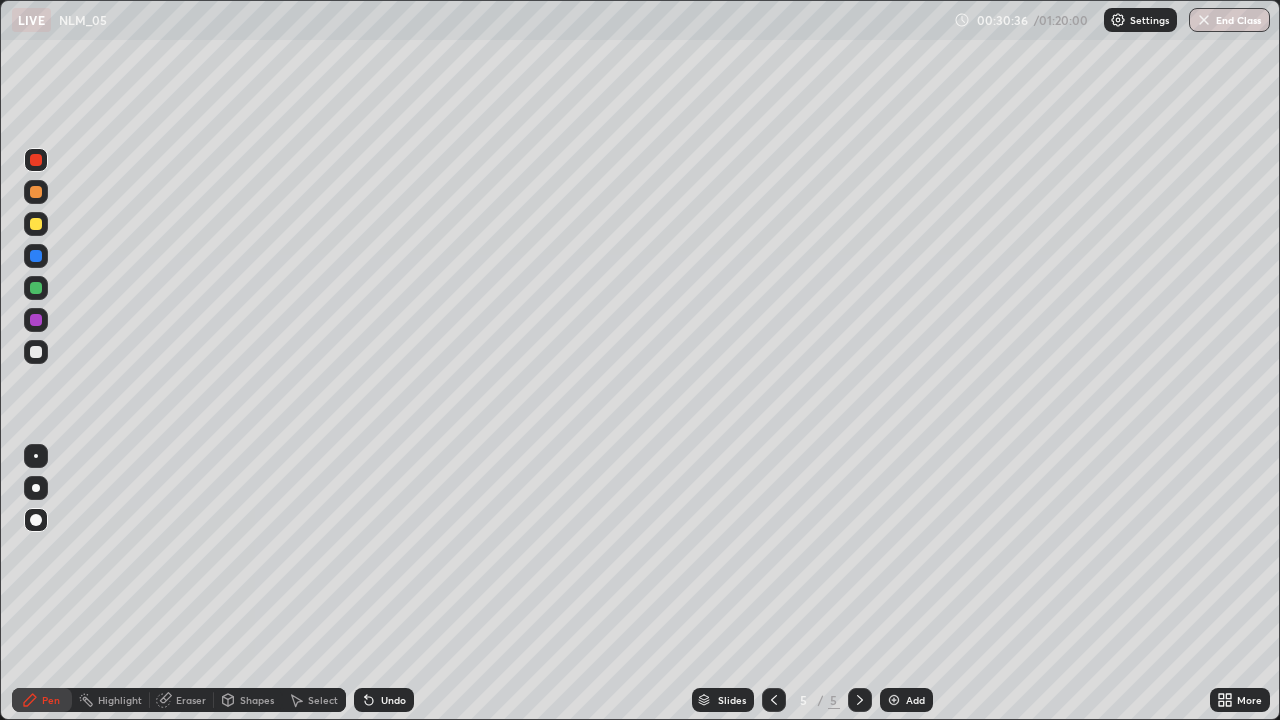click at bounding box center (36, 352) 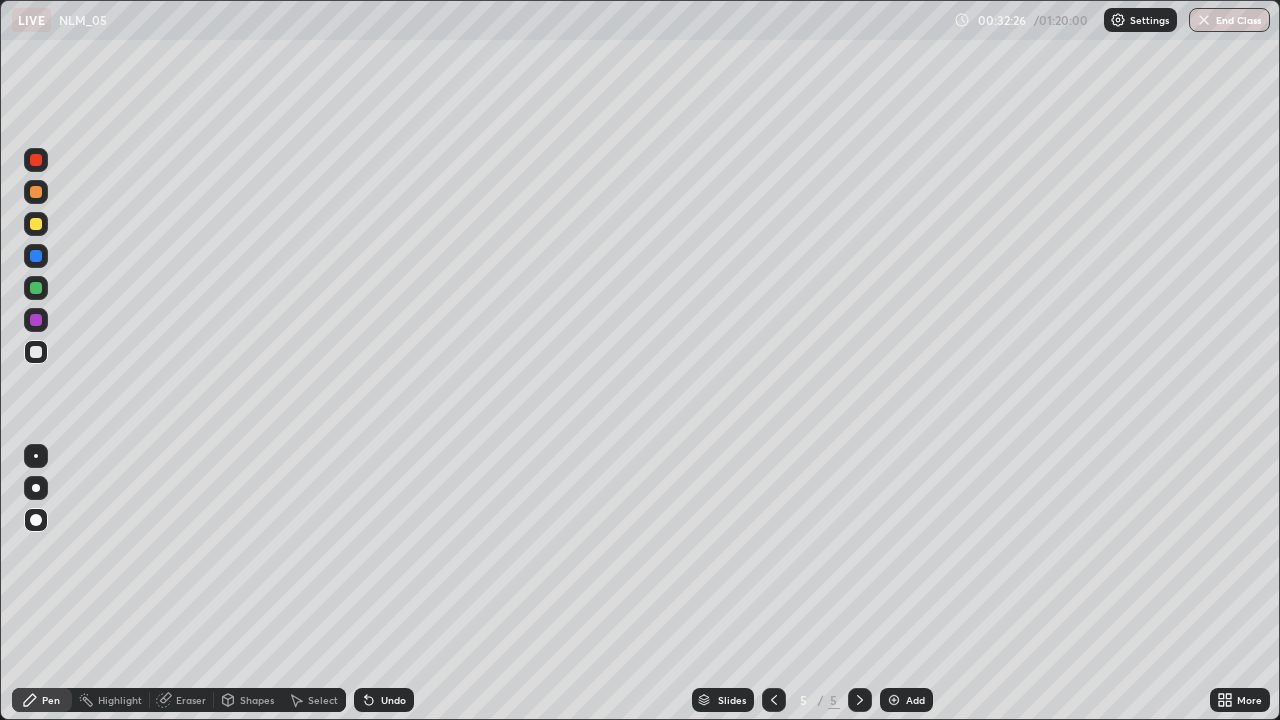 click at bounding box center [36, 224] 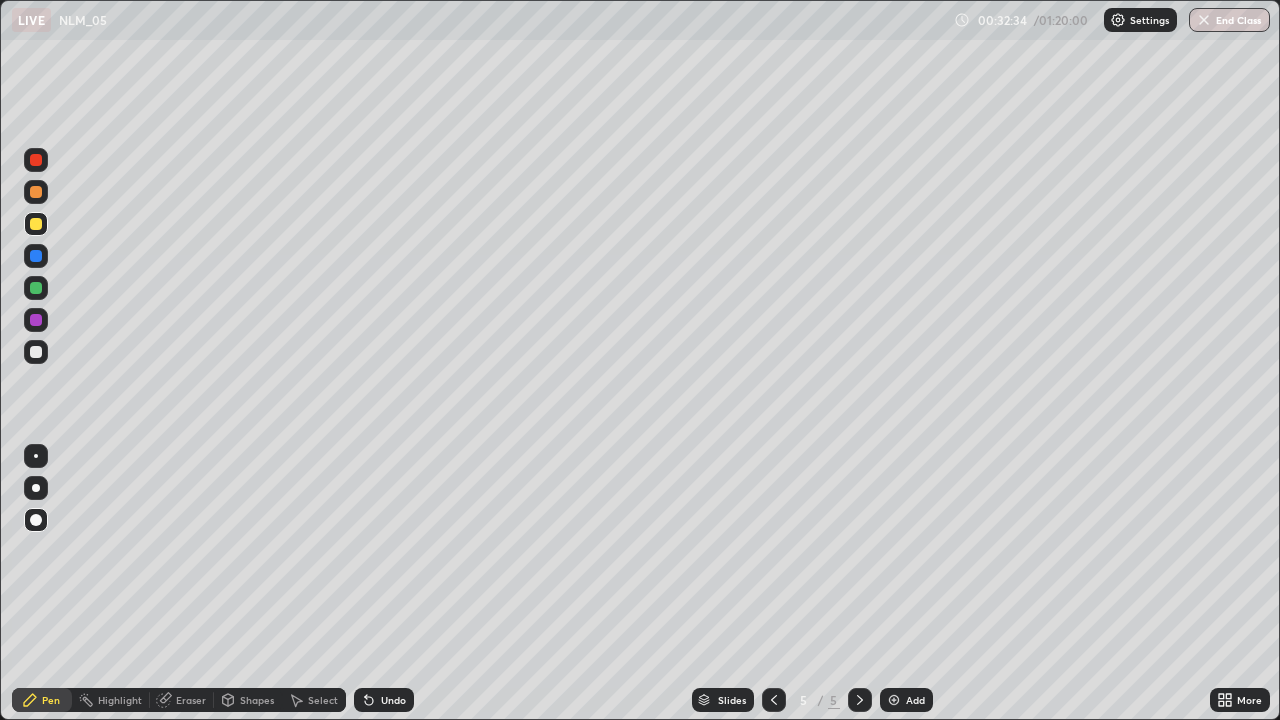 click at bounding box center [36, 352] 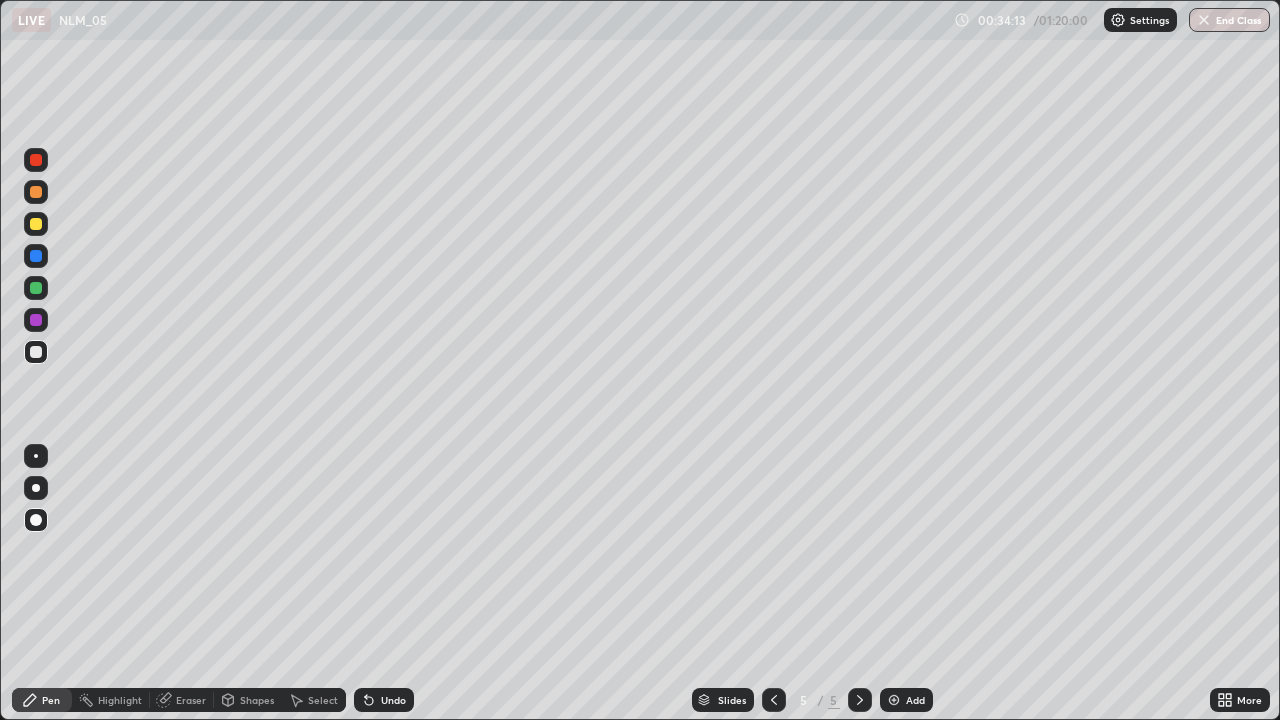 click on "Undo" at bounding box center [393, 700] 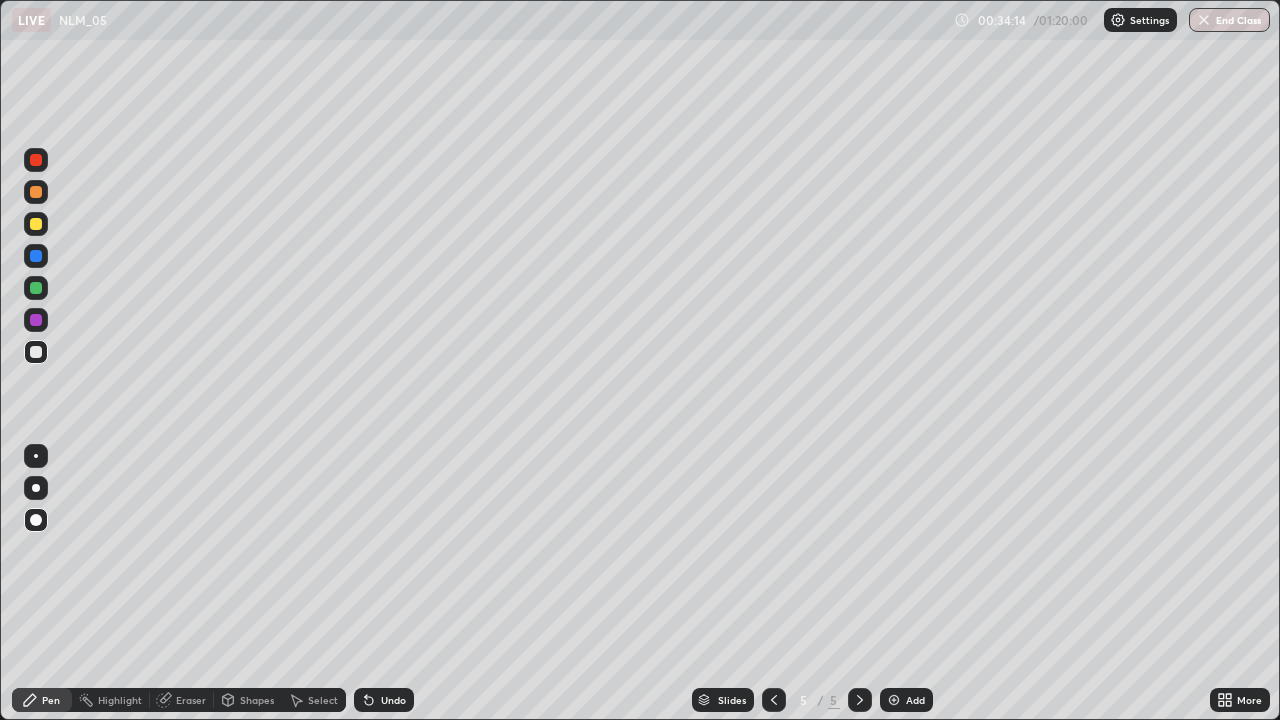 click on "Undo" at bounding box center (393, 700) 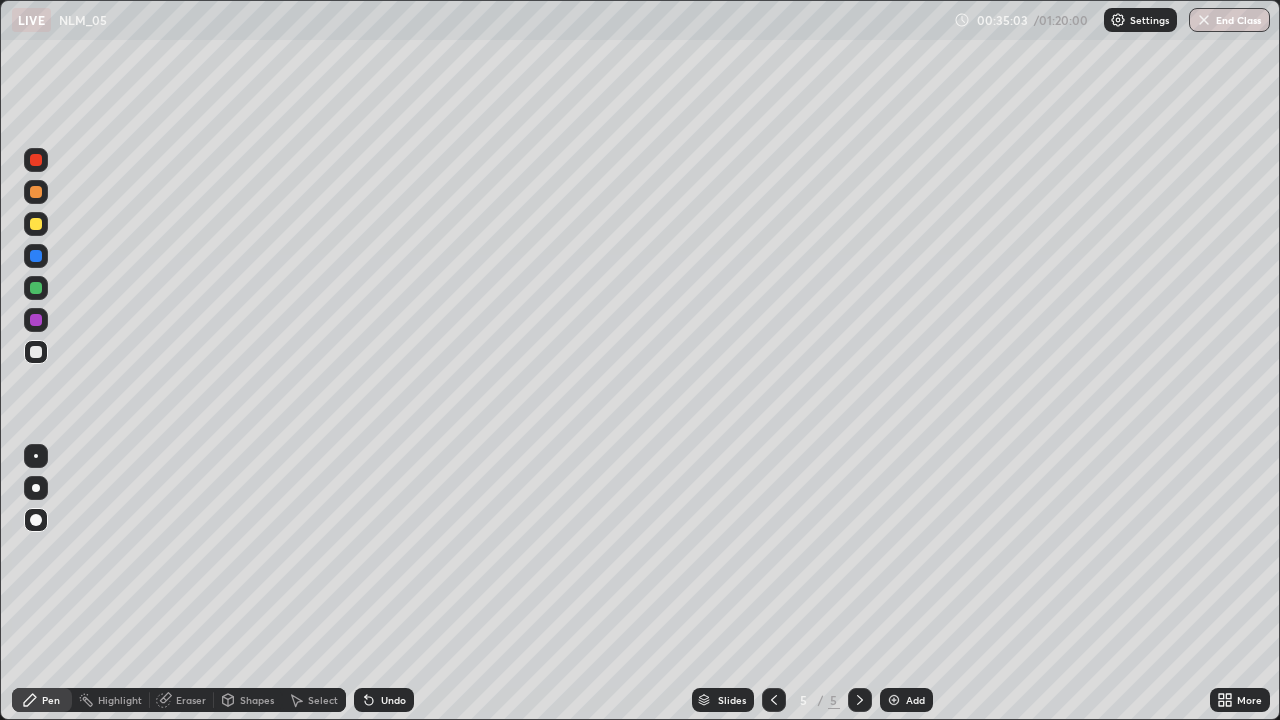 click on "Add" at bounding box center (906, 700) 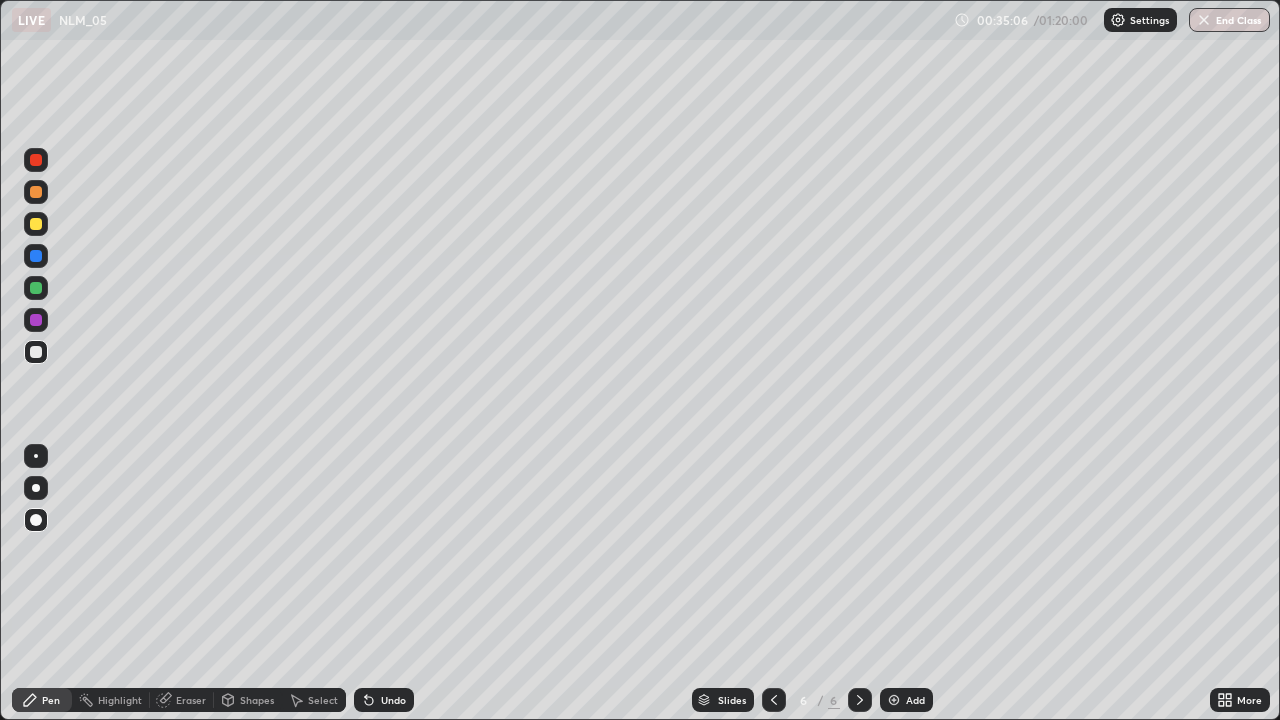 click at bounding box center (36, 224) 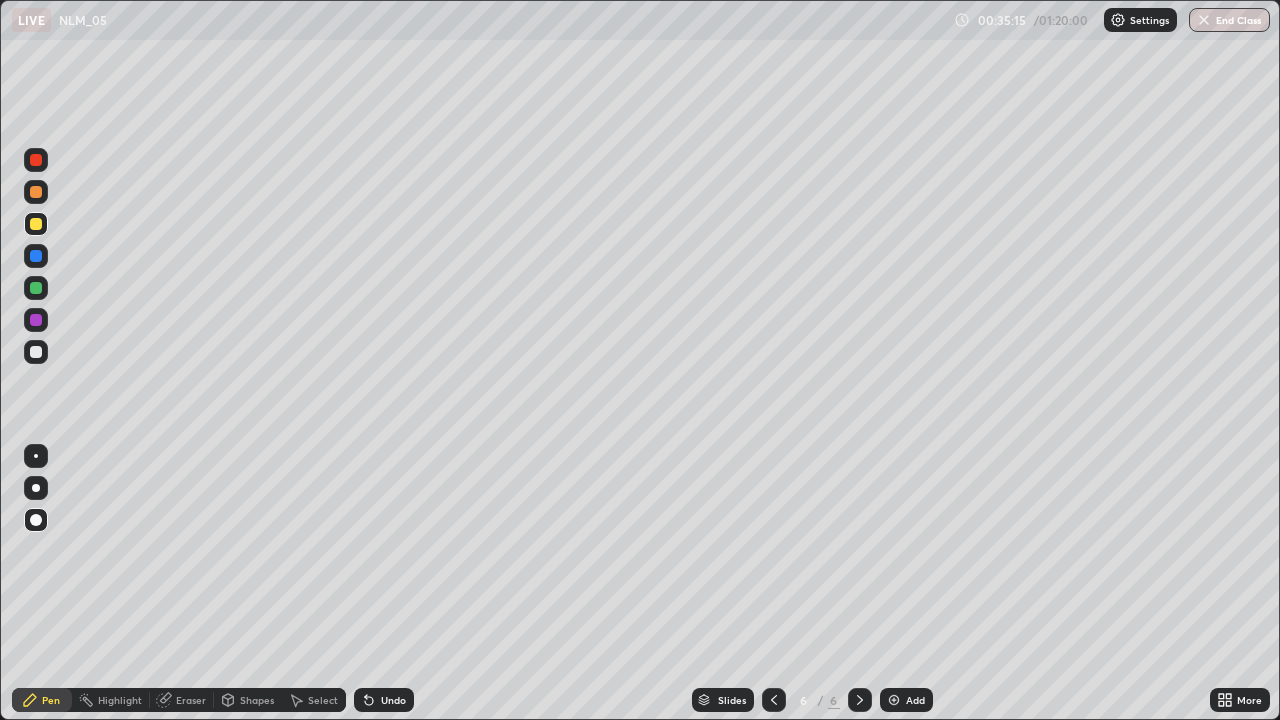 click at bounding box center [36, 352] 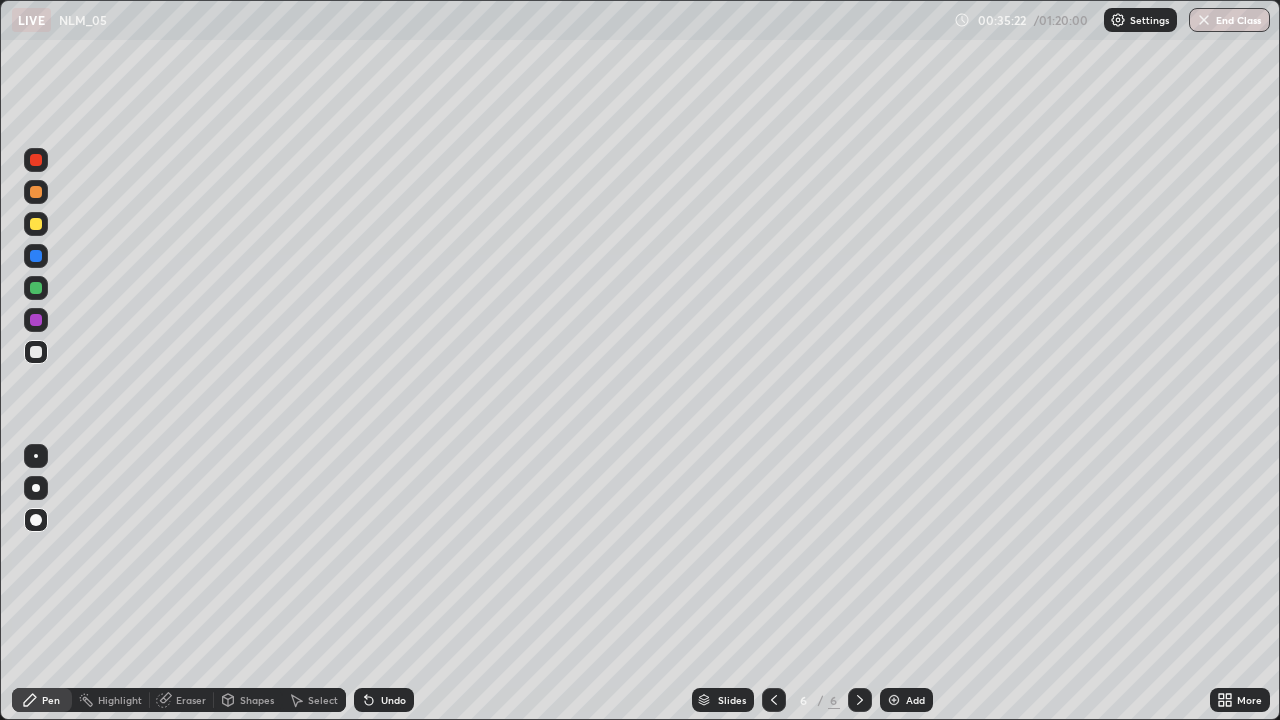 click at bounding box center [36, 224] 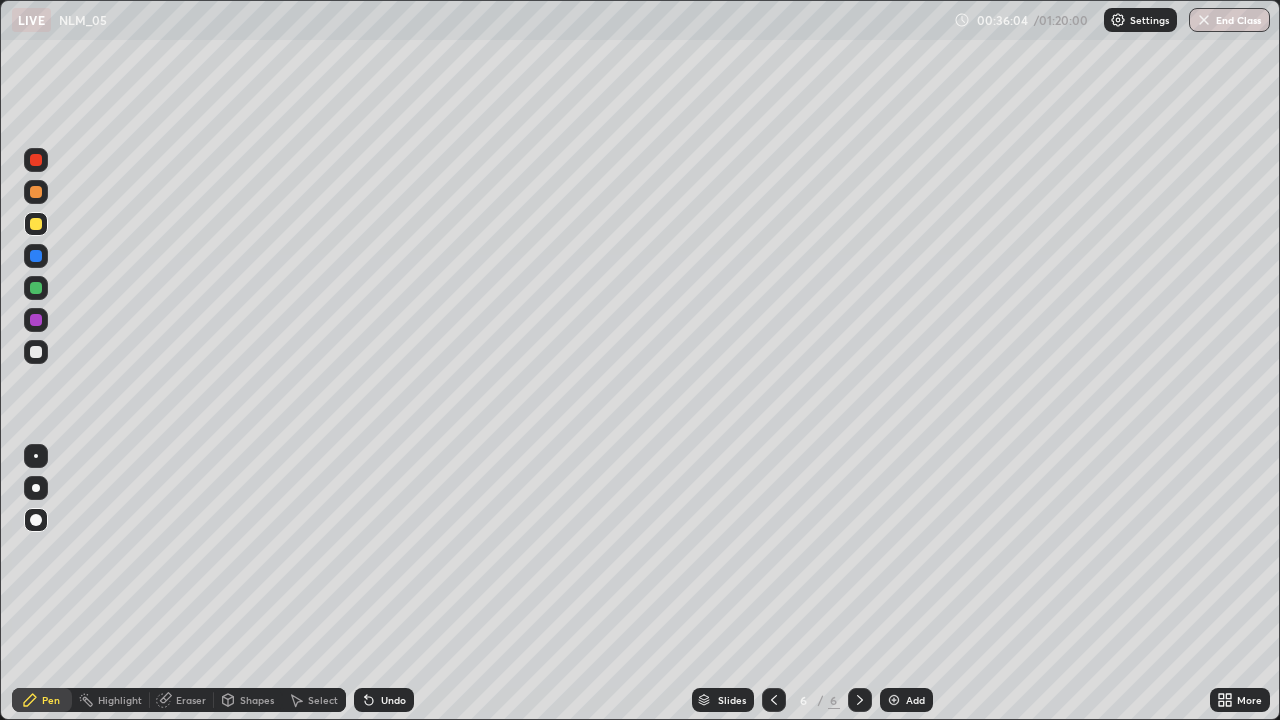 click at bounding box center [36, 352] 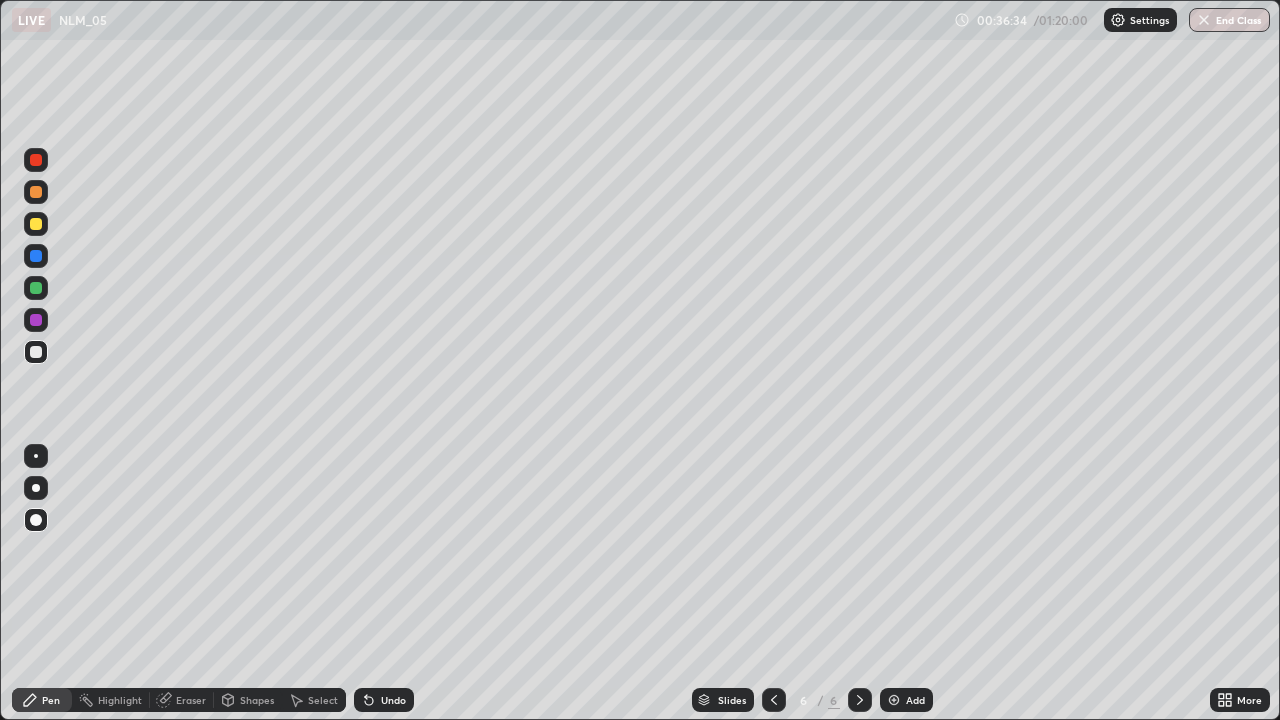 click at bounding box center [36, 160] 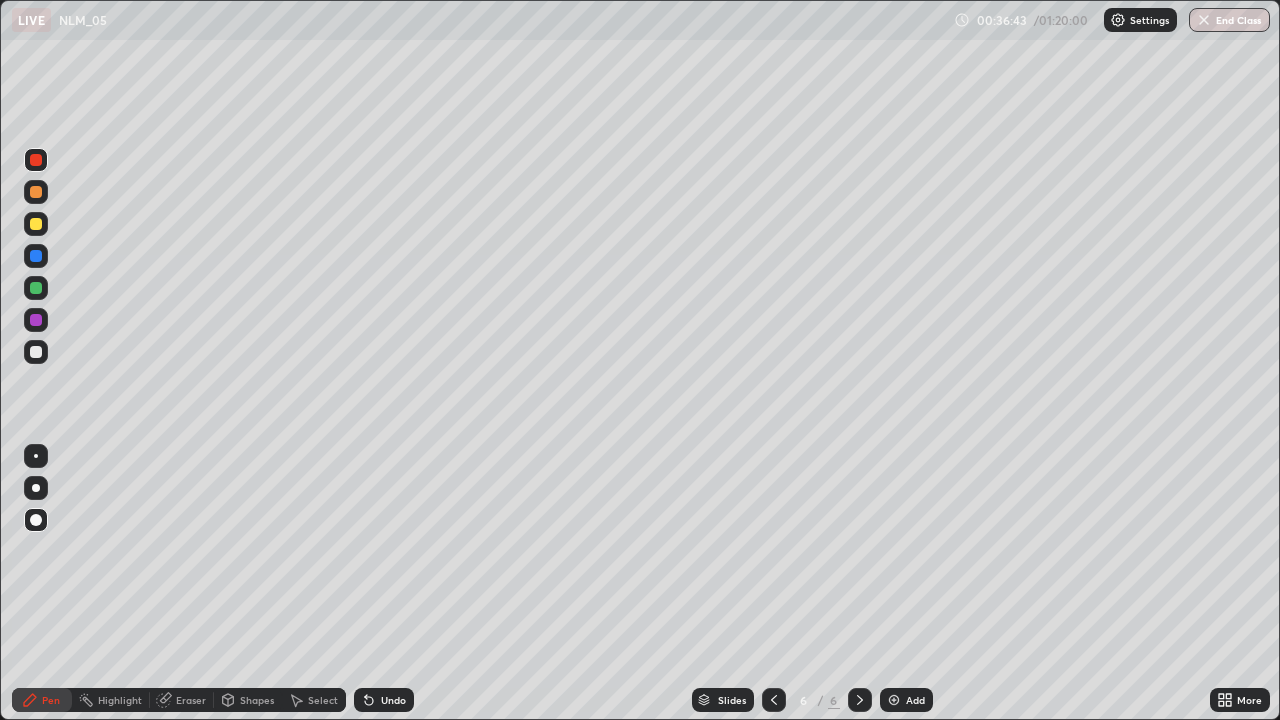 click at bounding box center (36, 160) 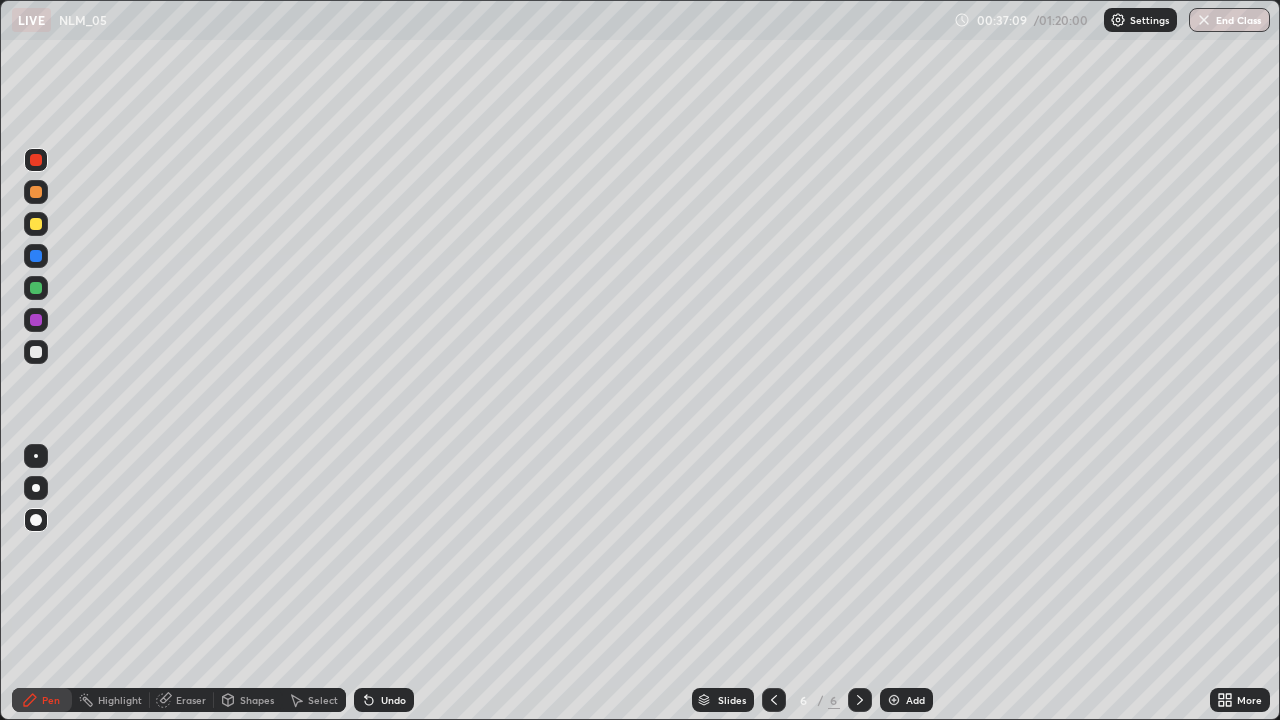 click at bounding box center [36, 160] 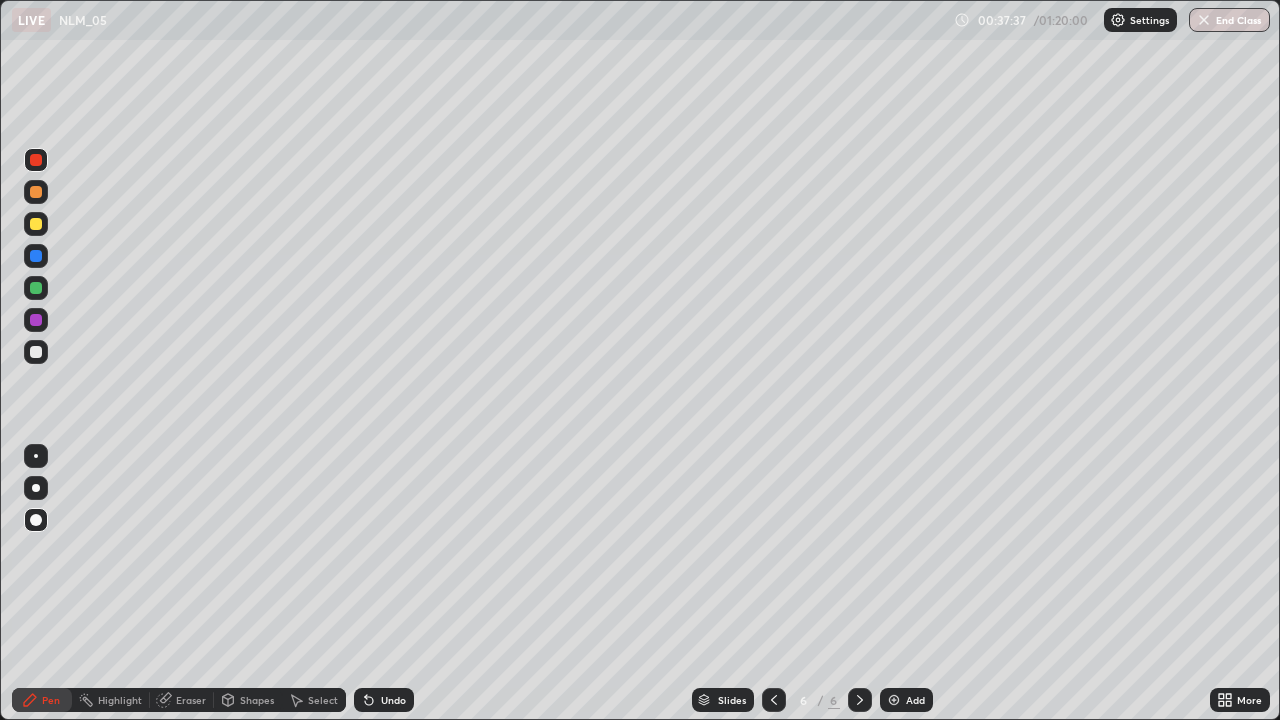 click at bounding box center [36, 352] 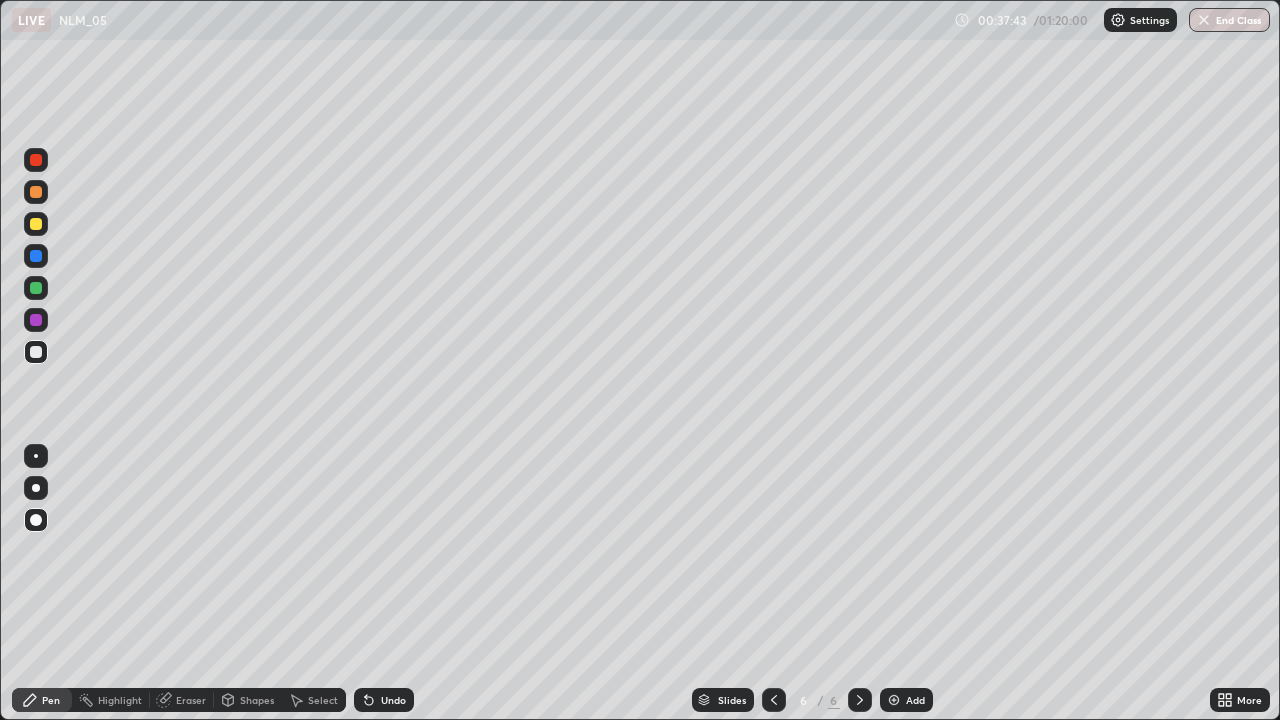 click on "Undo" at bounding box center (384, 700) 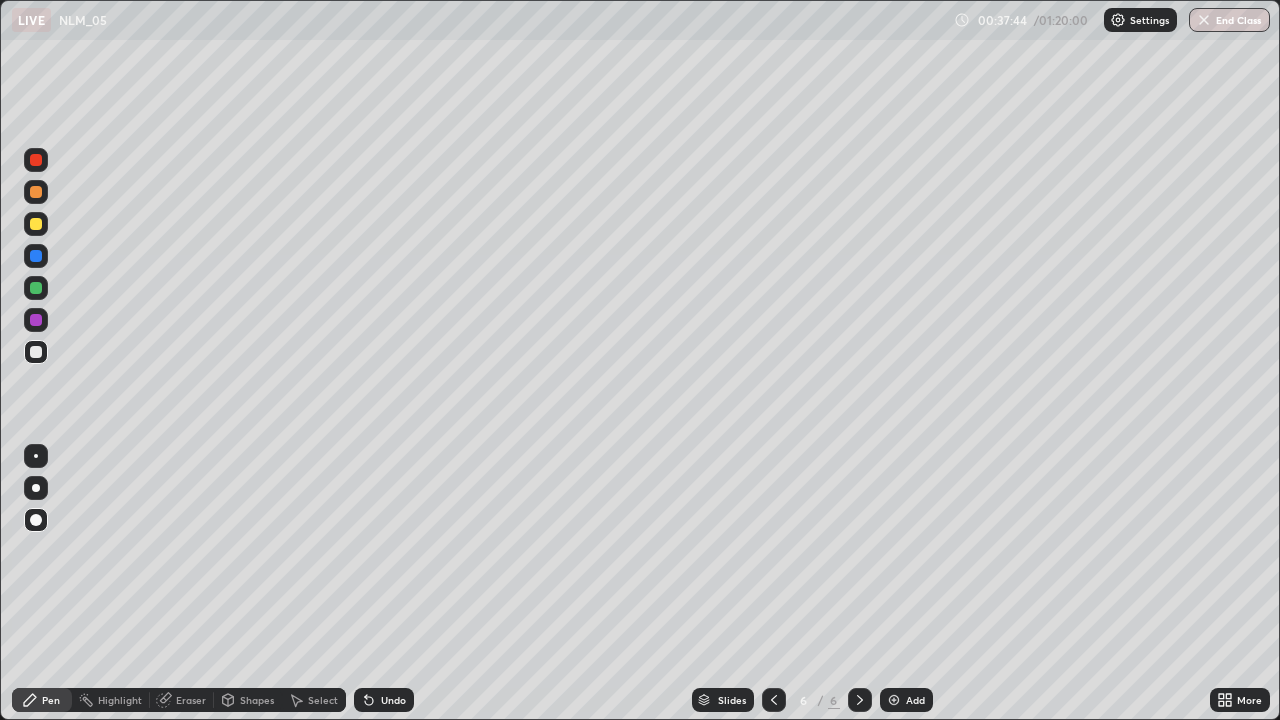 click on "Undo" at bounding box center (384, 700) 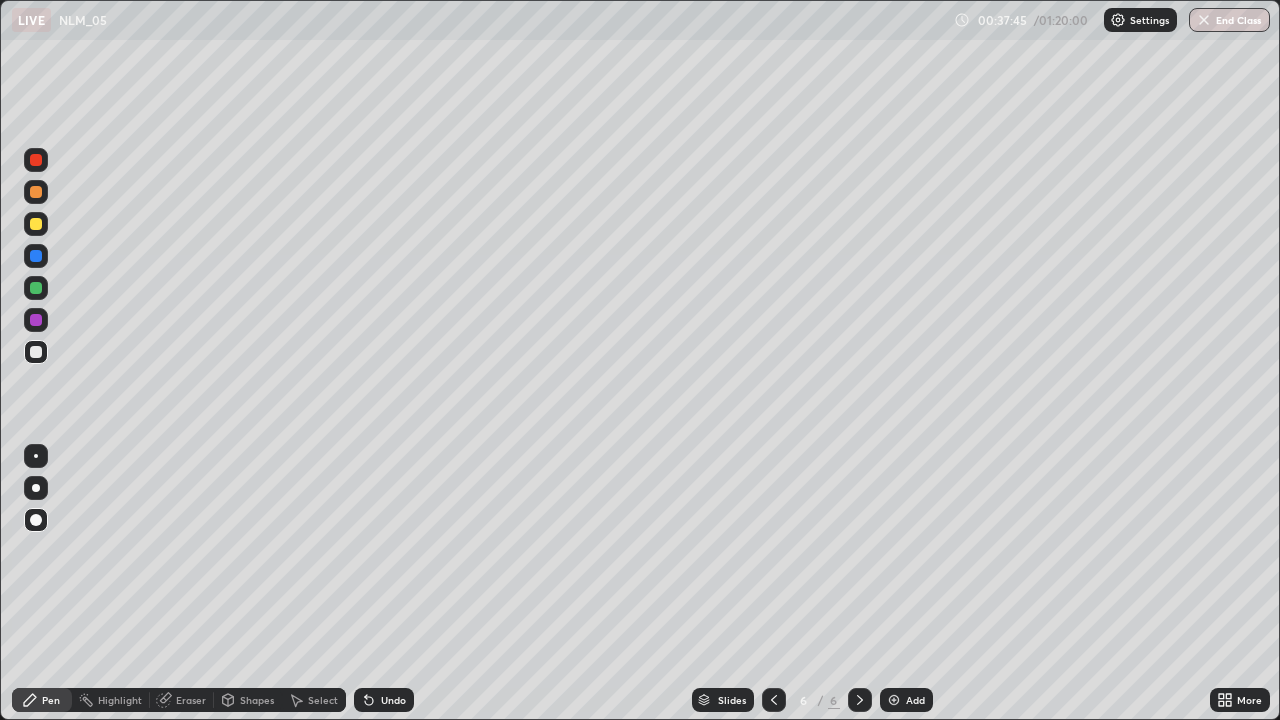 click on "Undo" at bounding box center (384, 700) 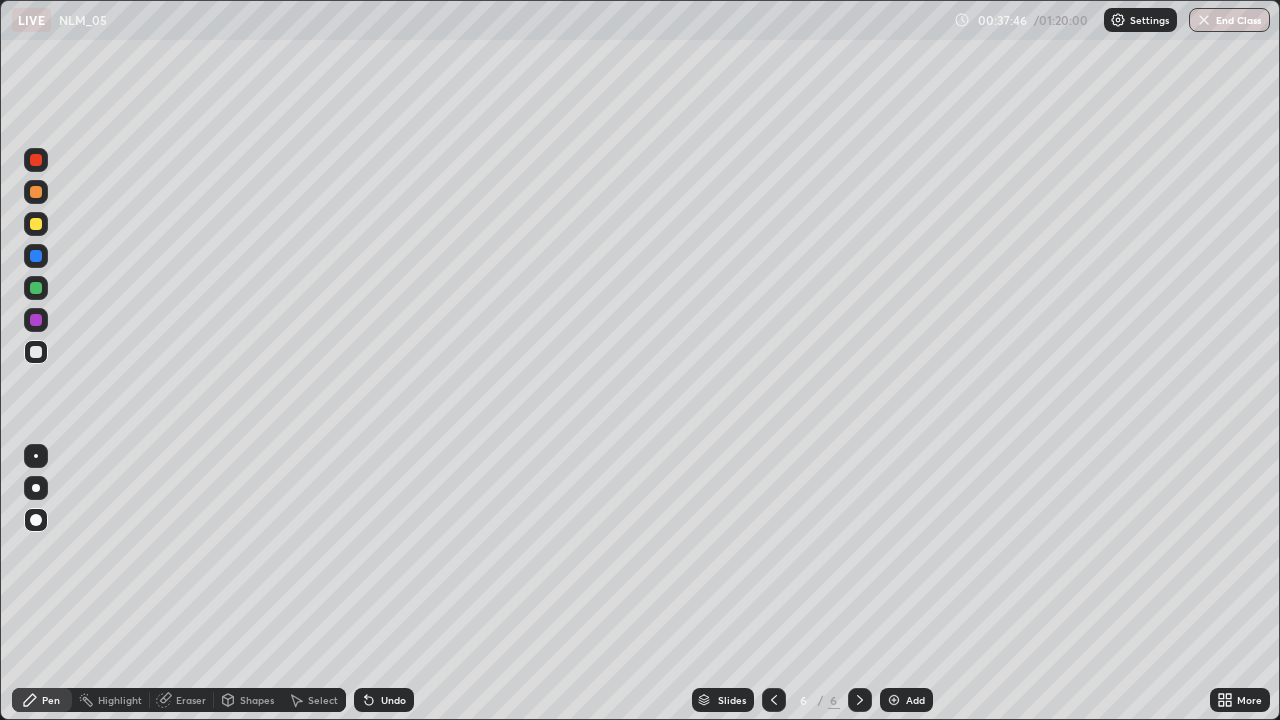 click on "Undo" at bounding box center (384, 700) 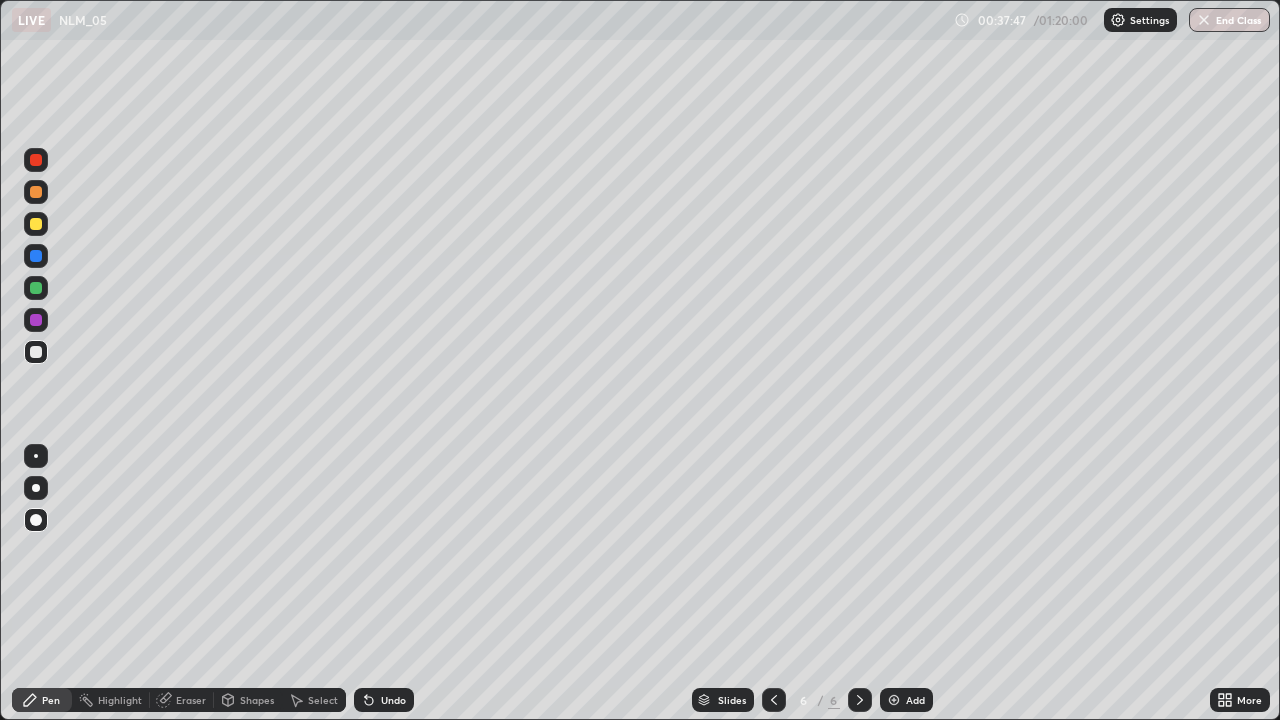click on "Undo" at bounding box center (393, 700) 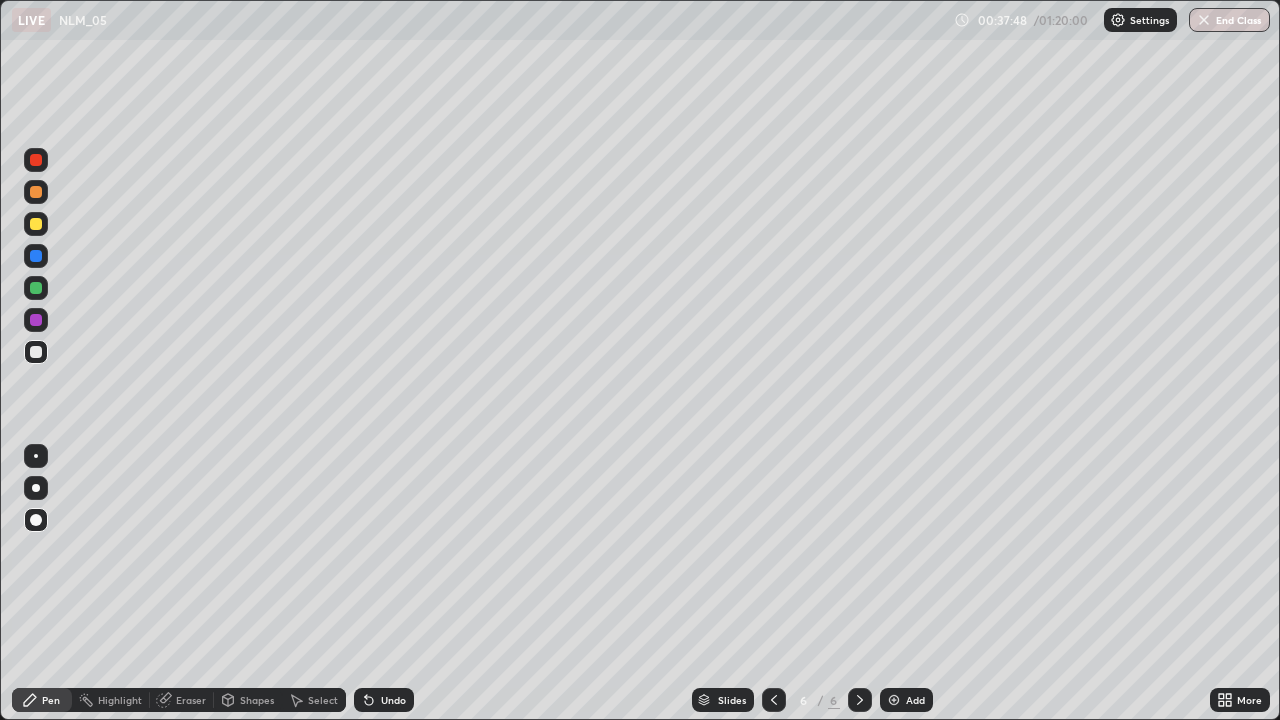 click on "Undo" at bounding box center (384, 700) 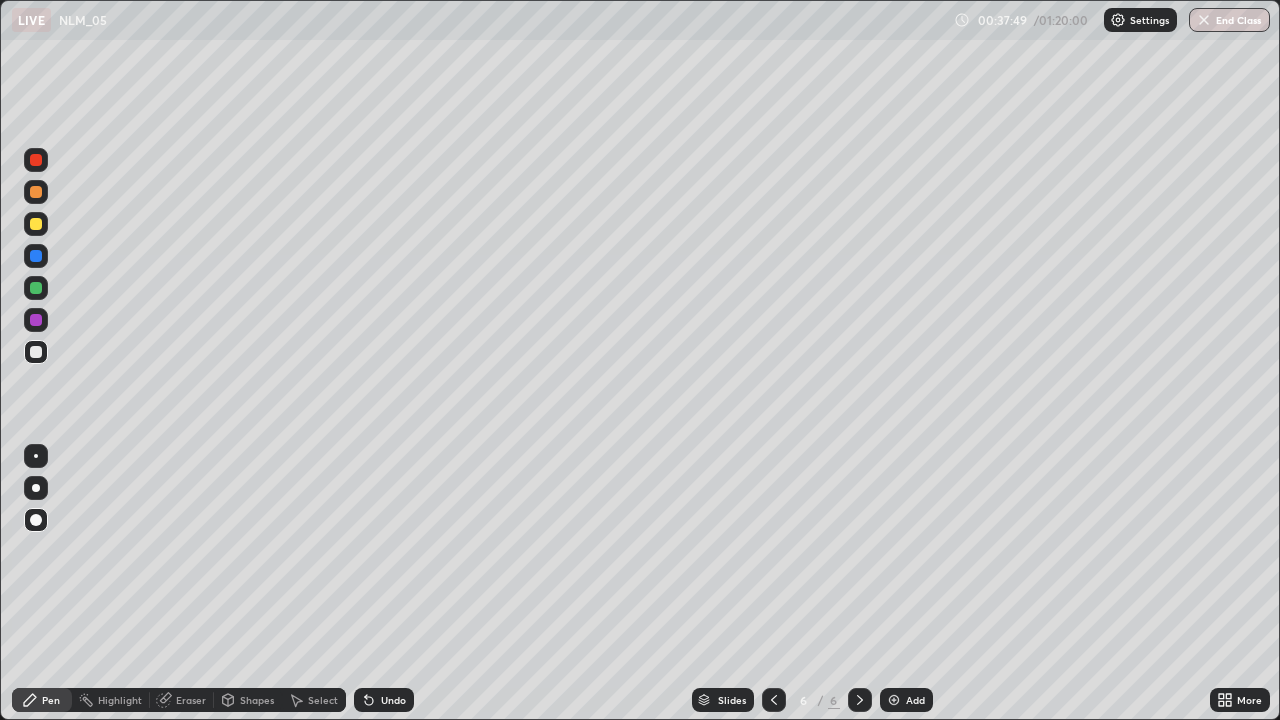 click on "Undo" at bounding box center (384, 700) 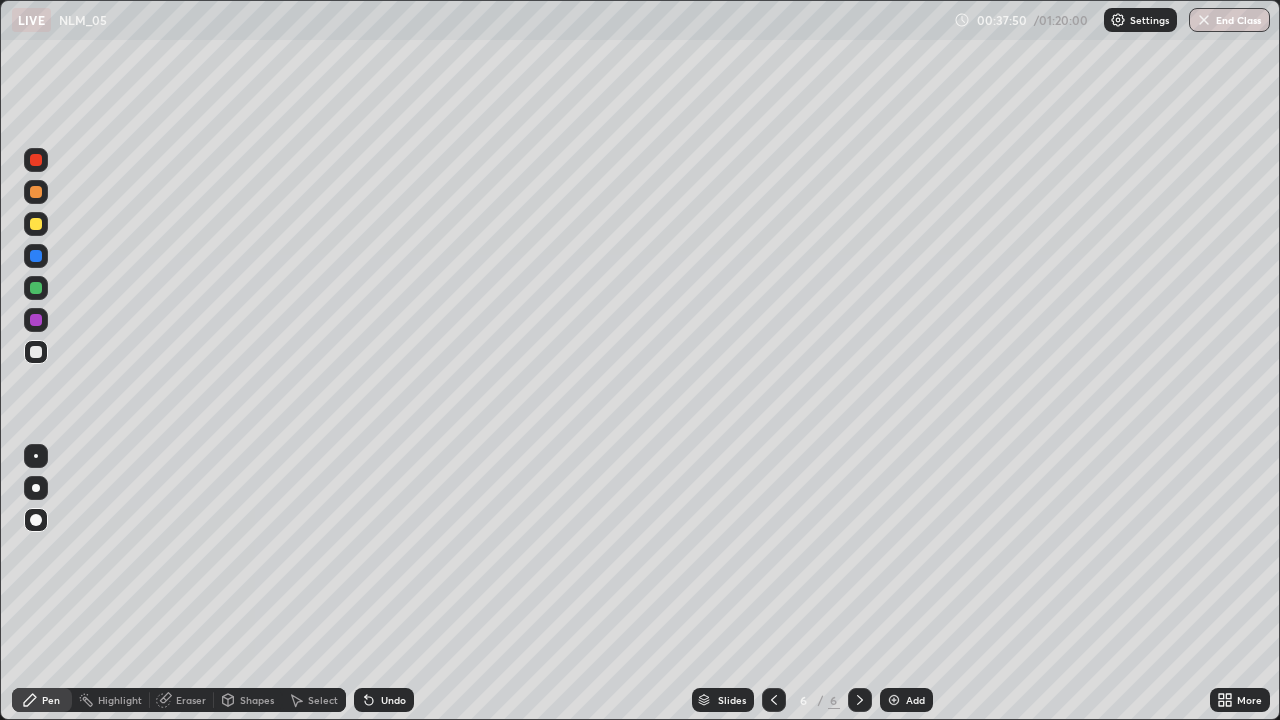 click at bounding box center (36, 224) 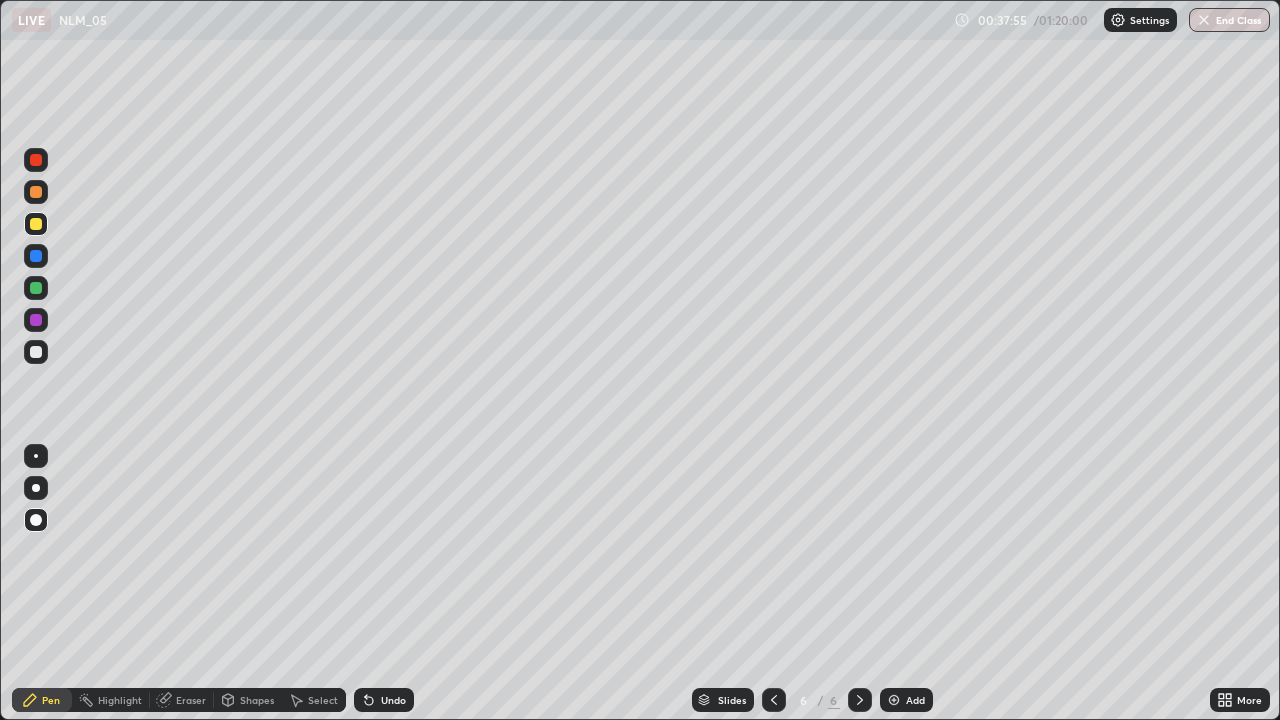 click at bounding box center (36, 352) 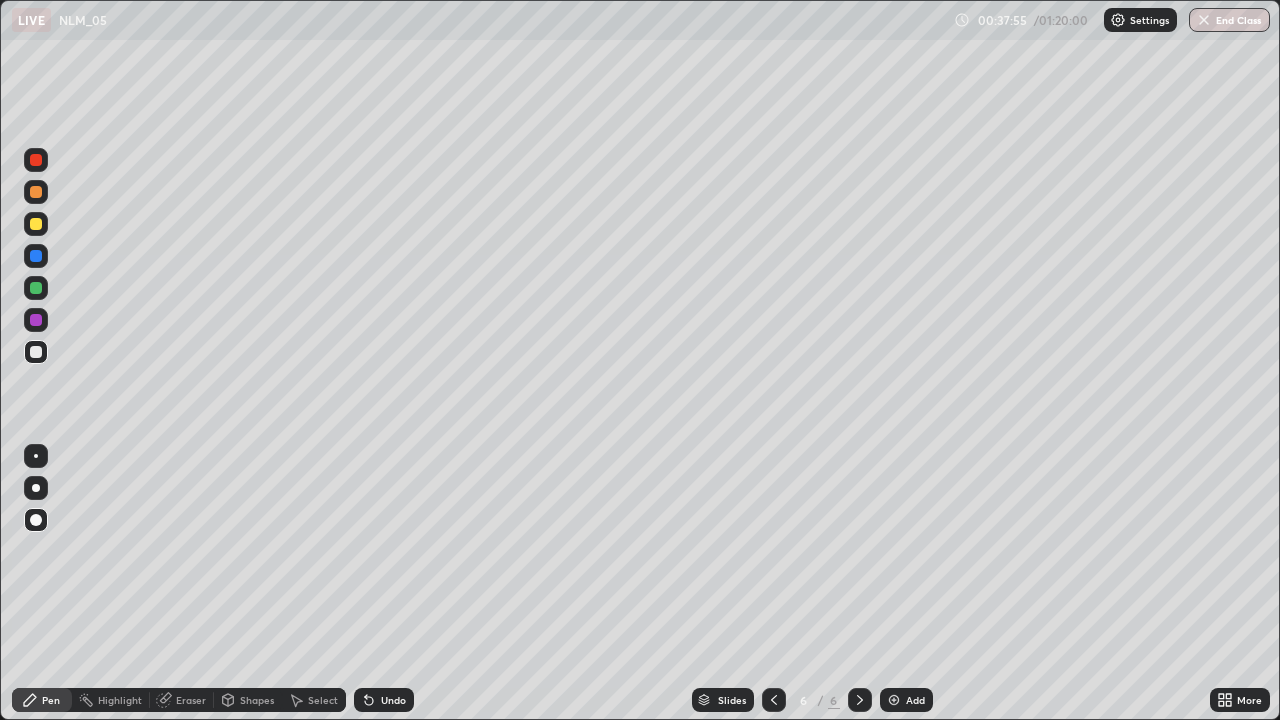 click at bounding box center (36, 224) 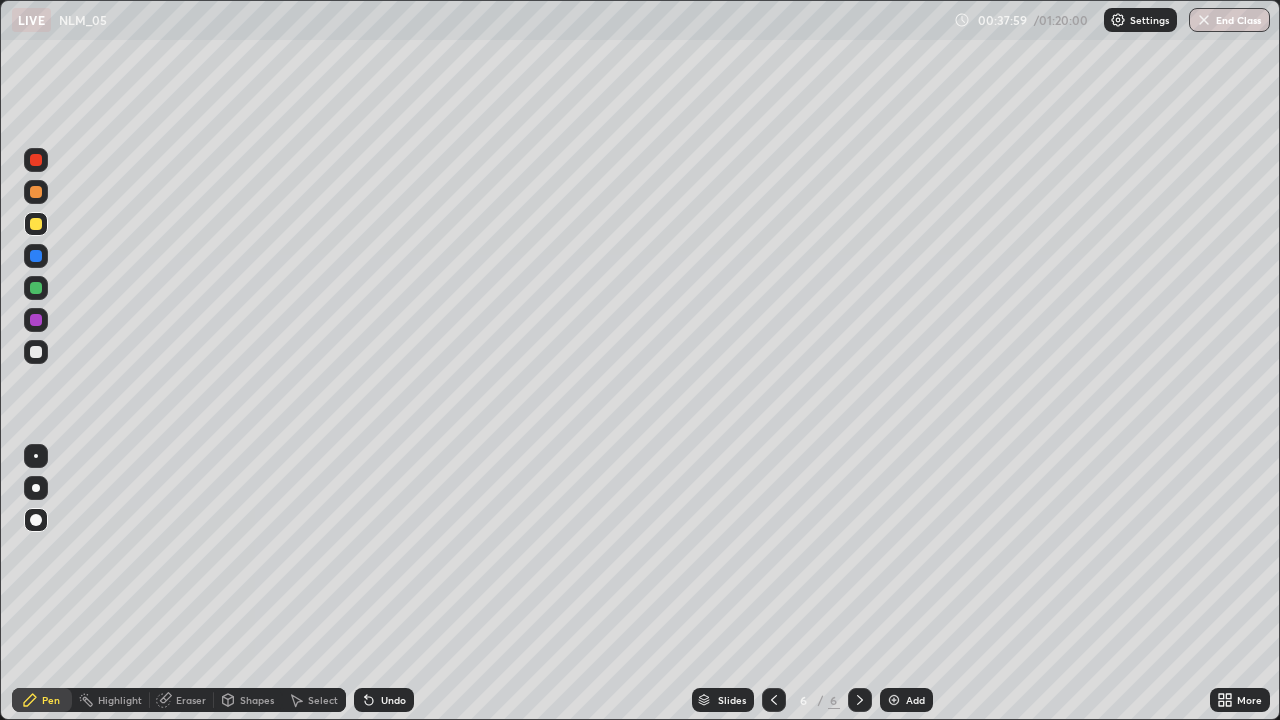 click at bounding box center (36, 352) 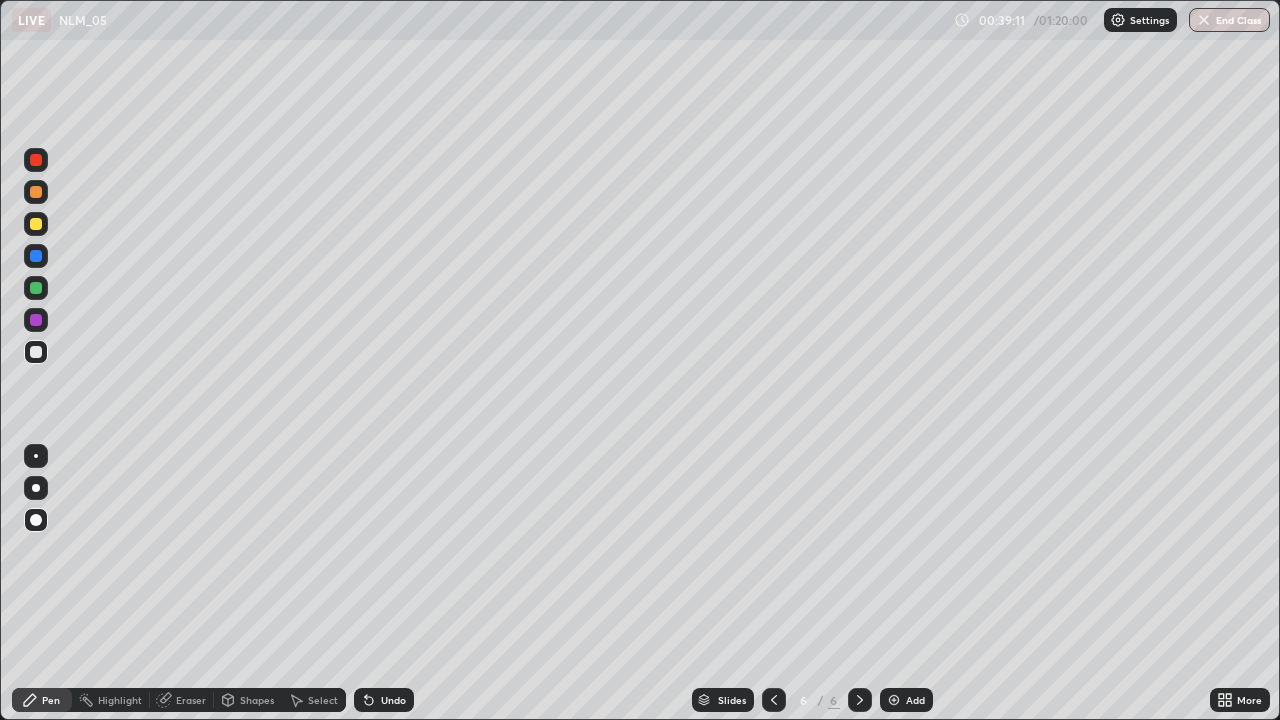 click at bounding box center [36, 224] 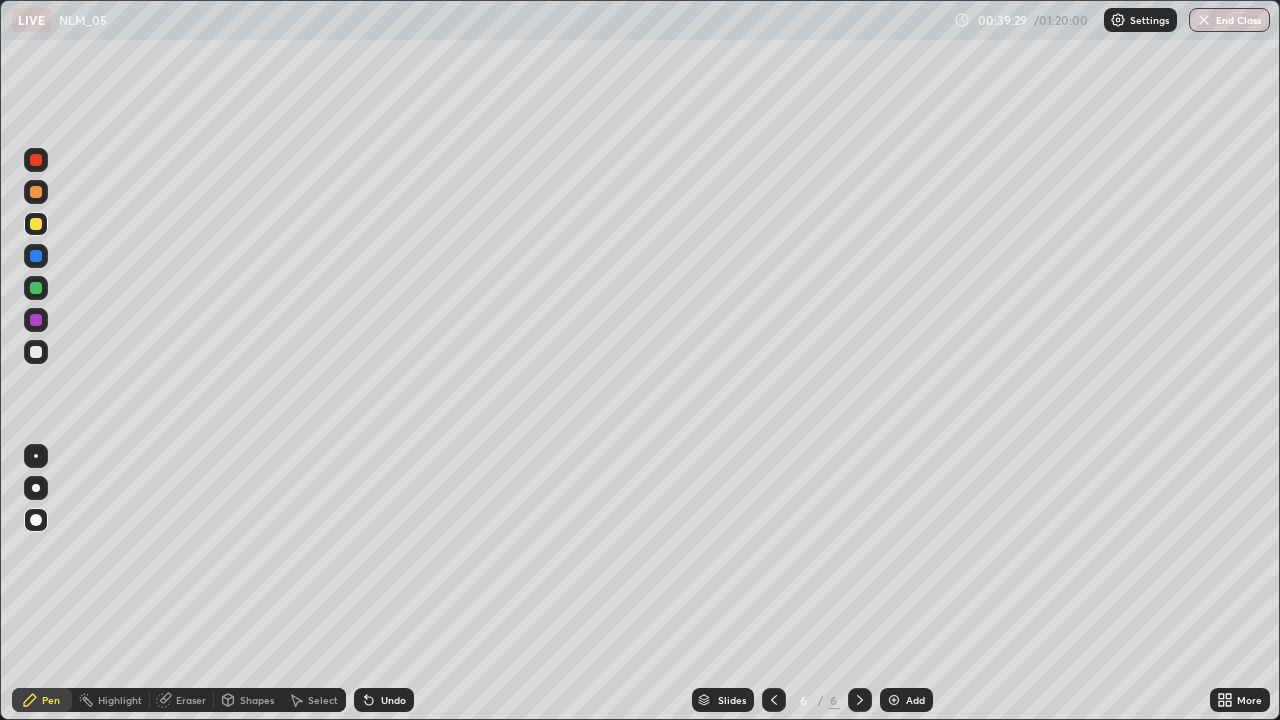 click at bounding box center [36, 352] 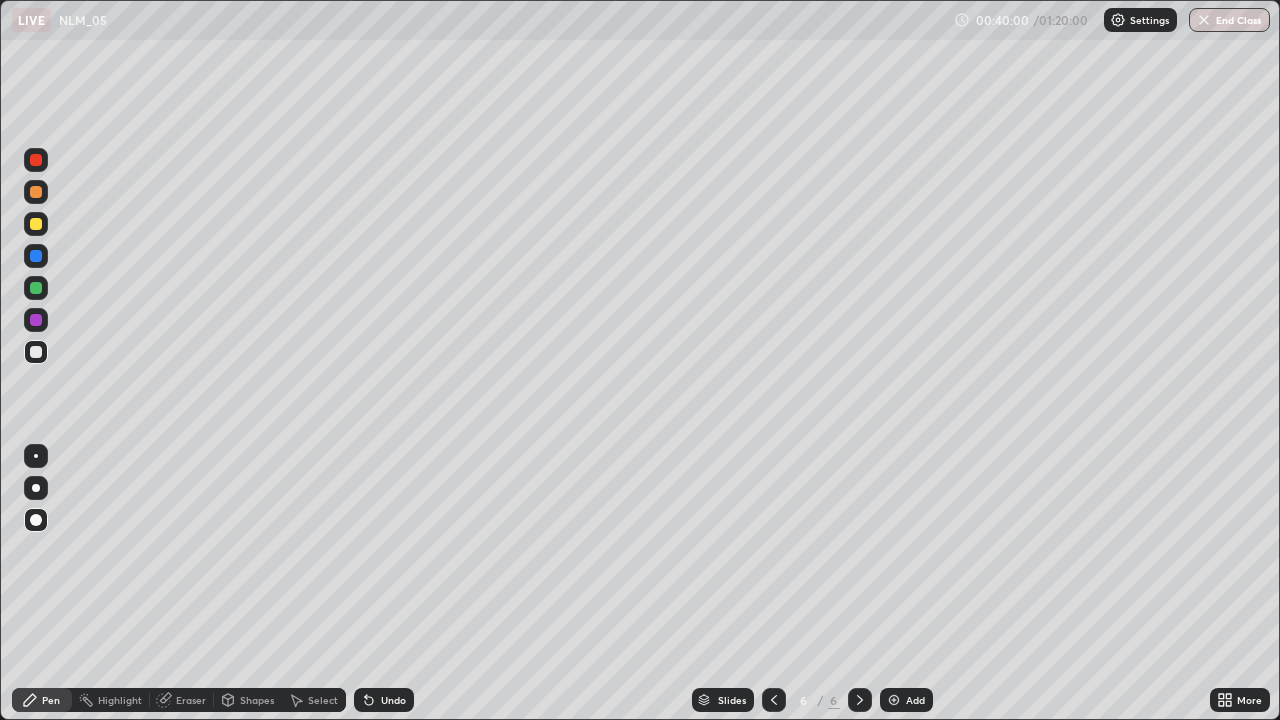 click at bounding box center (36, 192) 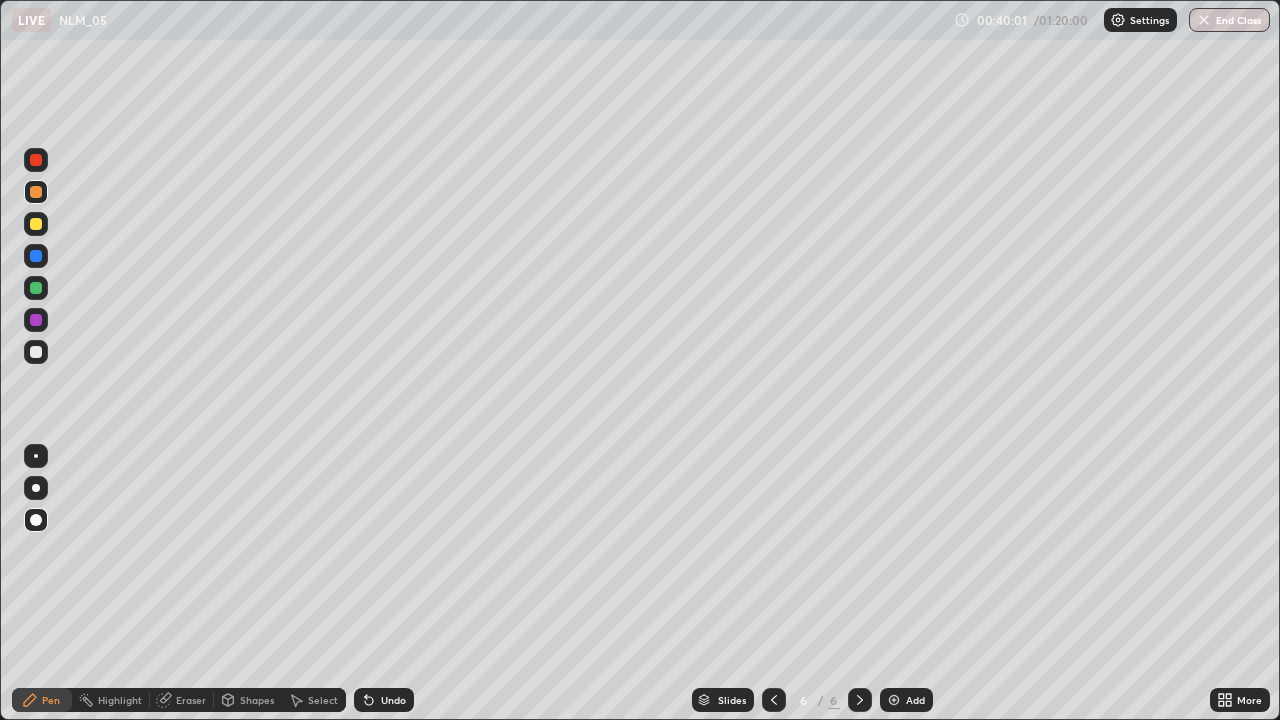 click at bounding box center (36, 160) 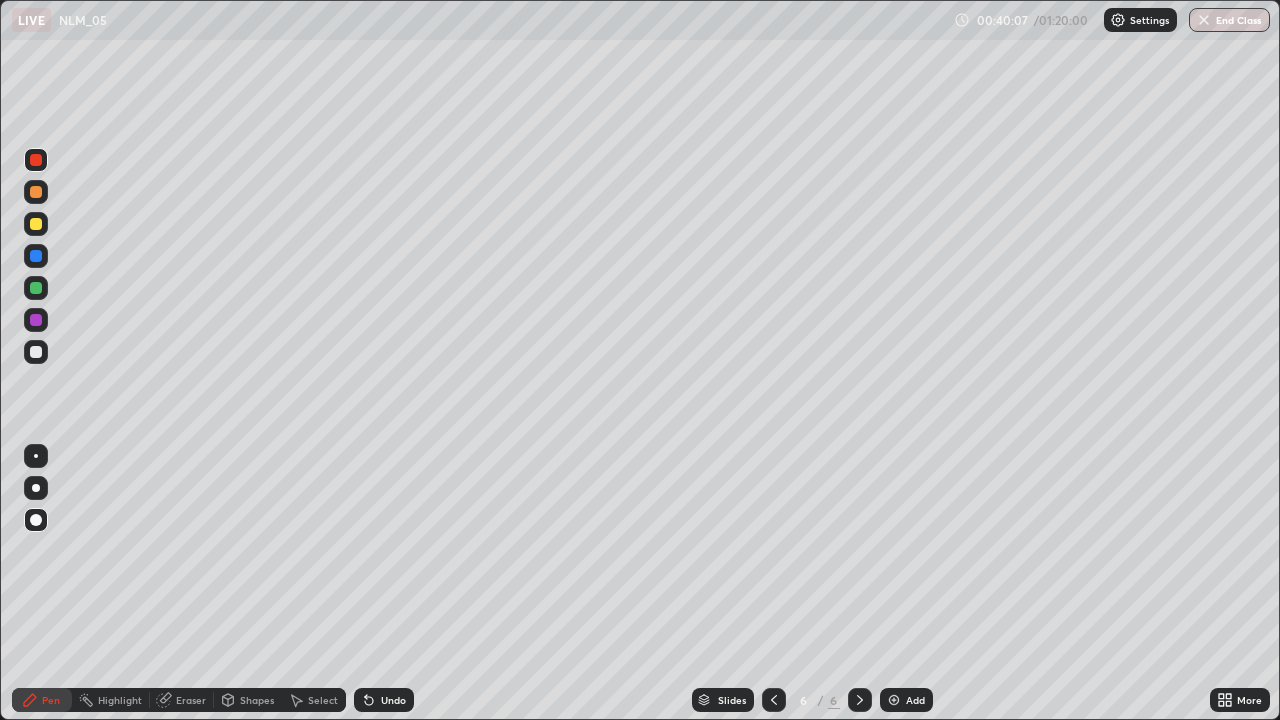 click at bounding box center [36, 352] 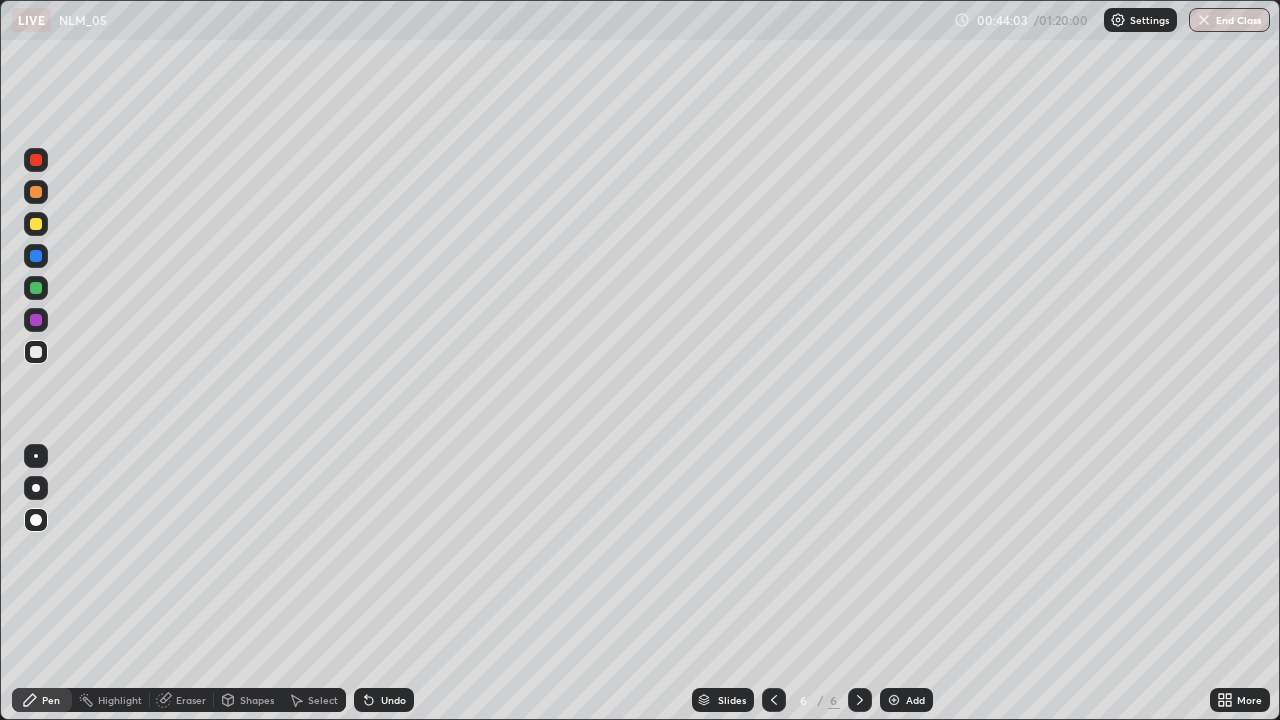 click at bounding box center (894, 700) 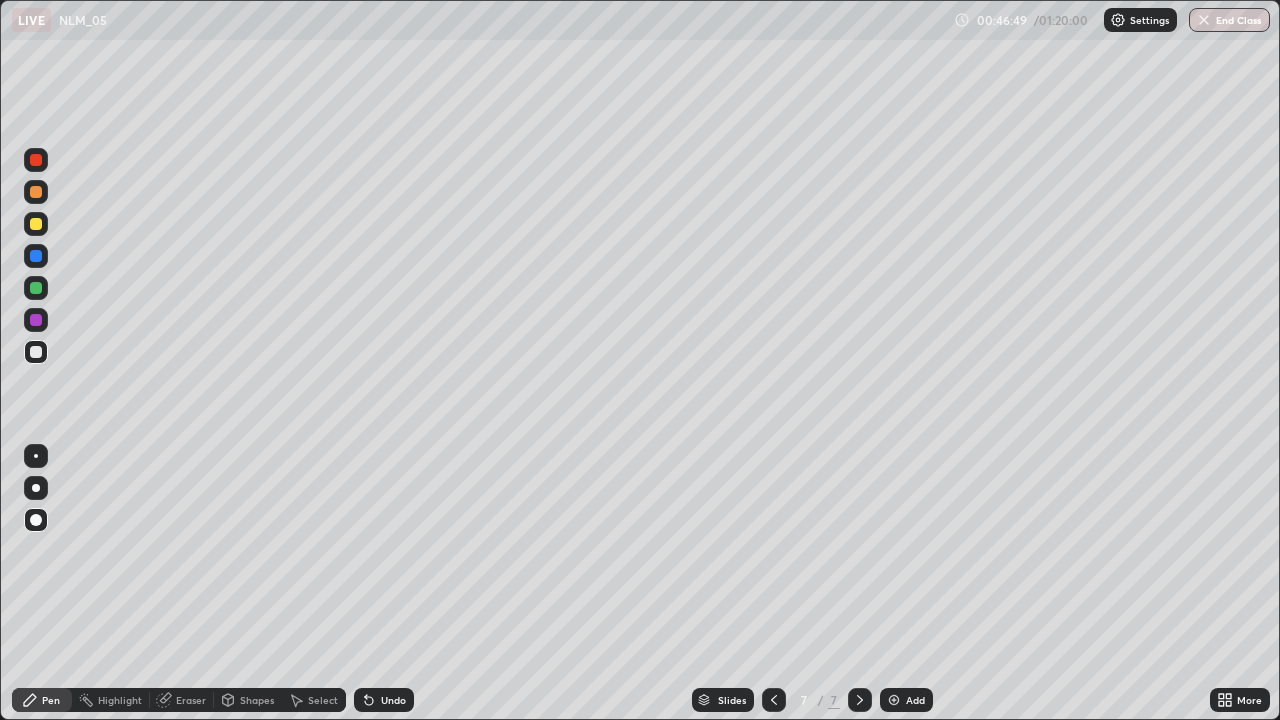 click at bounding box center [36, 192] 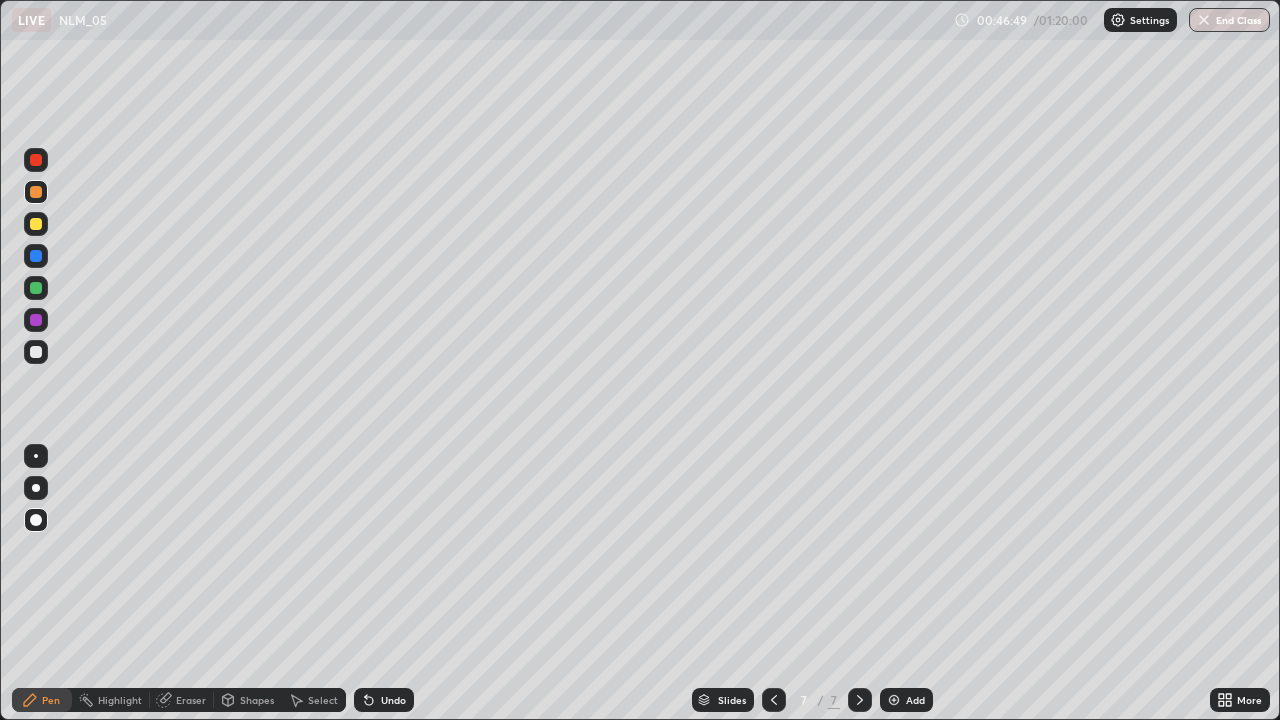 click at bounding box center [36, 224] 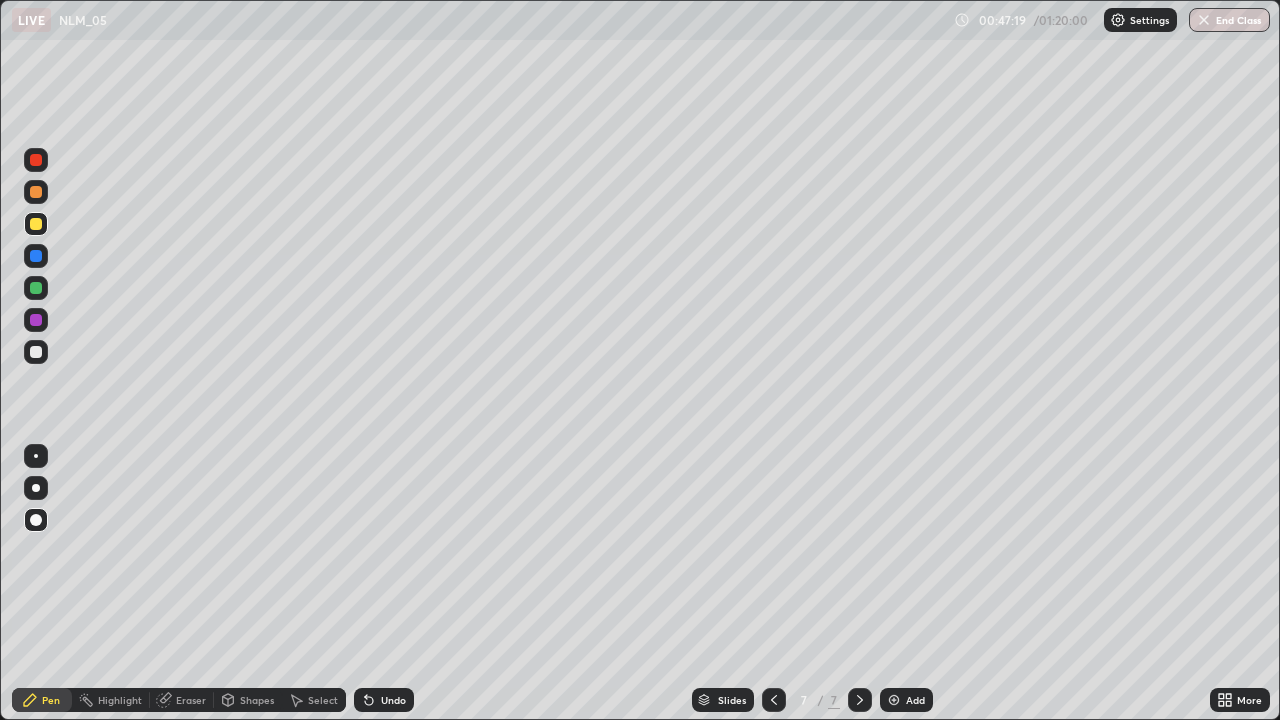 click at bounding box center [36, 352] 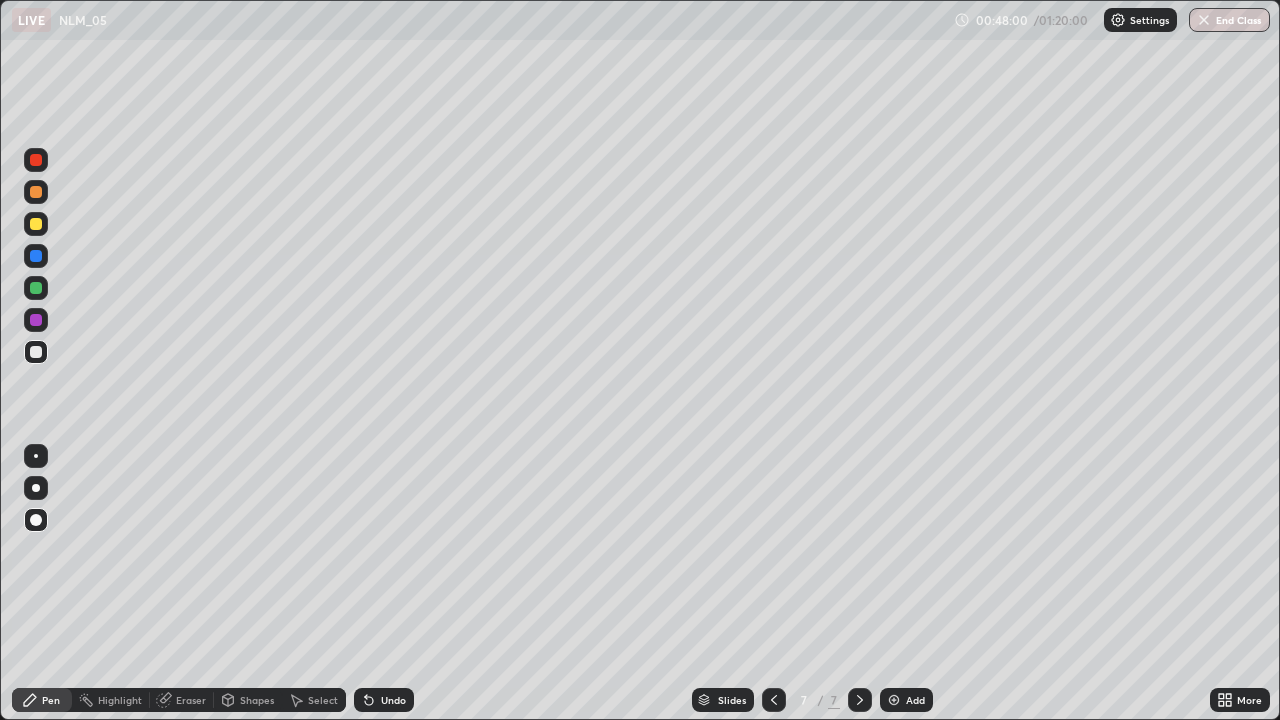 click at bounding box center (894, 700) 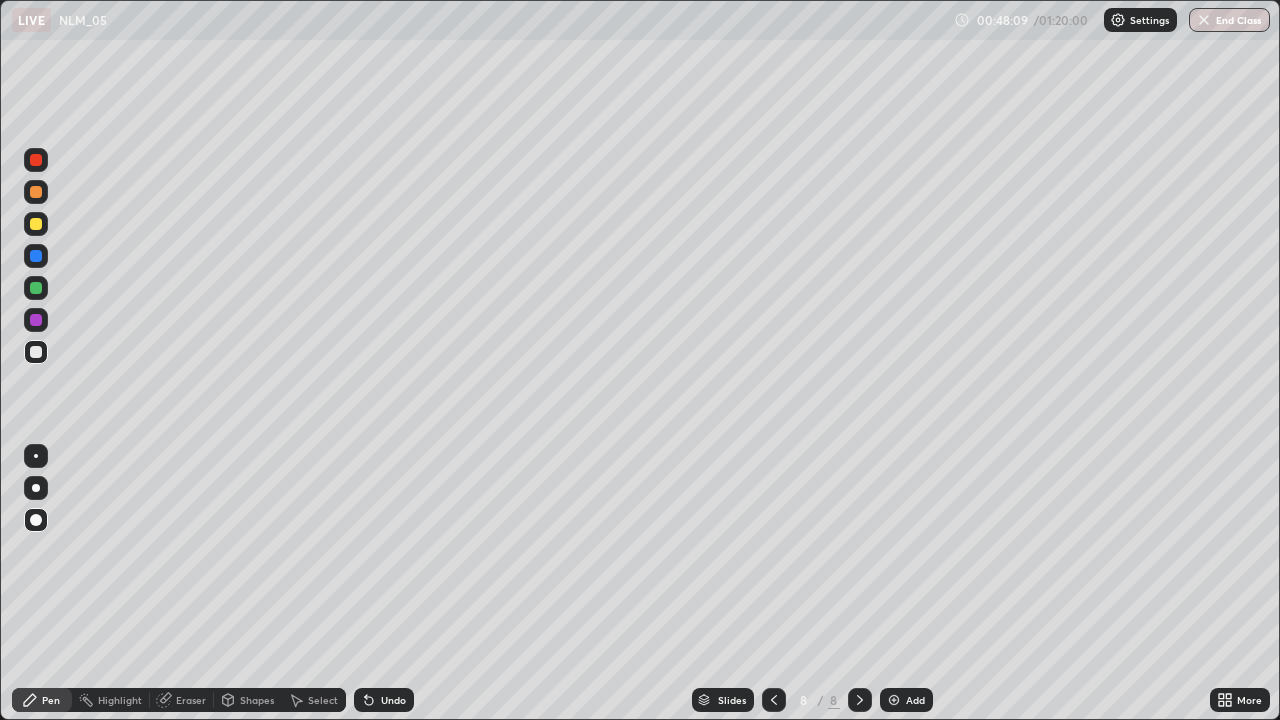 click 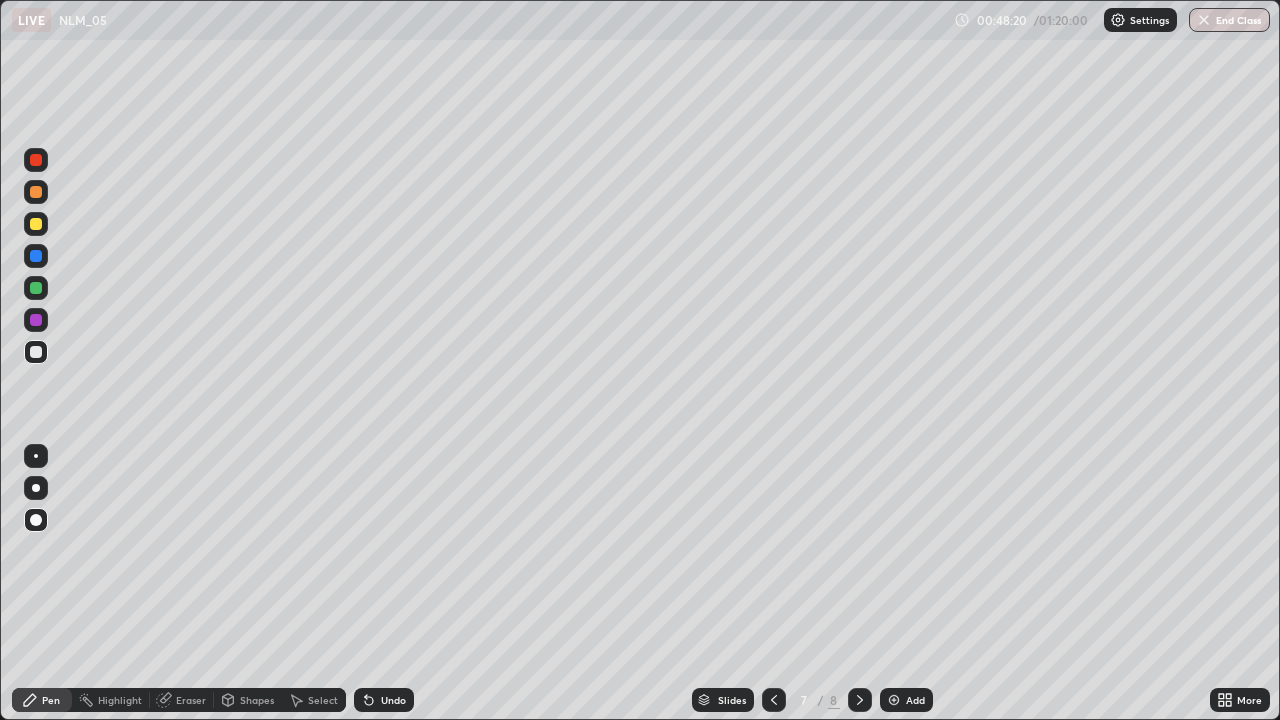 click at bounding box center [894, 700] 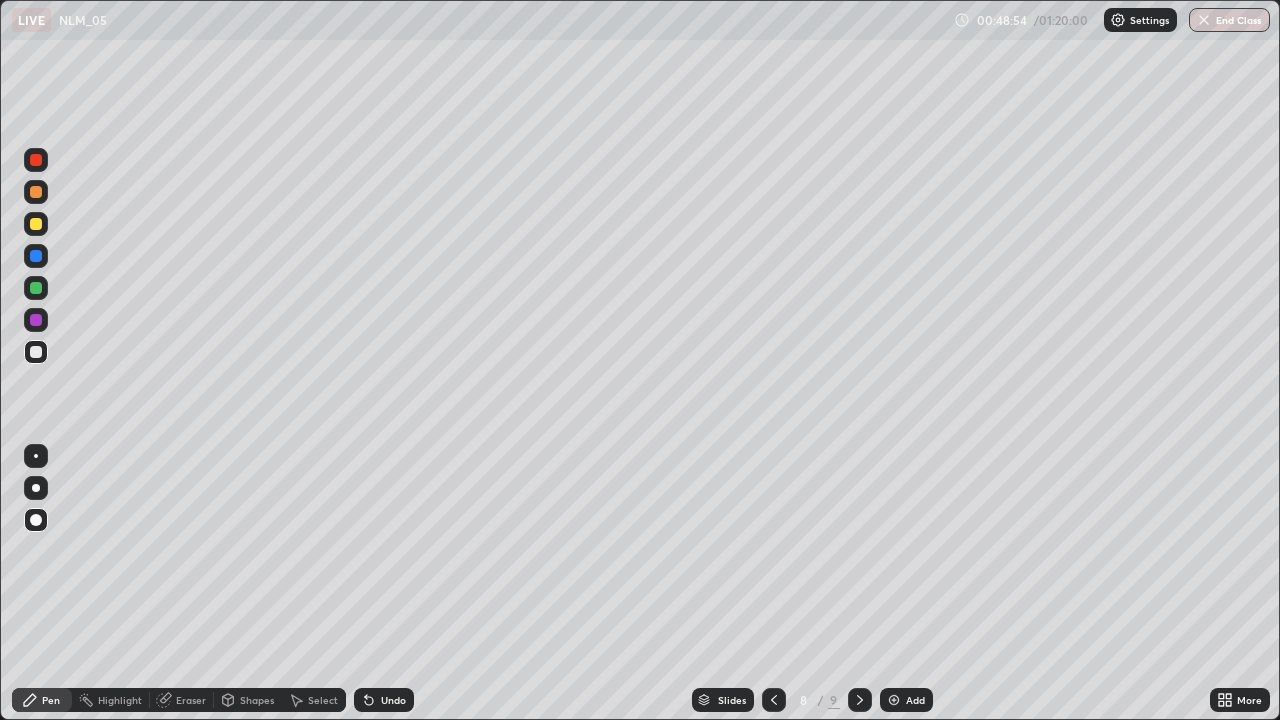click at bounding box center [36, 224] 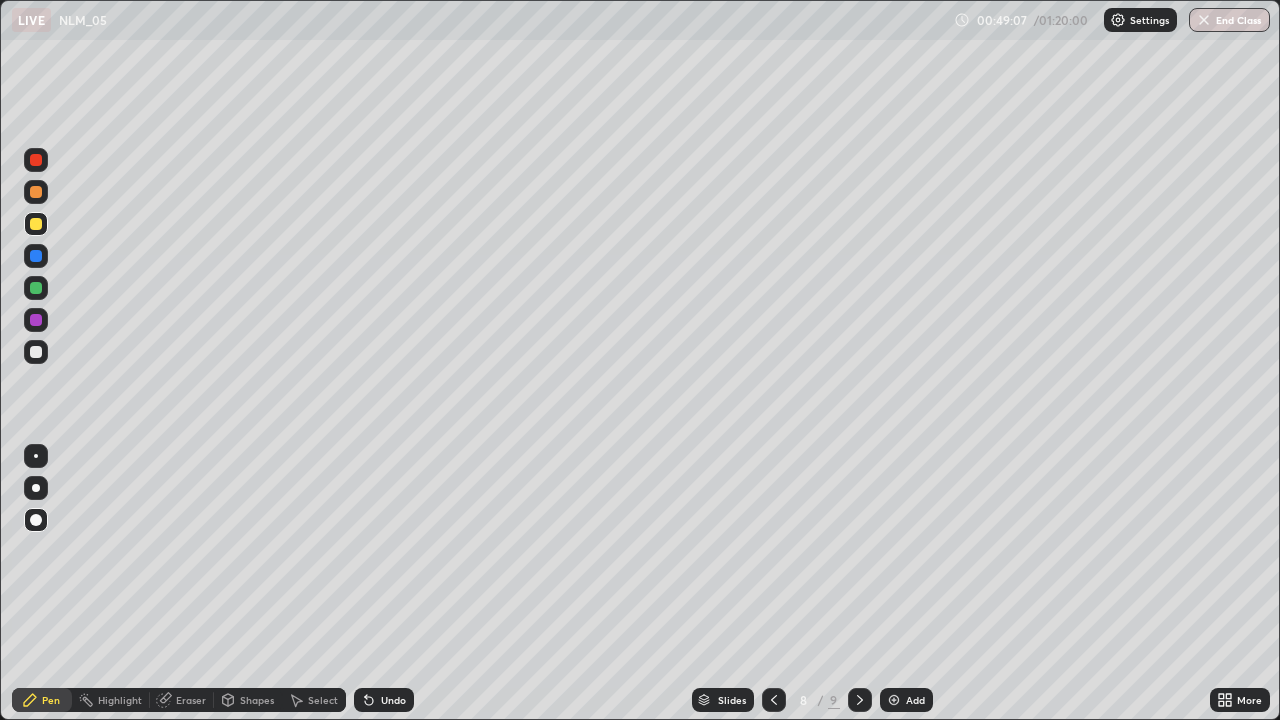 click at bounding box center (36, 352) 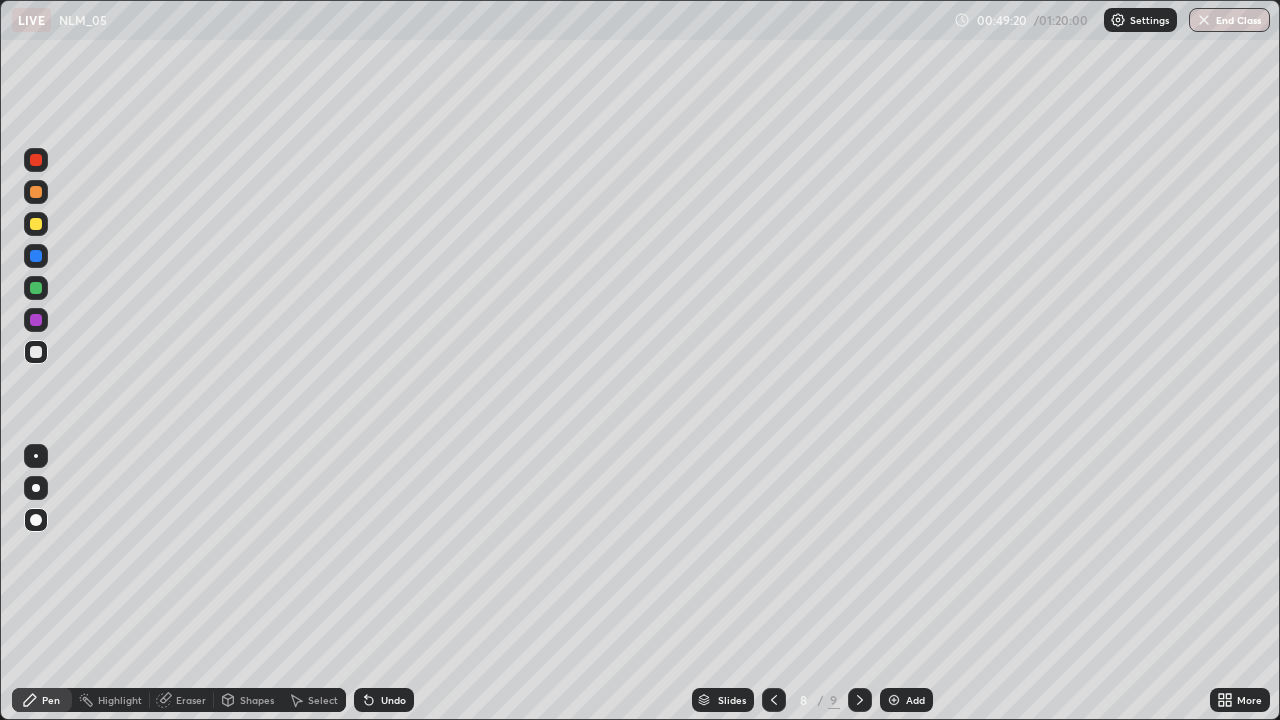 click at bounding box center [36, 224] 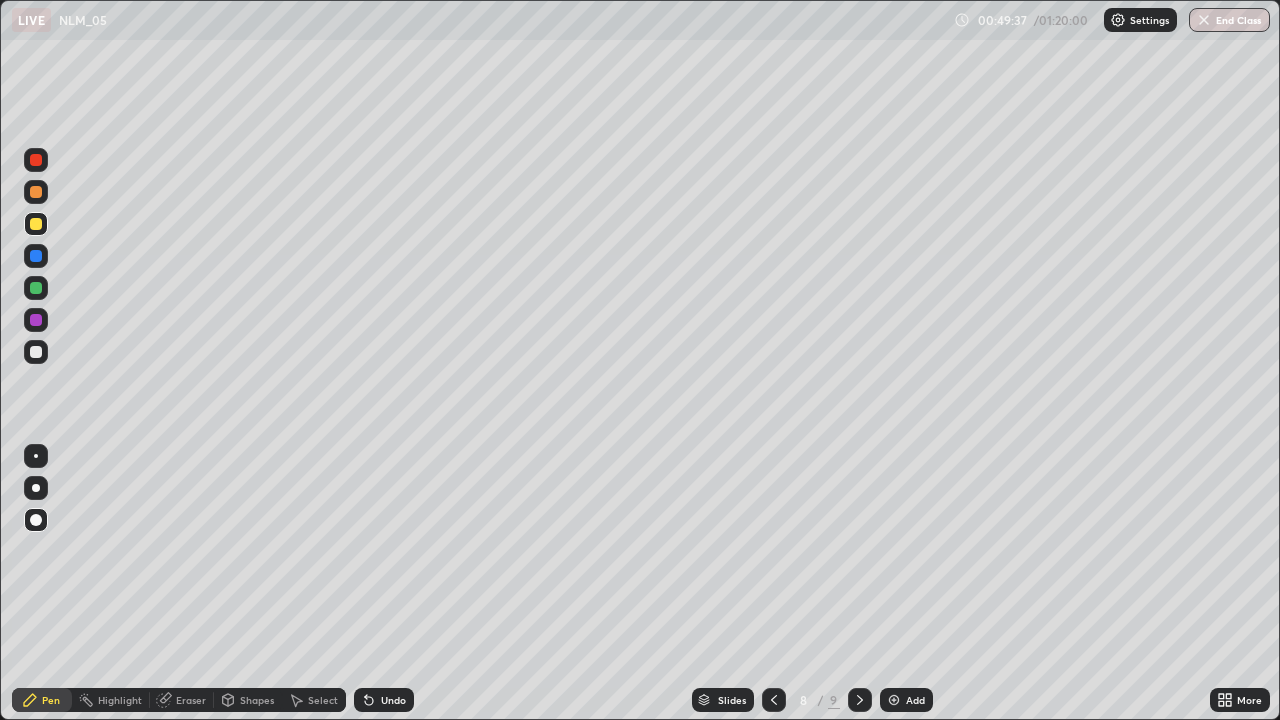 click at bounding box center (36, 352) 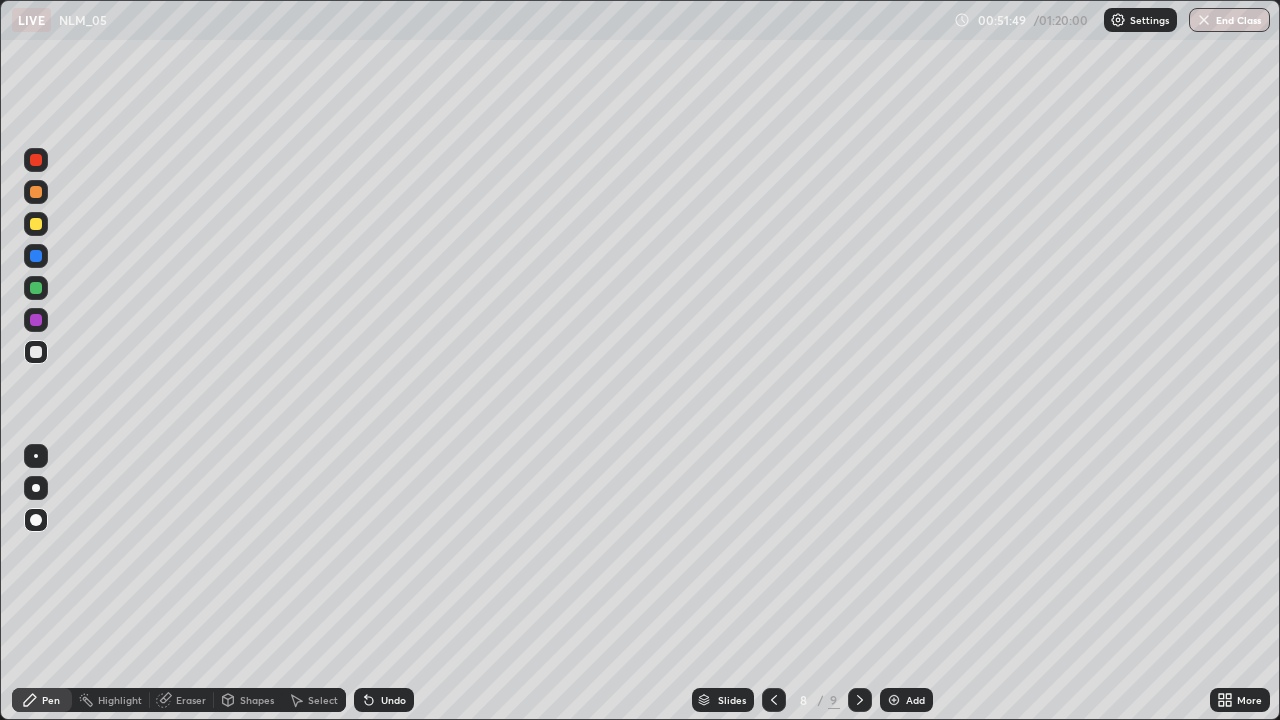click at bounding box center [36, 224] 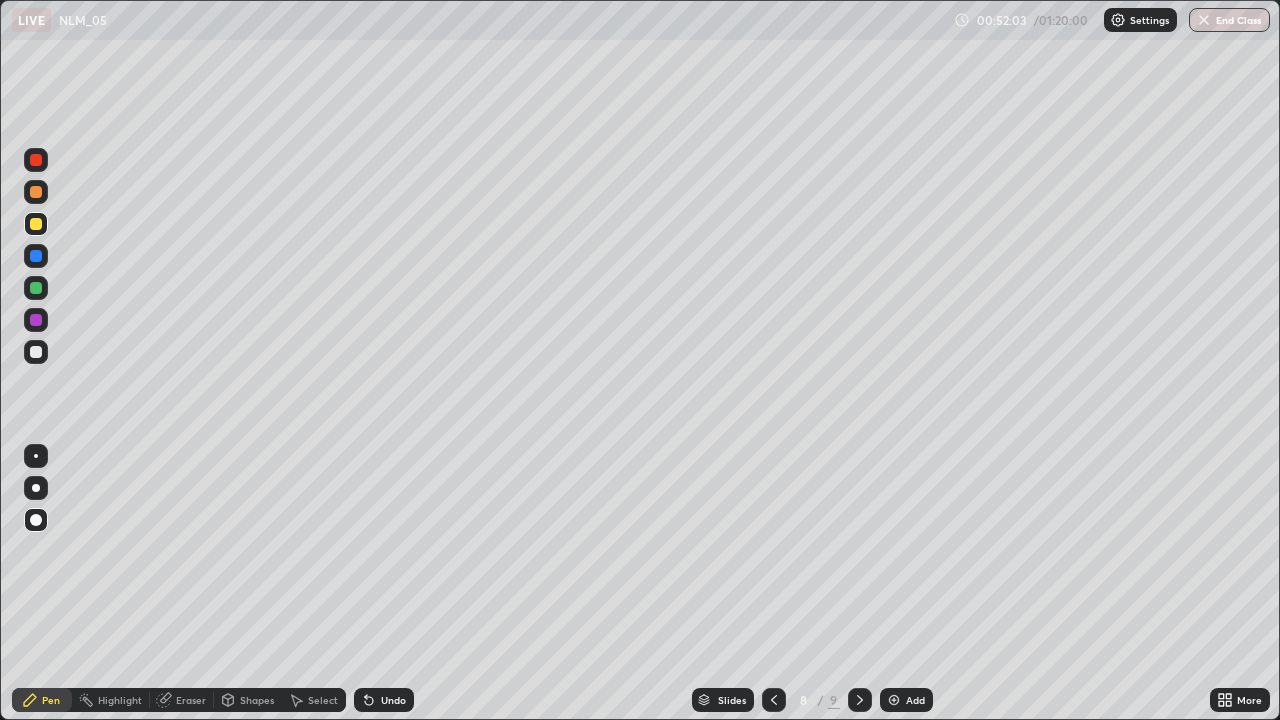 click at bounding box center [36, 352] 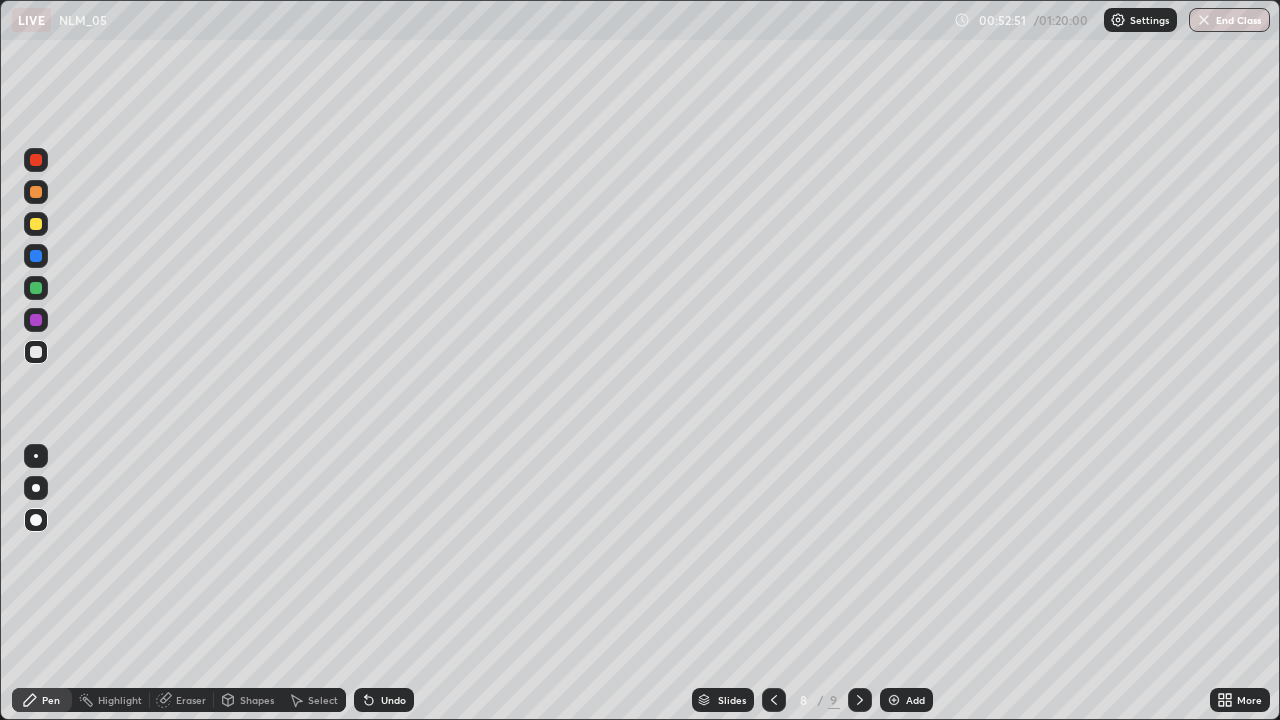 click on "LIVE NLM_05 00:52:51 /  01:20:00 Settings End Class" at bounding box center (640, 20) 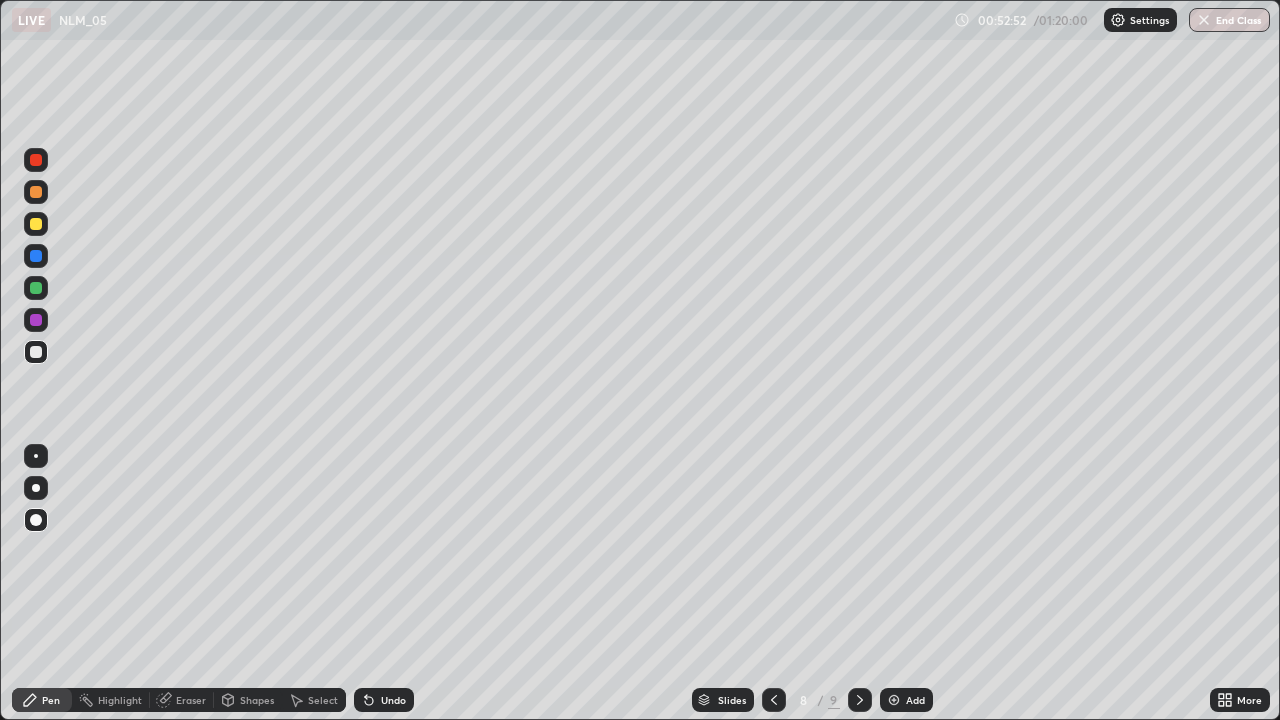 click on "LIVE NLM_05 00:52:52 /  01:20:00 Settings End Class" at bounding box center (640, 20) 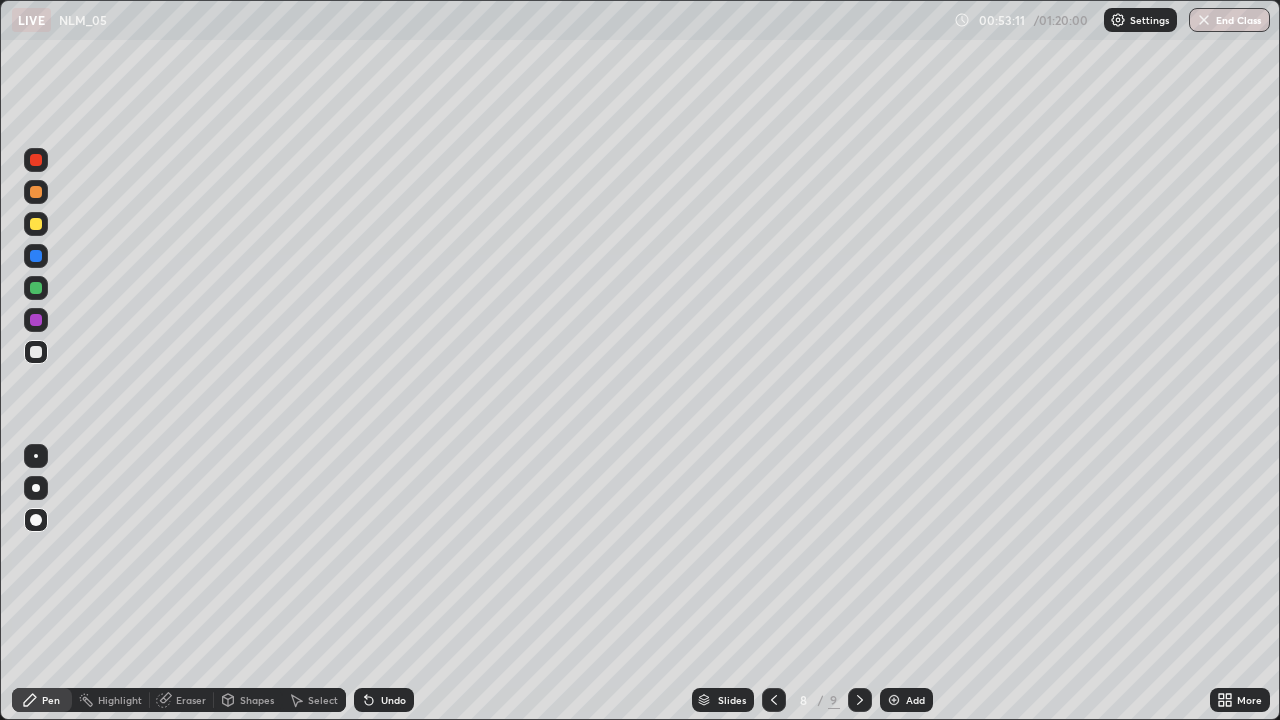 click at bounding box center [36, 560] 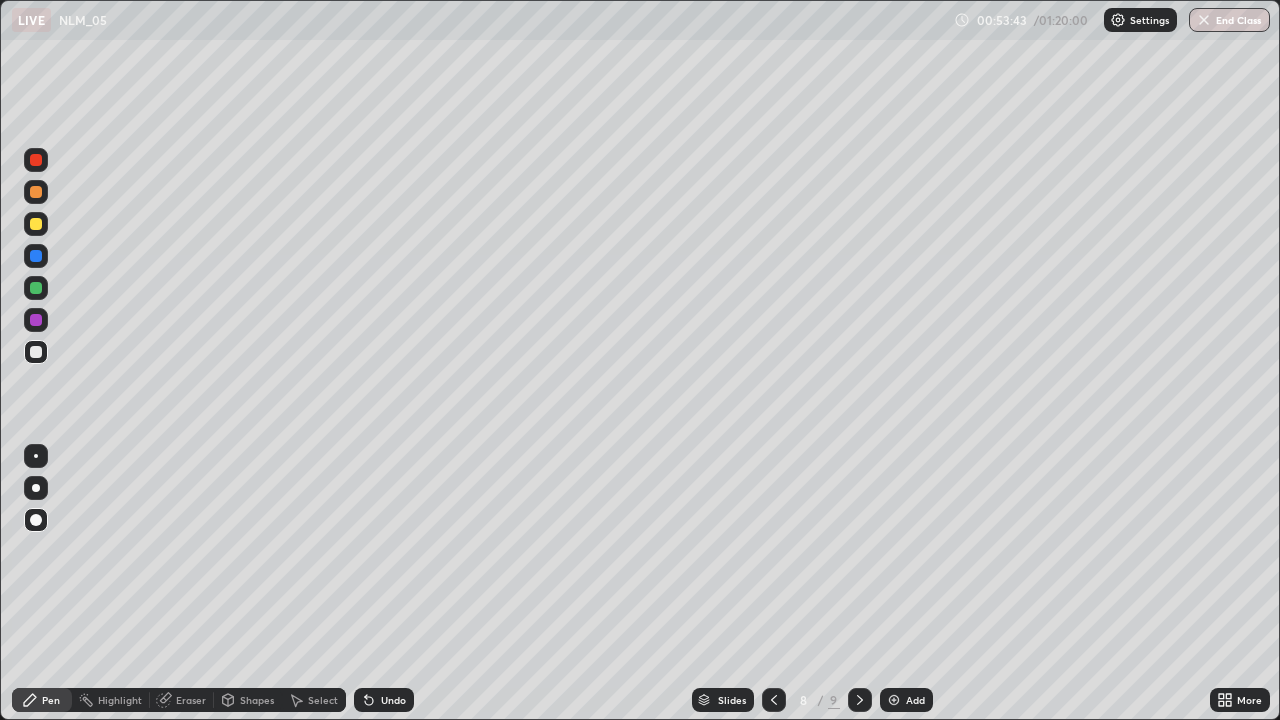 click on "Eraser" at bounding box center (191, 700) 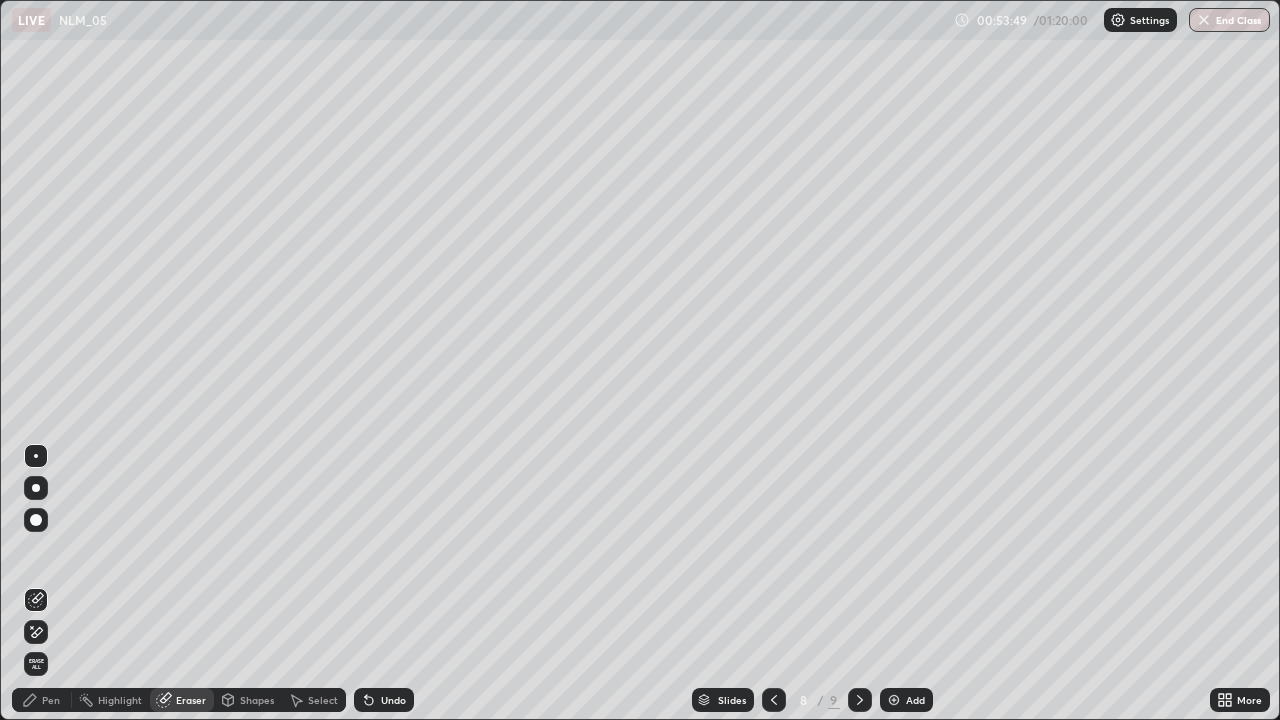 click on "Pen" at bounding box center [42, 700] 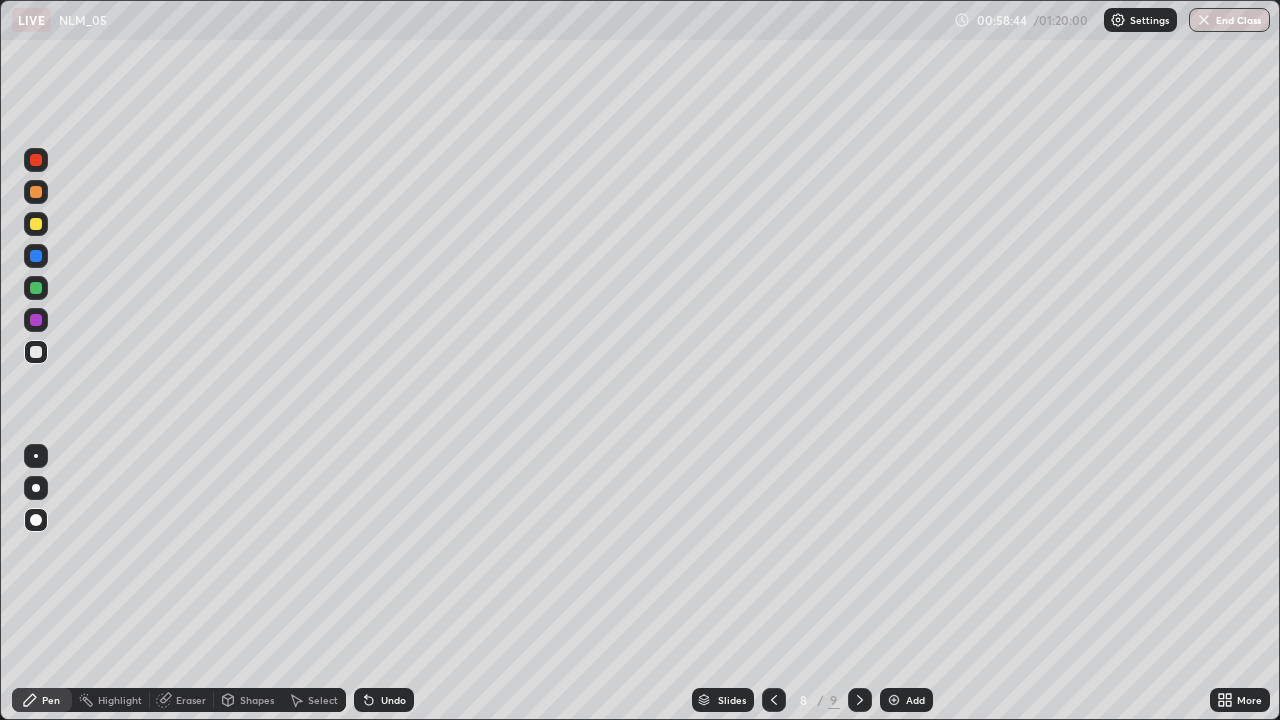 click at bounding box center (894, 700) 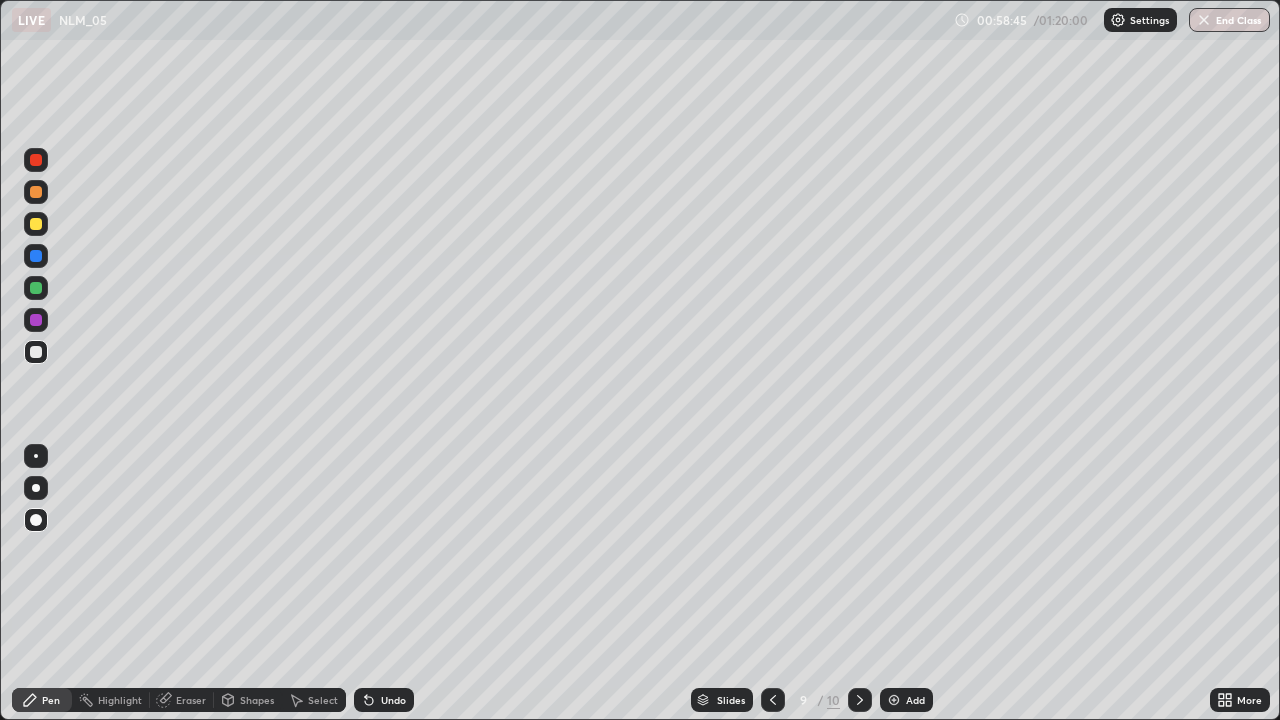 click at bounding box center (36, 352) 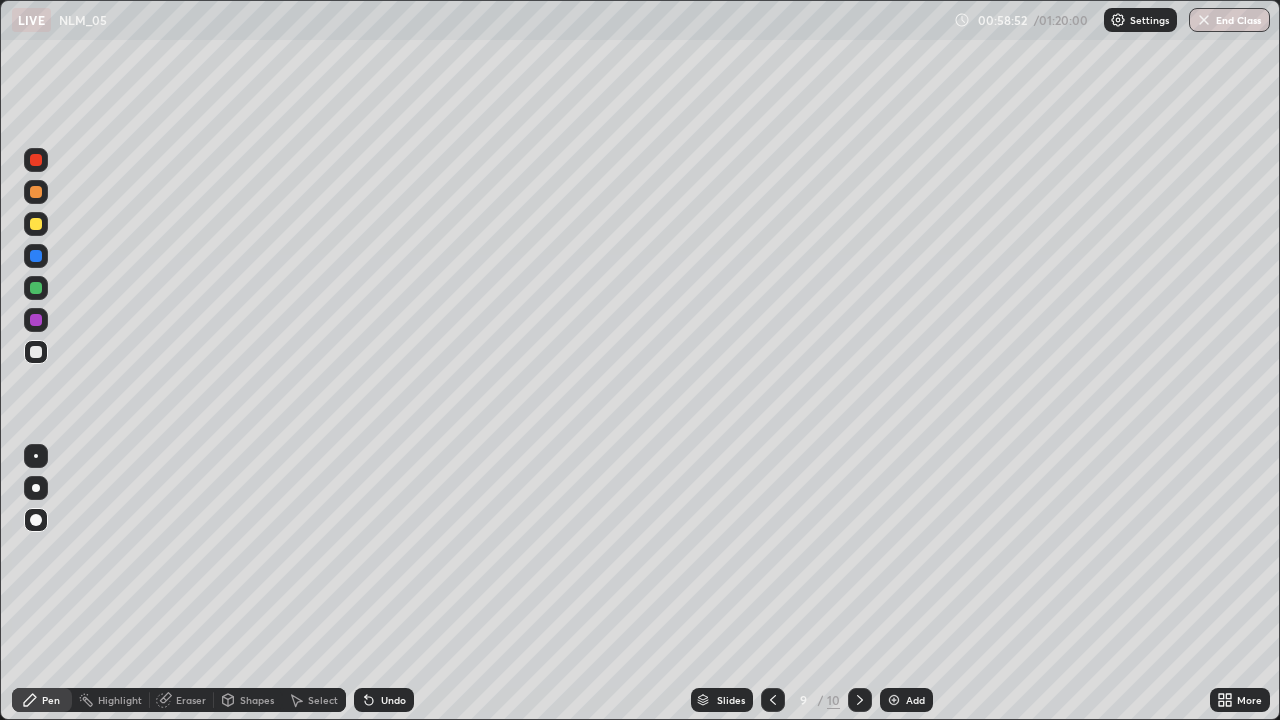 click 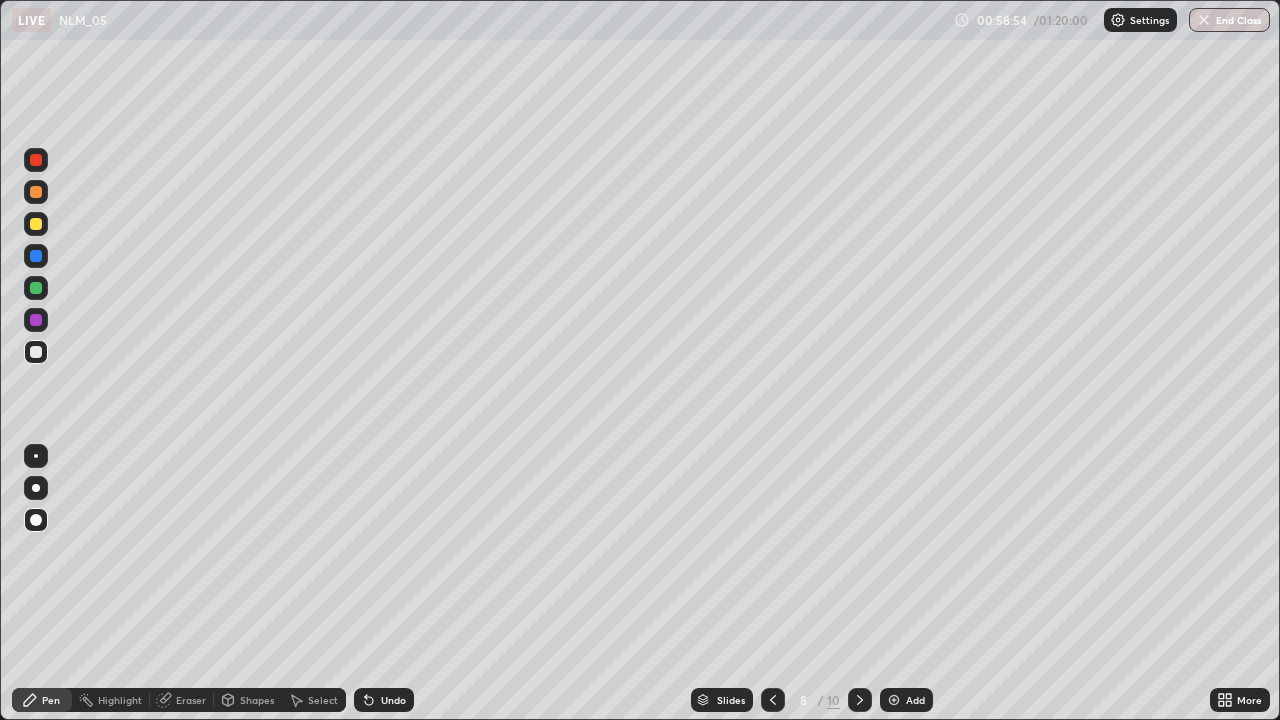 click 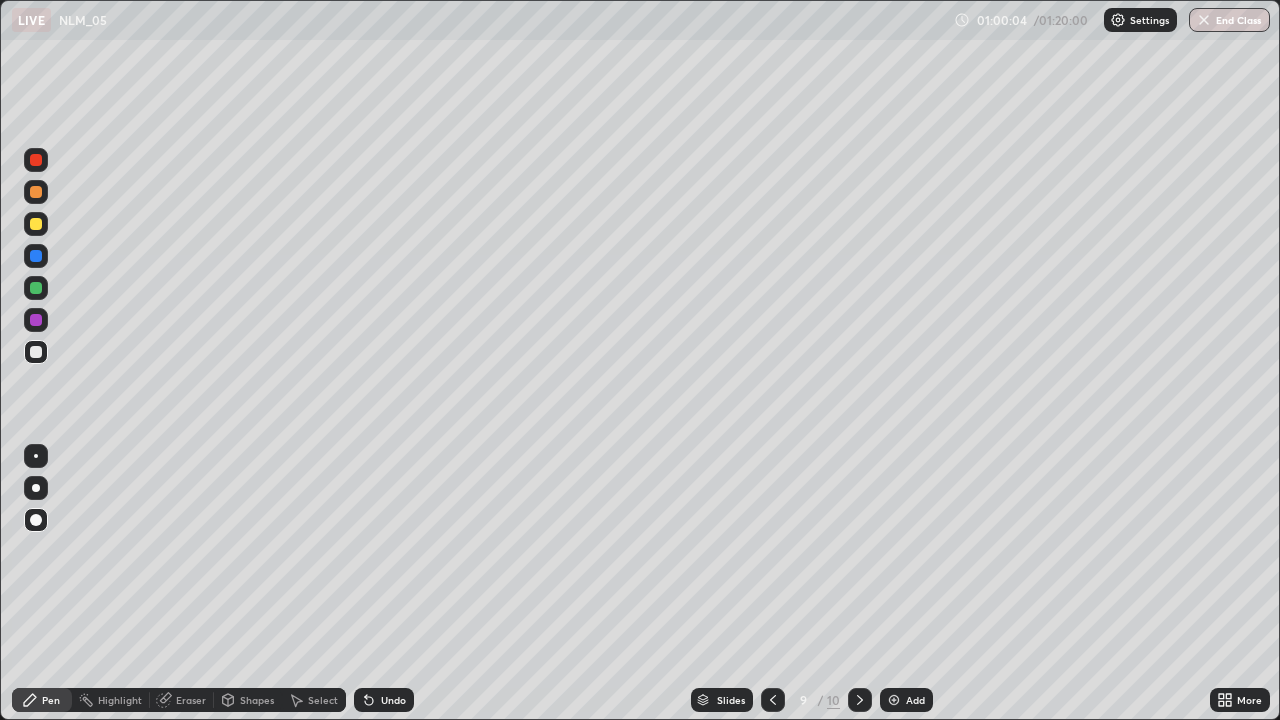click on "Eraser" at bounding box center [191, 700] 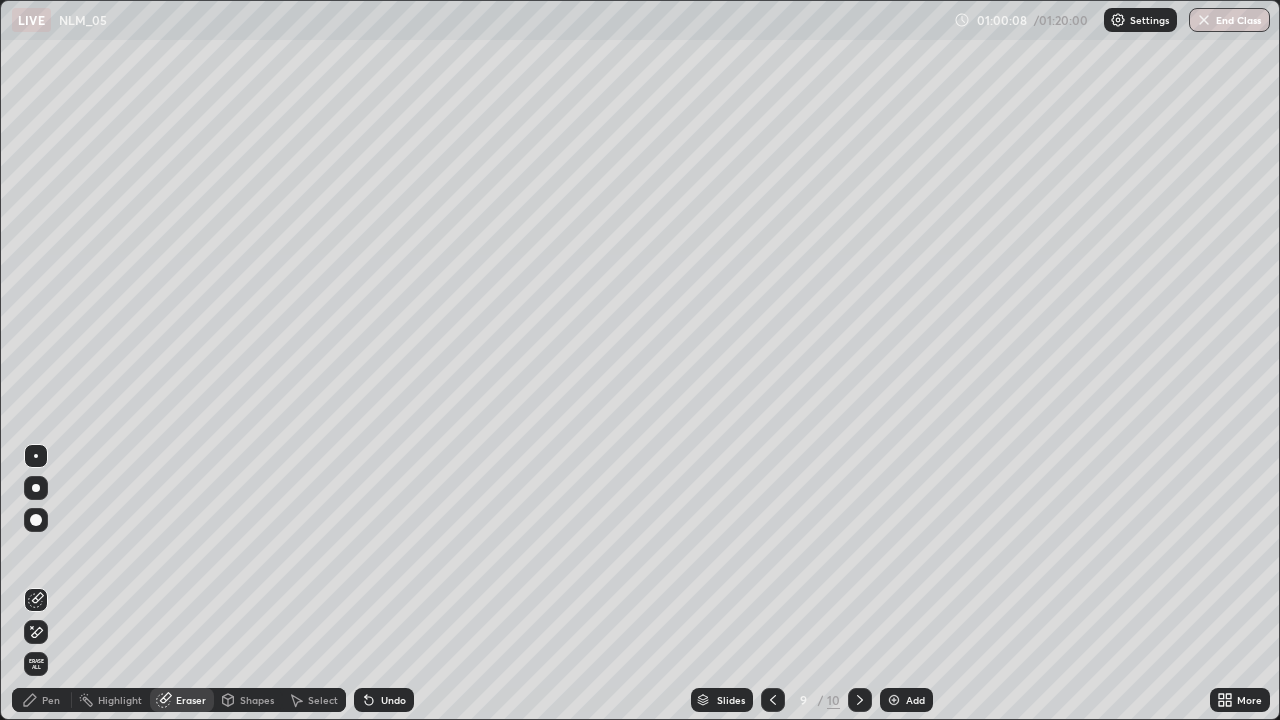 click on "Pen" at bounding box center (42, 700) 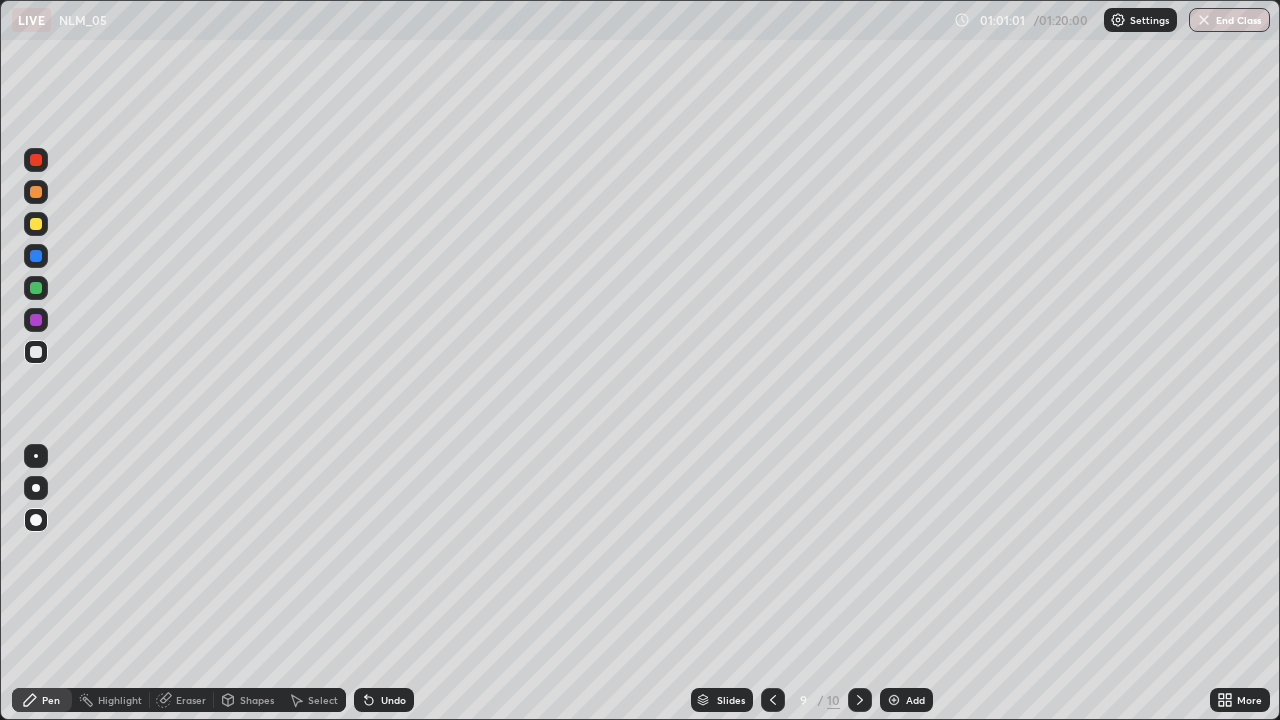 click 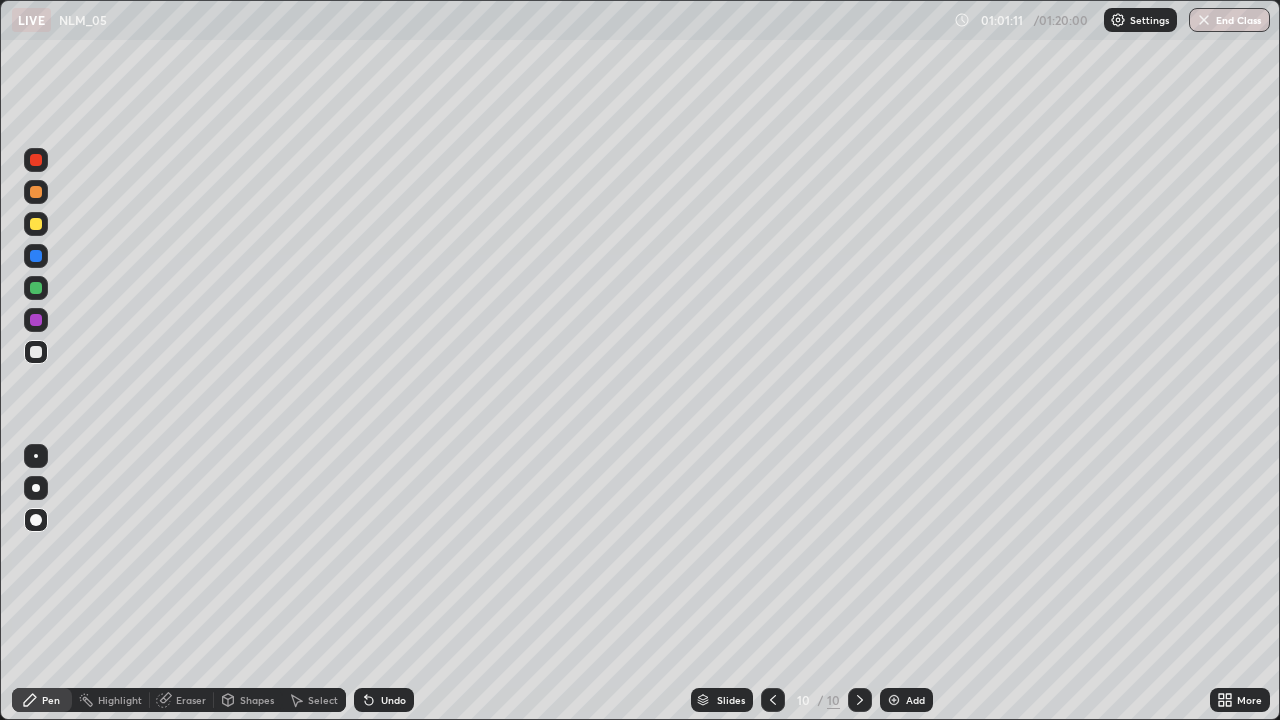 click at bounding box center [36, 224] 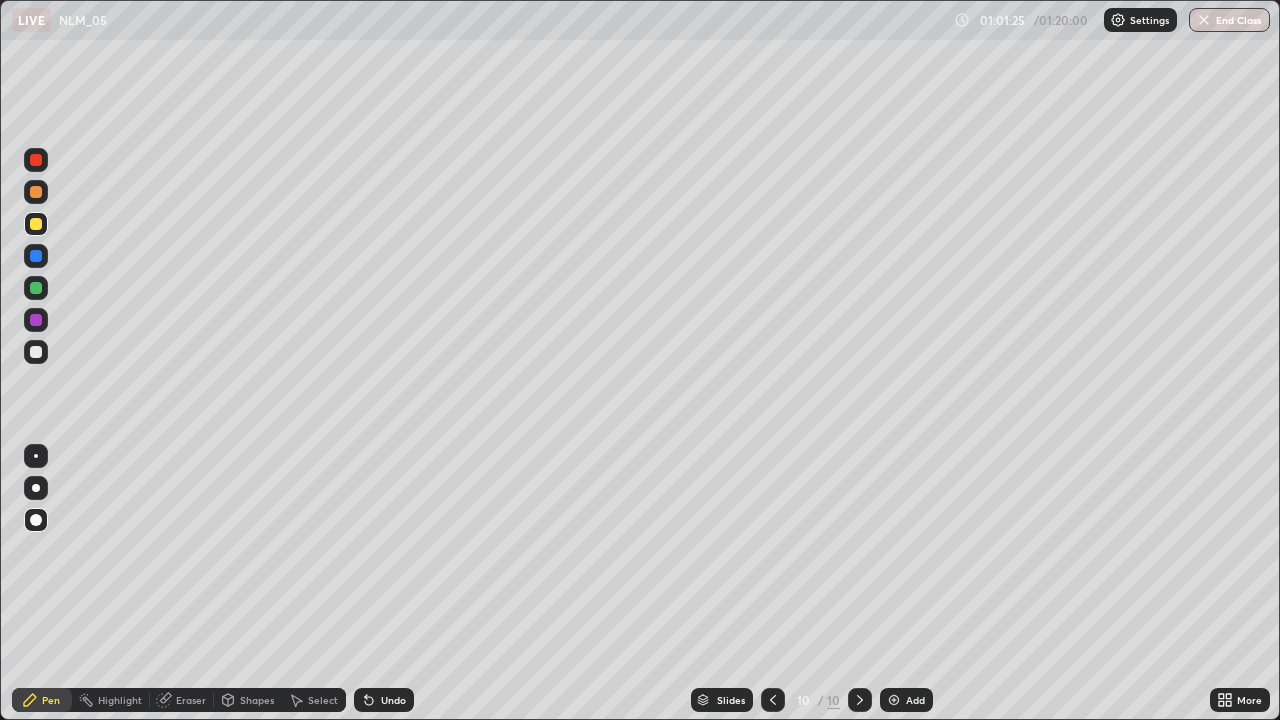 click at bounding box center [36, 352] 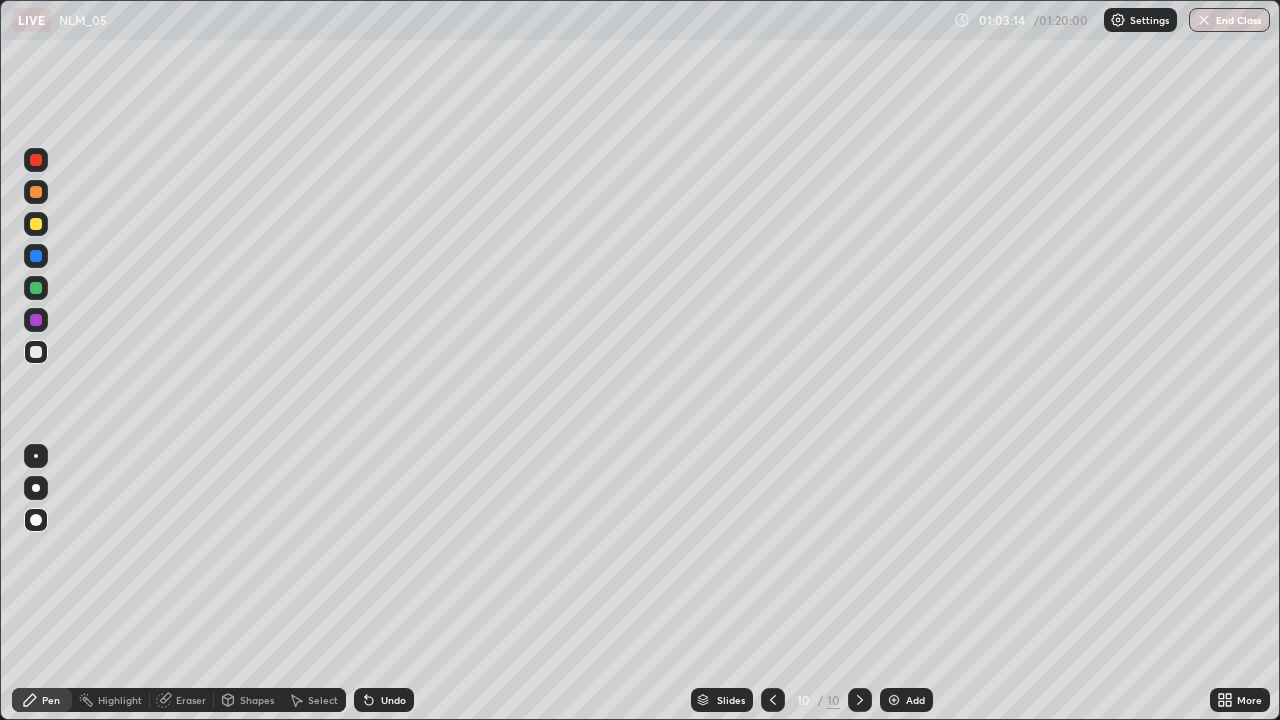 click at bounding box center [36, 352] 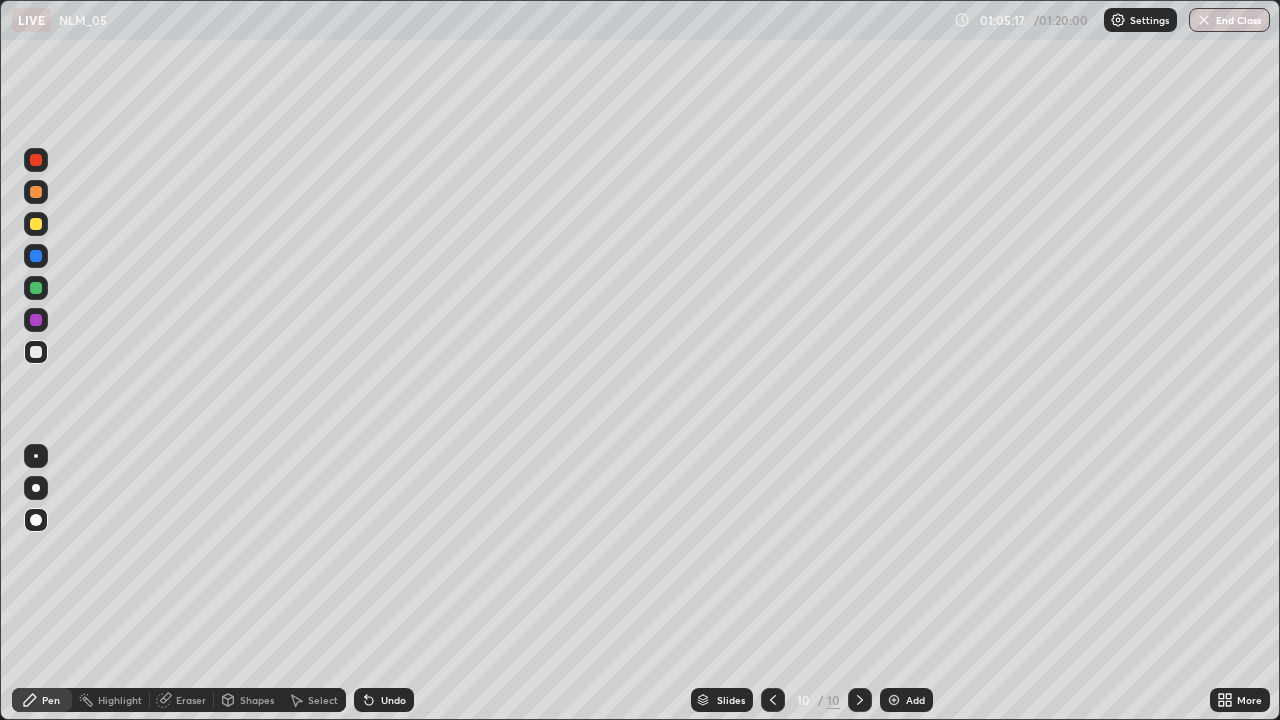 click on "Add" at bounding box center [915, 700] 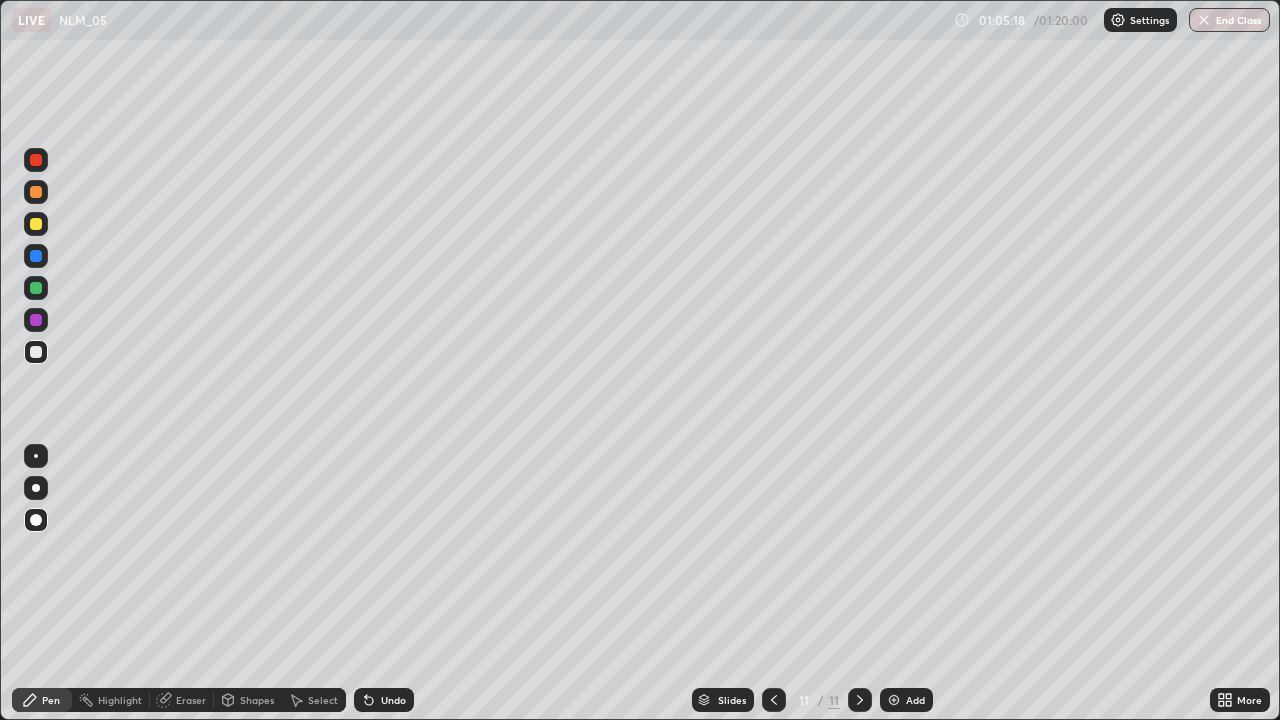 click at bounding box center (36, 224) 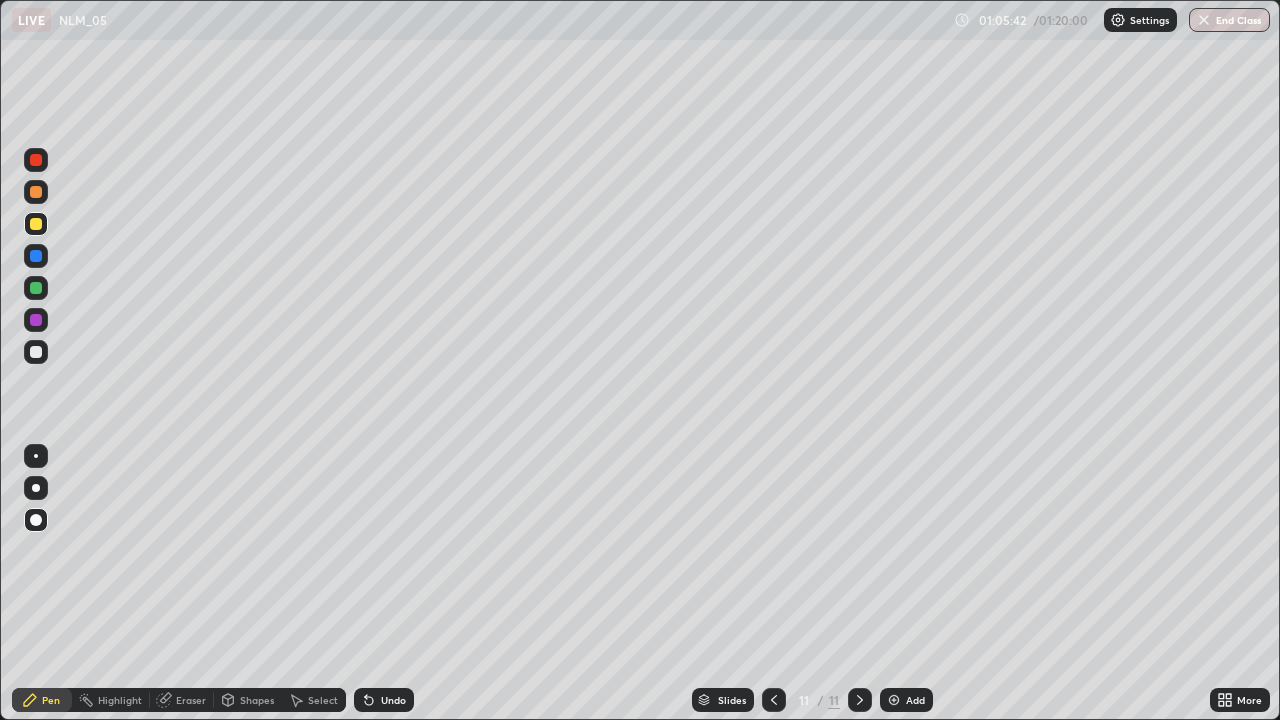 click at bounding box center [36, 352] 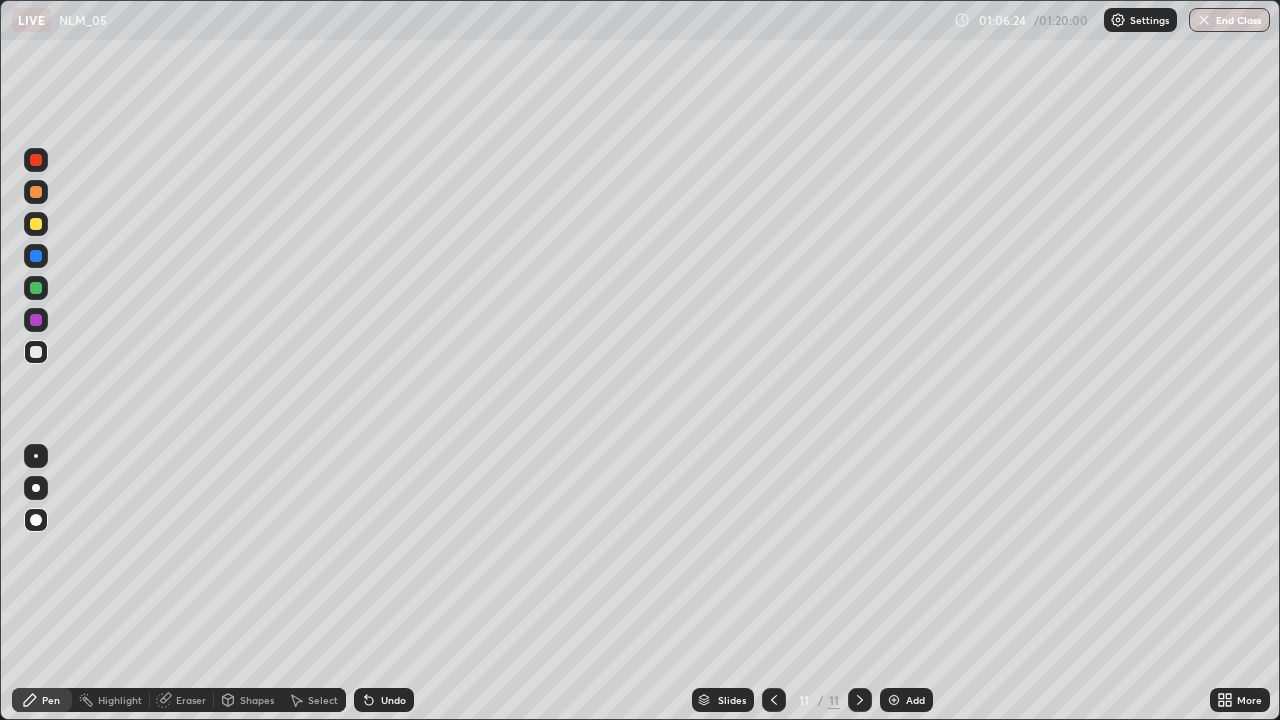 click at bounding box center (774, 700) 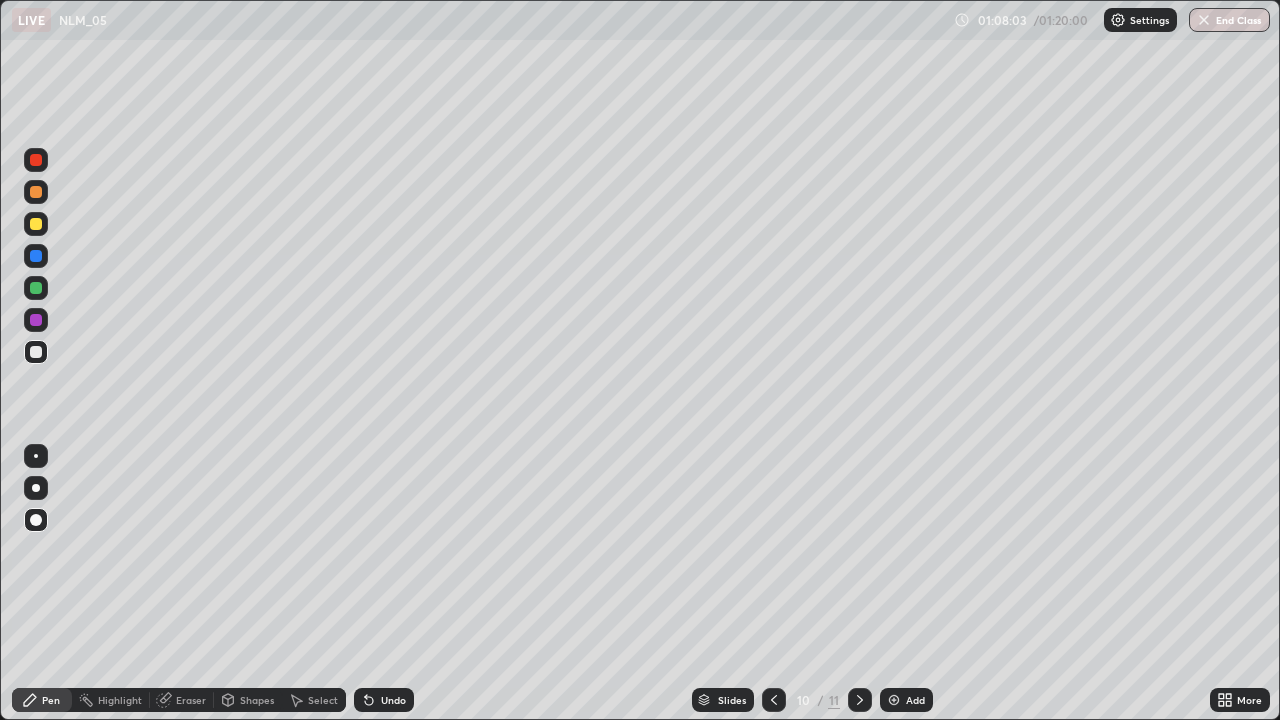 click 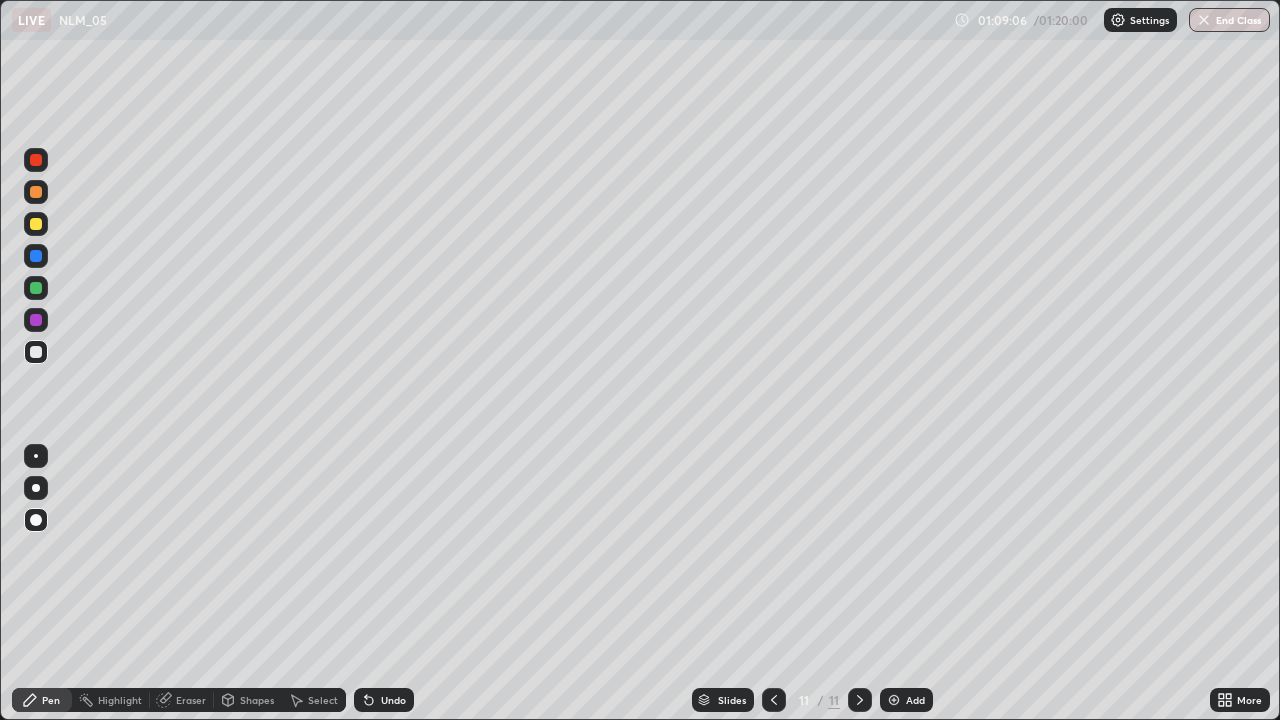 click at bounding box center [36, 224] 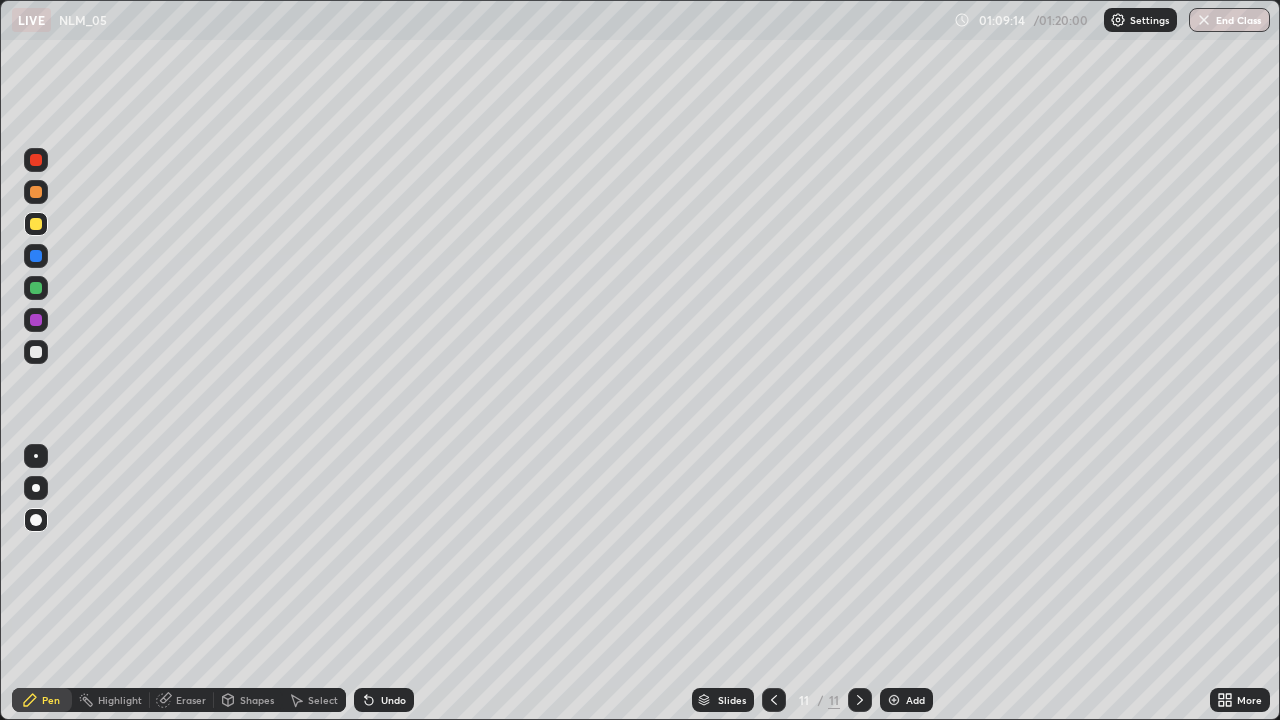 click at bounding box center [36, 352] 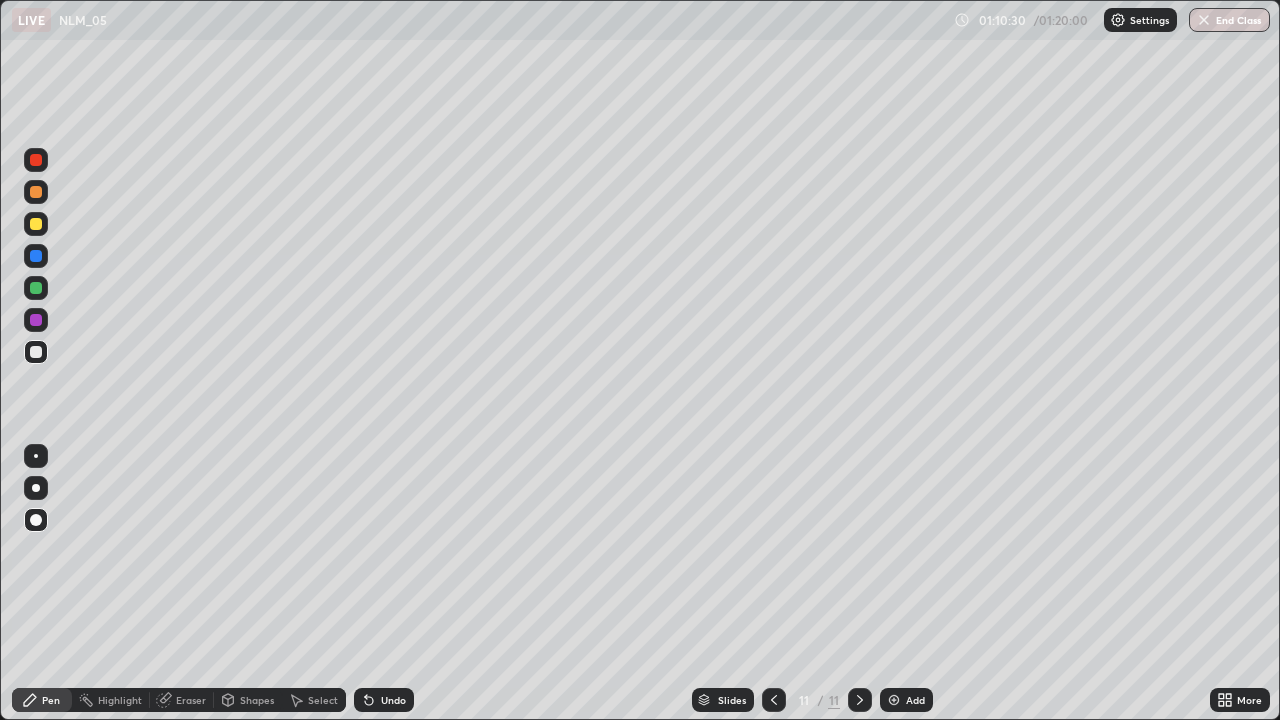 click at bounding box center (36, 352) 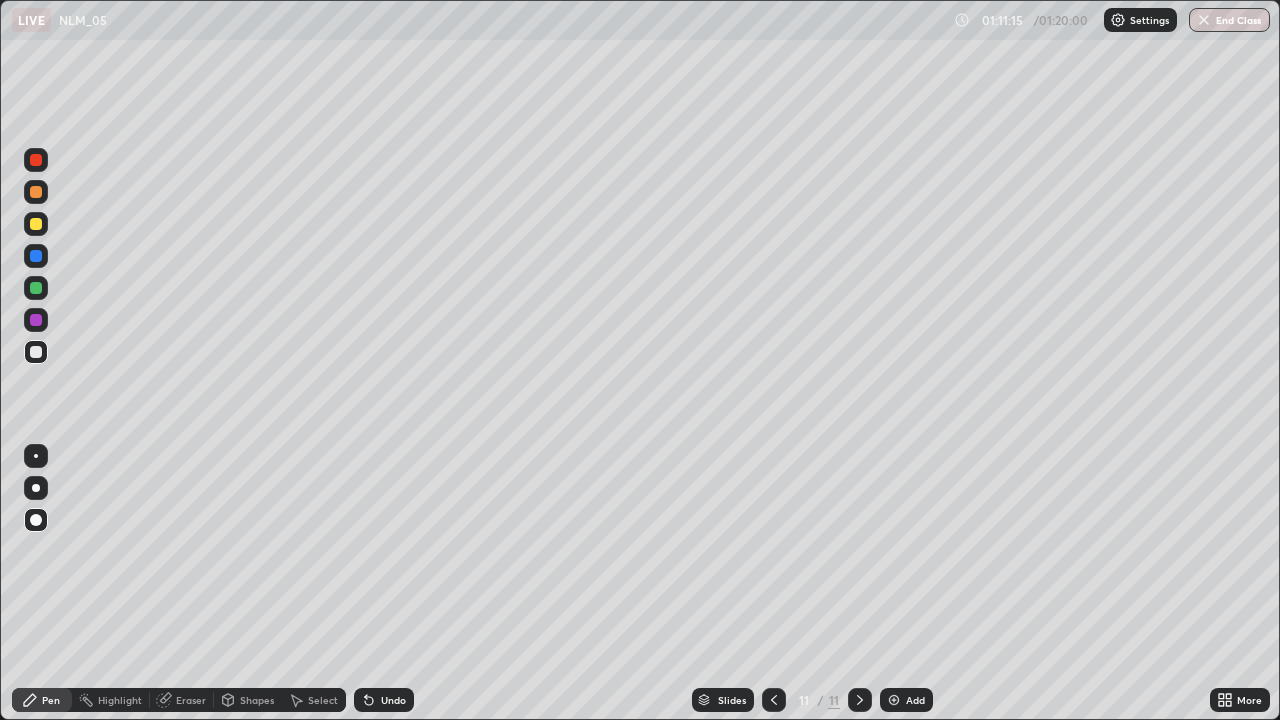 click at bounding box center (36, 224) 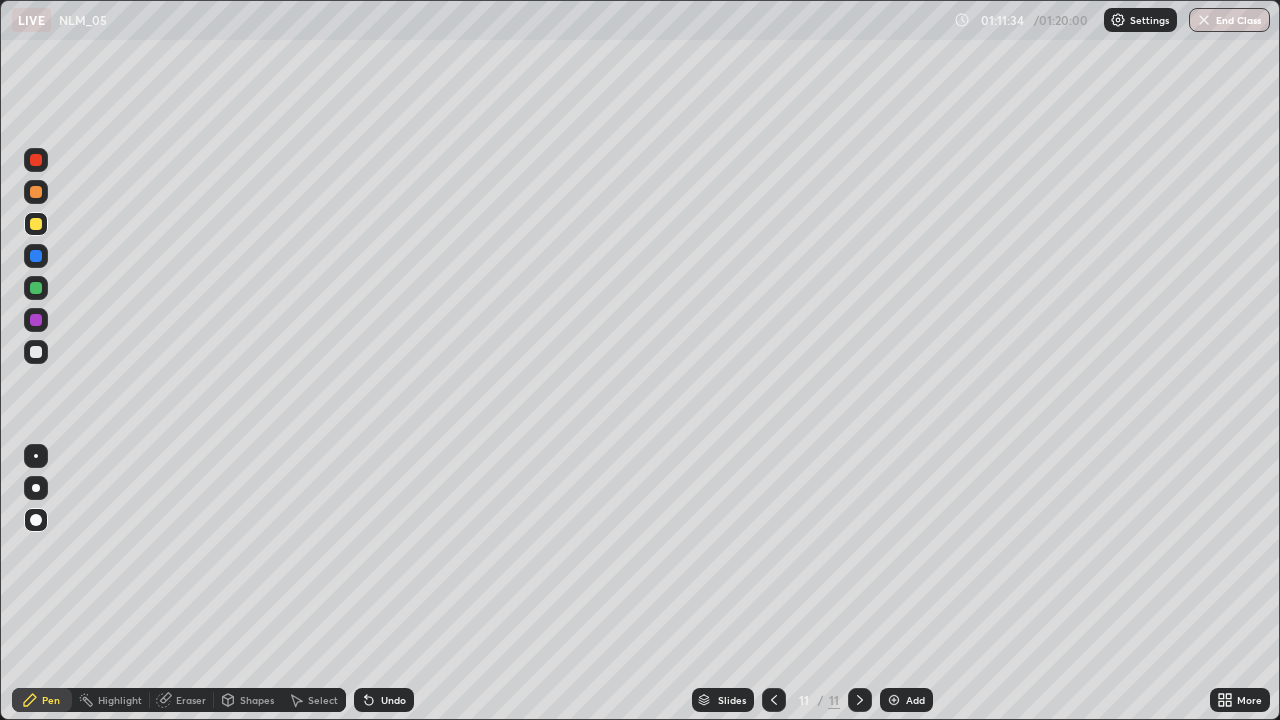 click at bounding box center (36, 352) 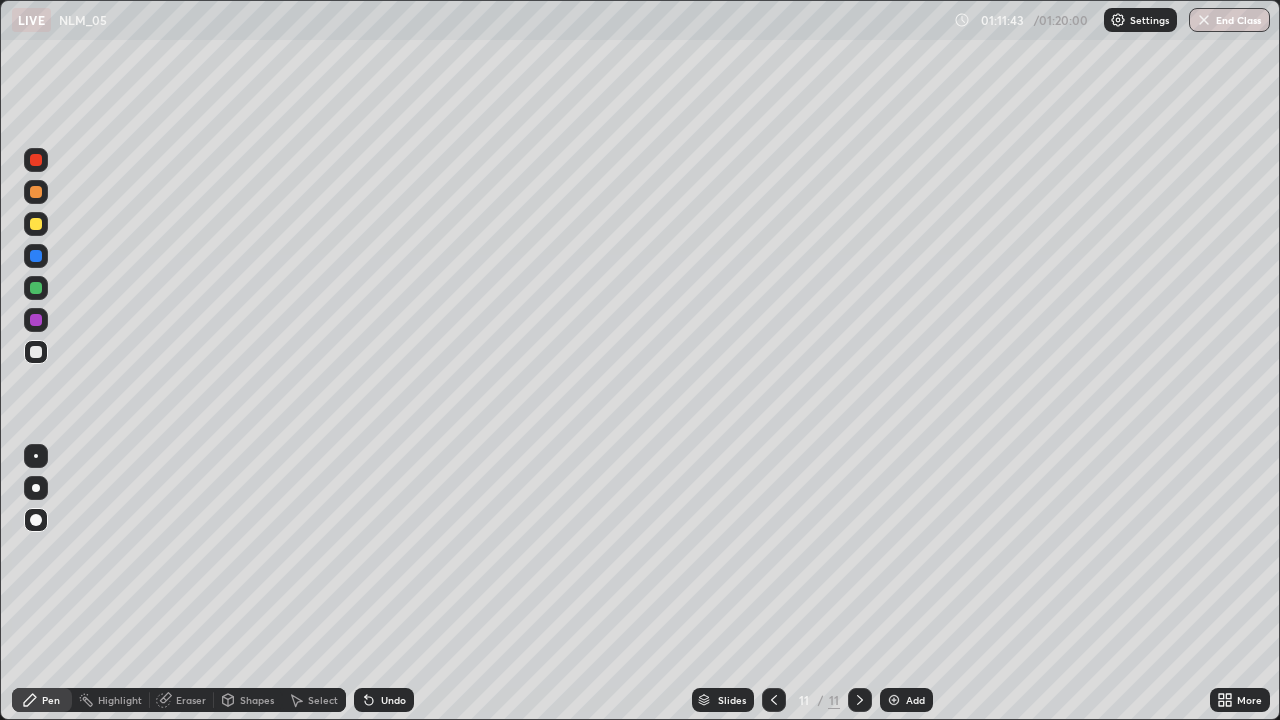 click at bounding box center (36, 352) 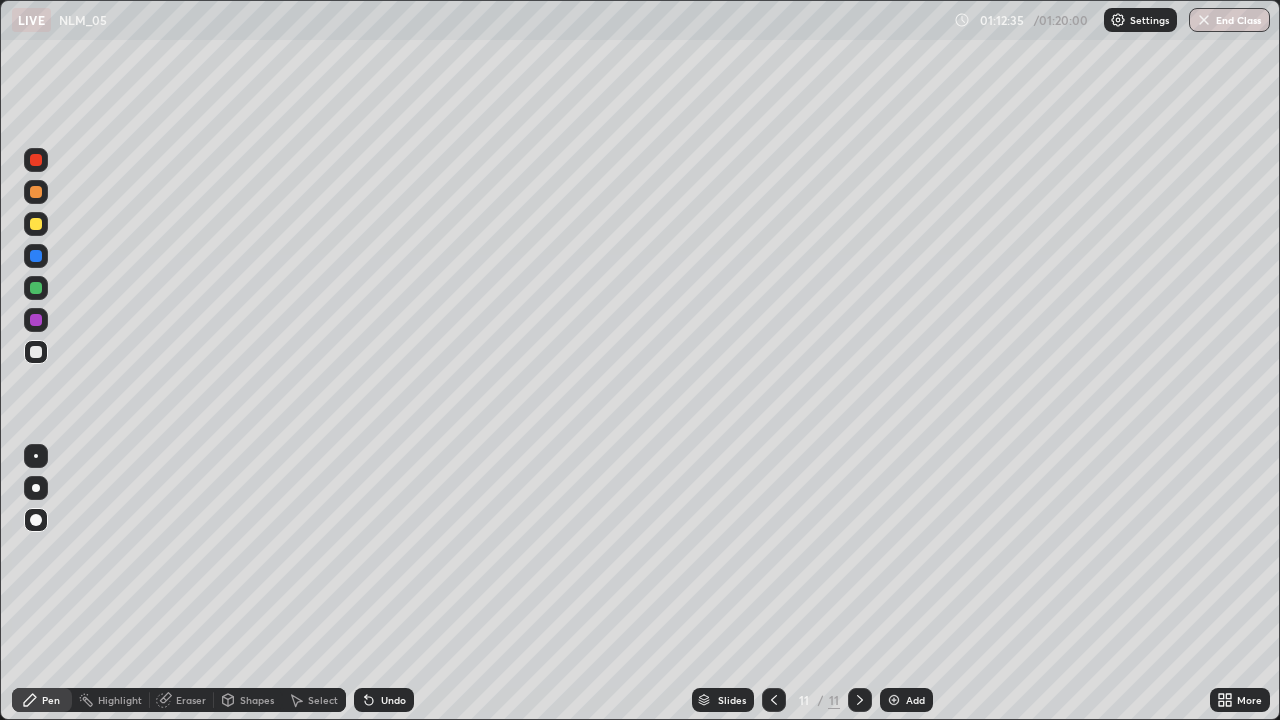 click on "Undo" at bounding box center [384, 700] 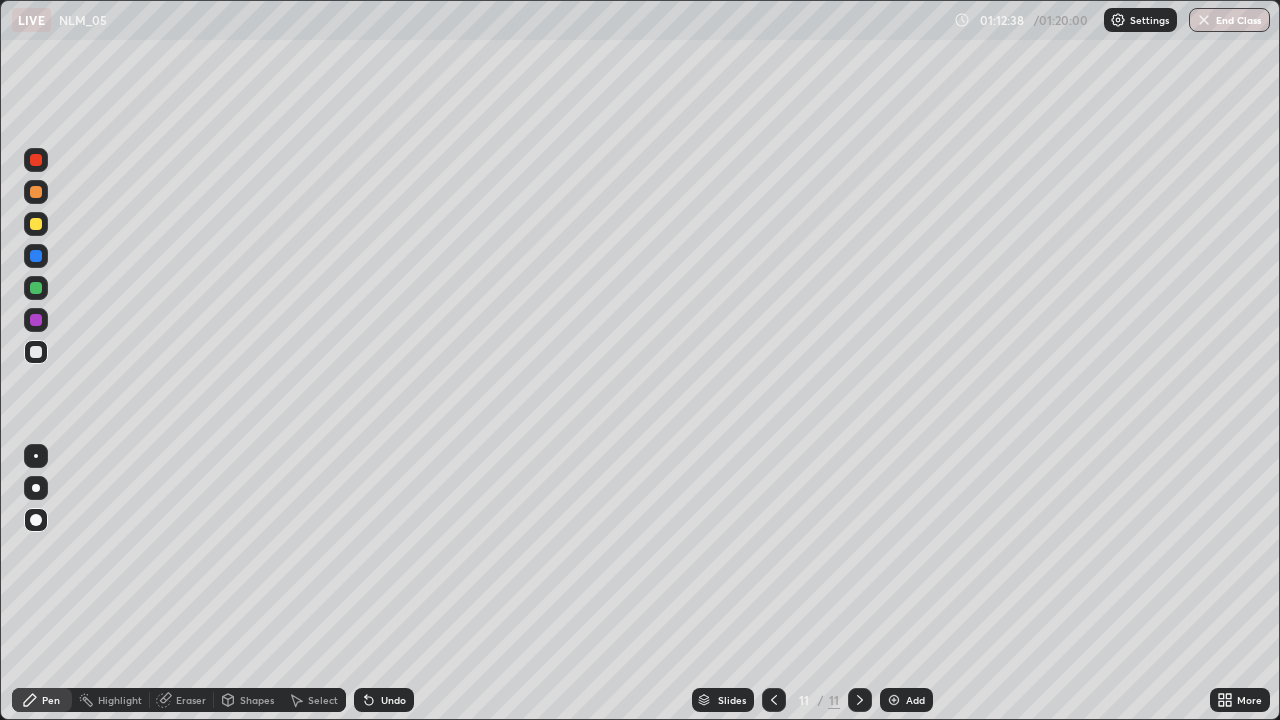 click on "Undo" at bounding box center (384, 700) 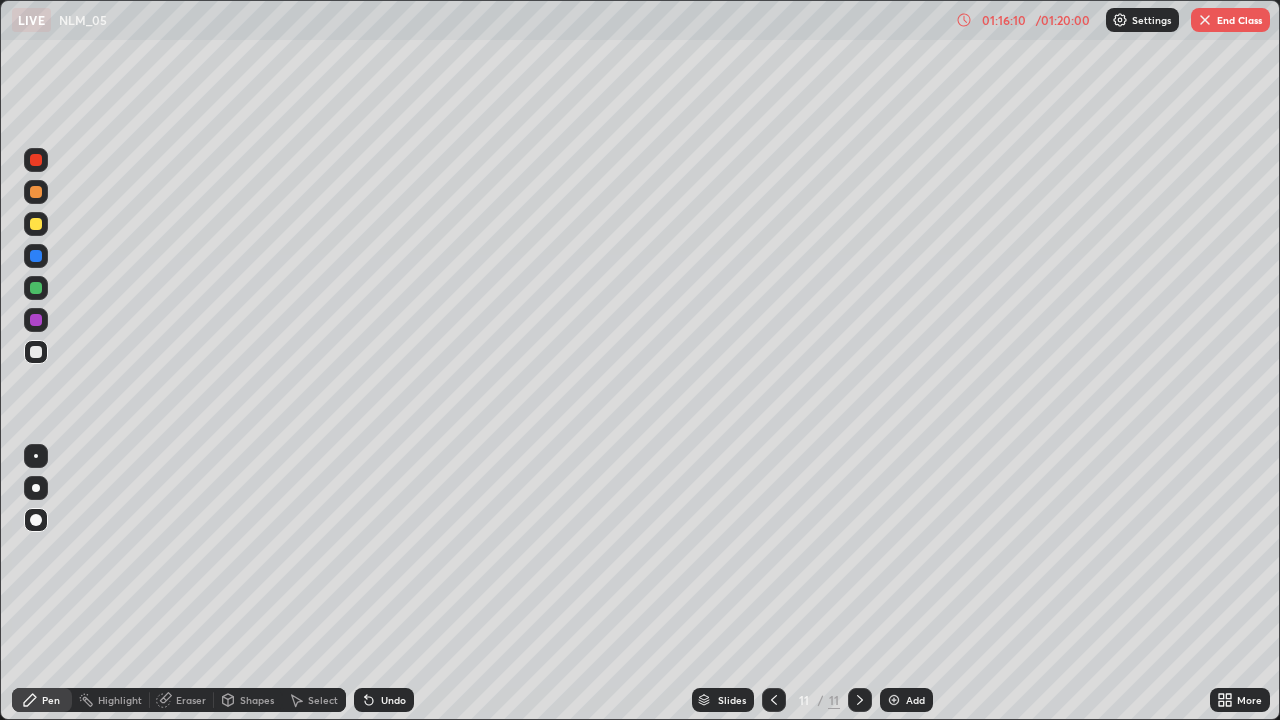 click on "End Class" at bounding box center [1230, 20] 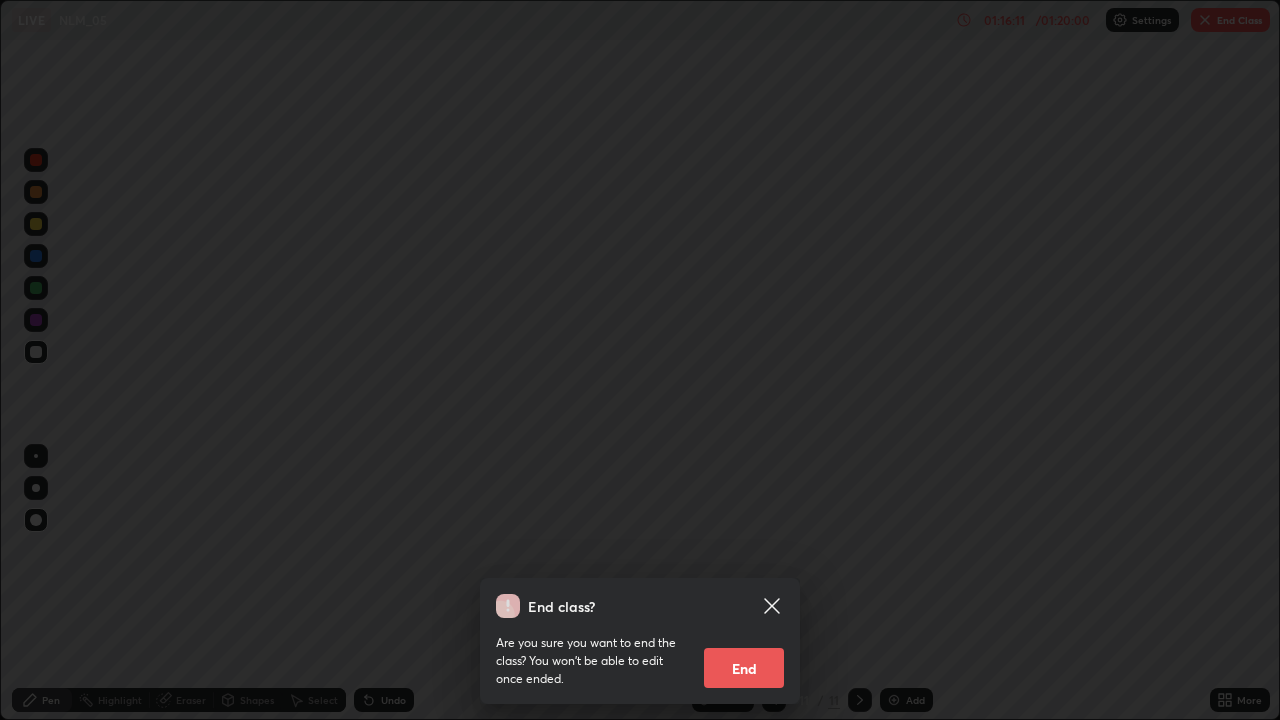 click on "End" at bounding box center (744, 668) 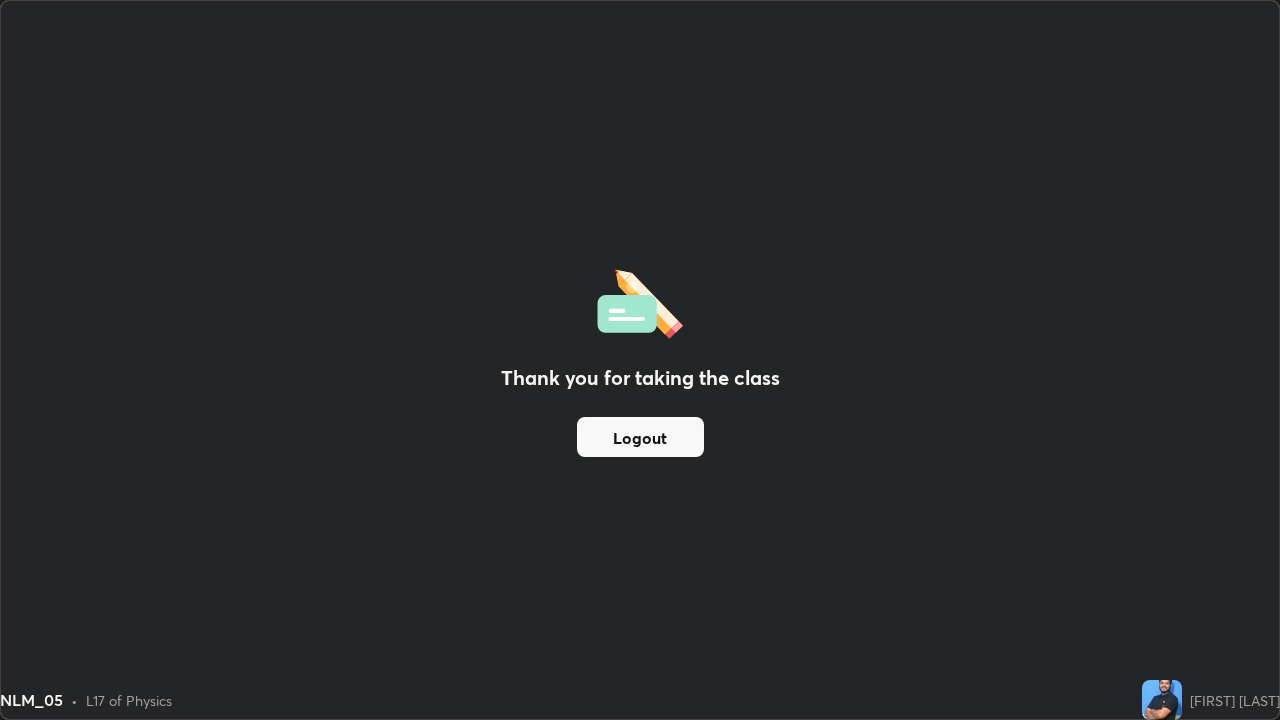 click on "Thank you for taking the class Logout" at bounding box center [640, 360] 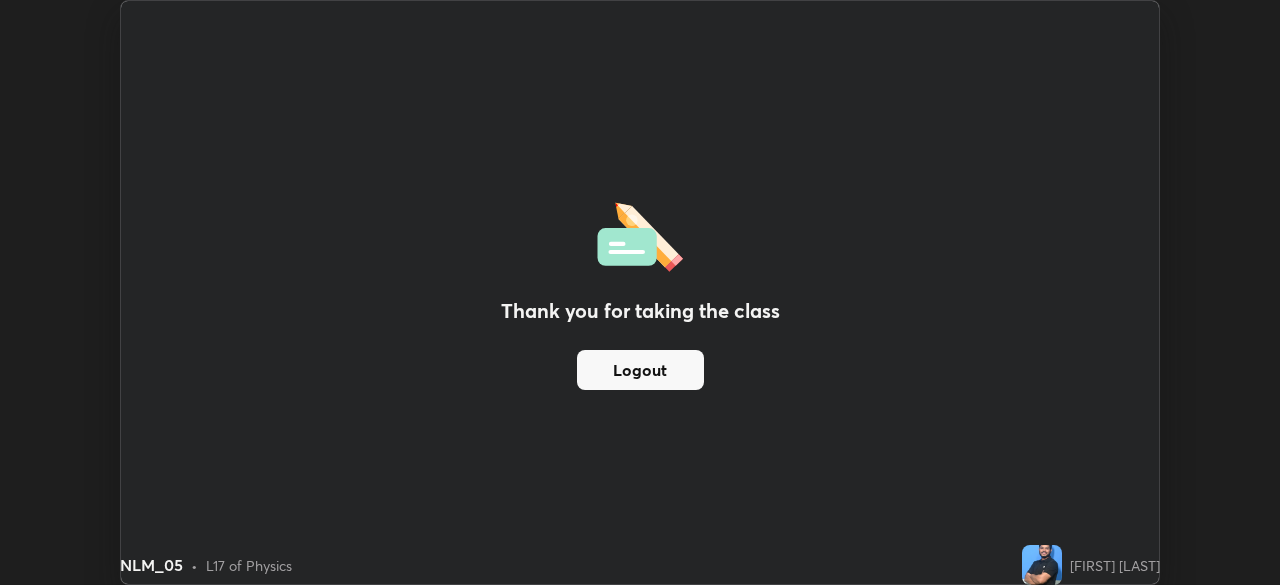 scroll, scrollTop: 585, scrollLeft: 1280, axis: both 